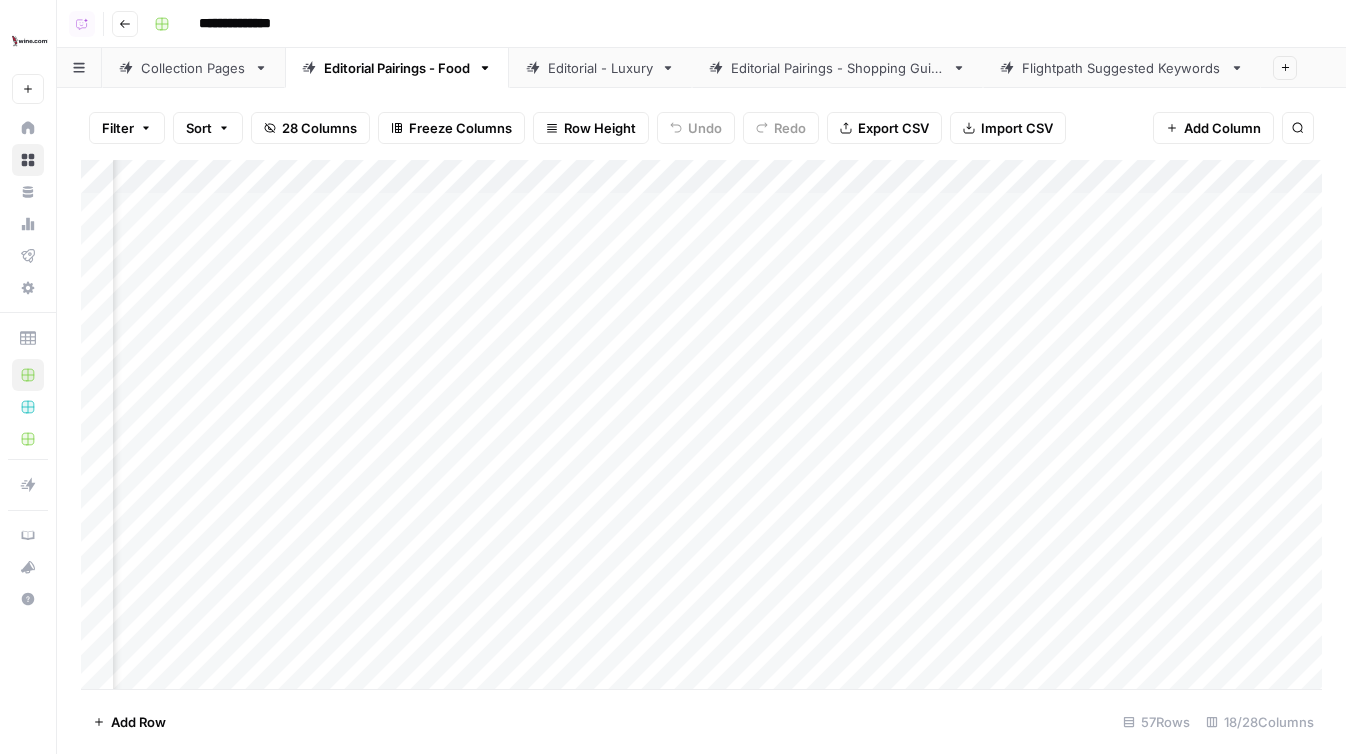 scroll, scrollTop: 0, scrollLeft: 0, axis: both 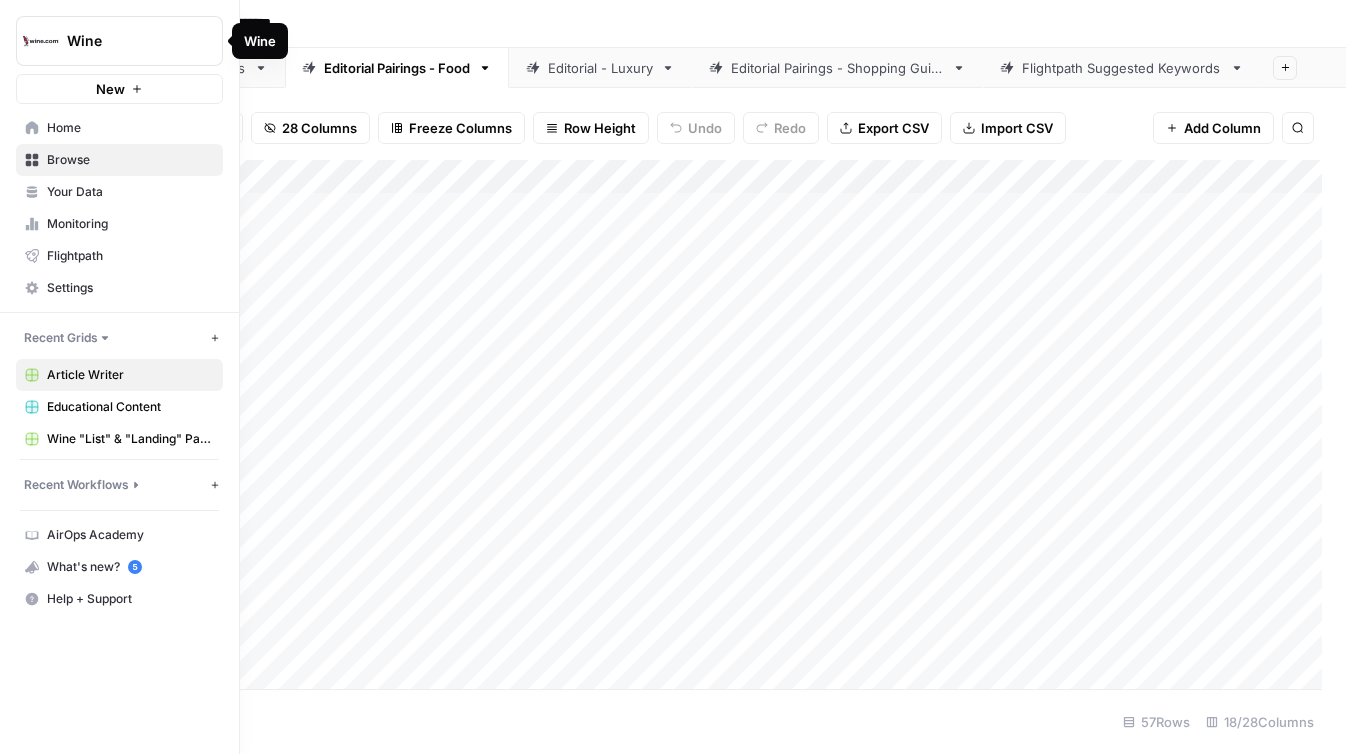click 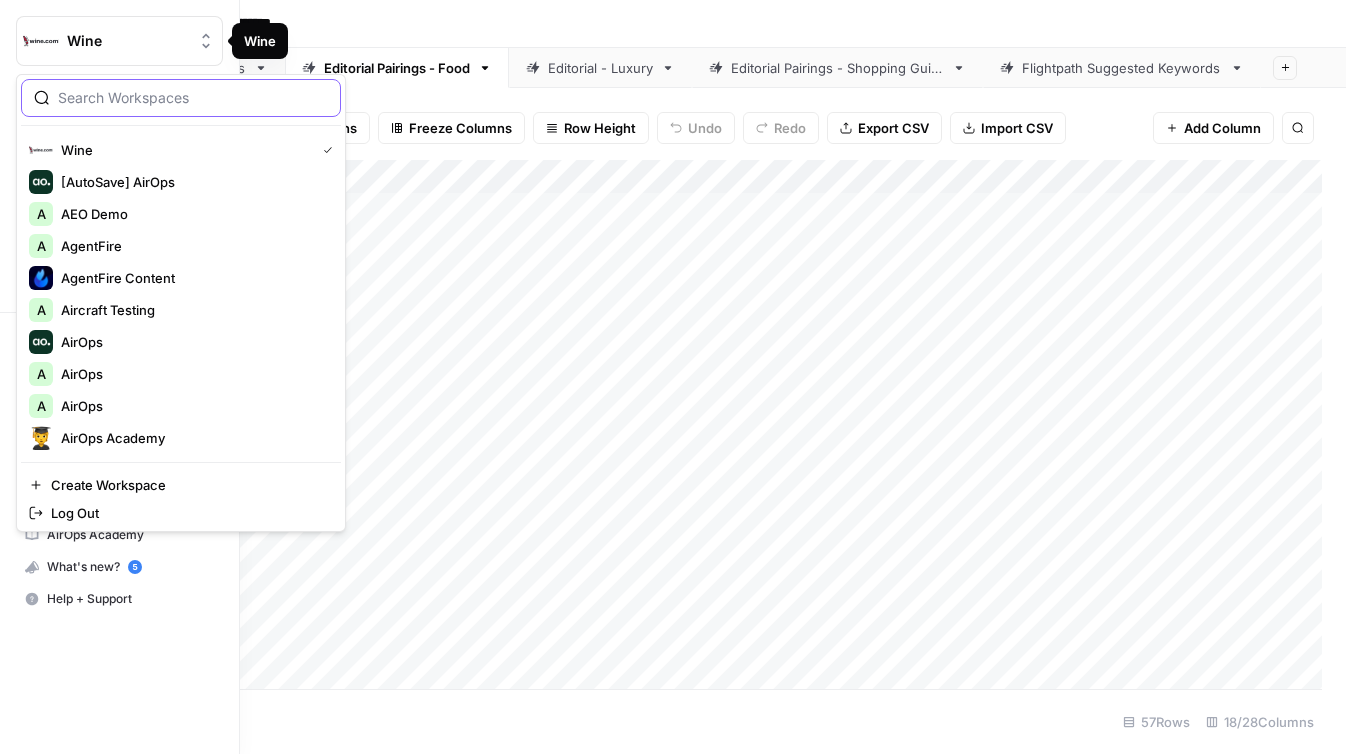 click at bounding box center (193, 98) 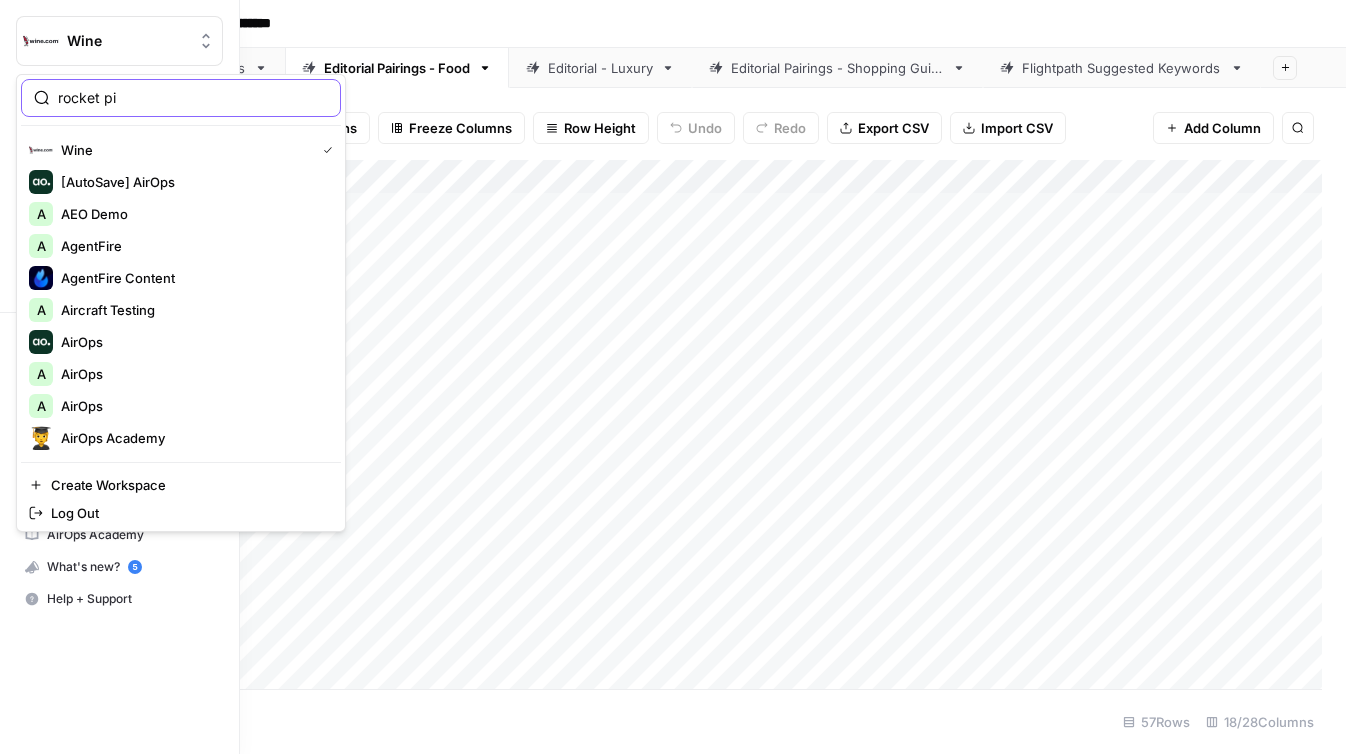 type on "rocket pi" 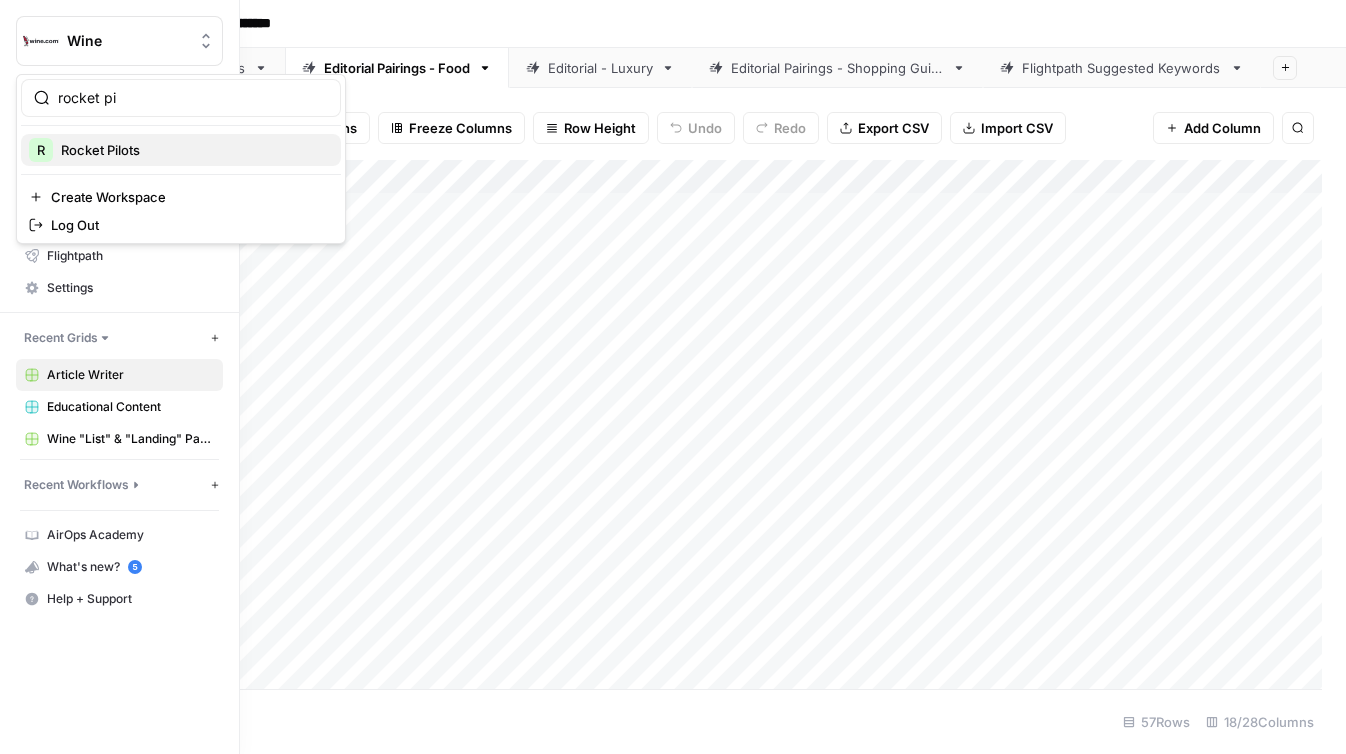 click on "Rocket Pilots" at bounding box center [193, 150] 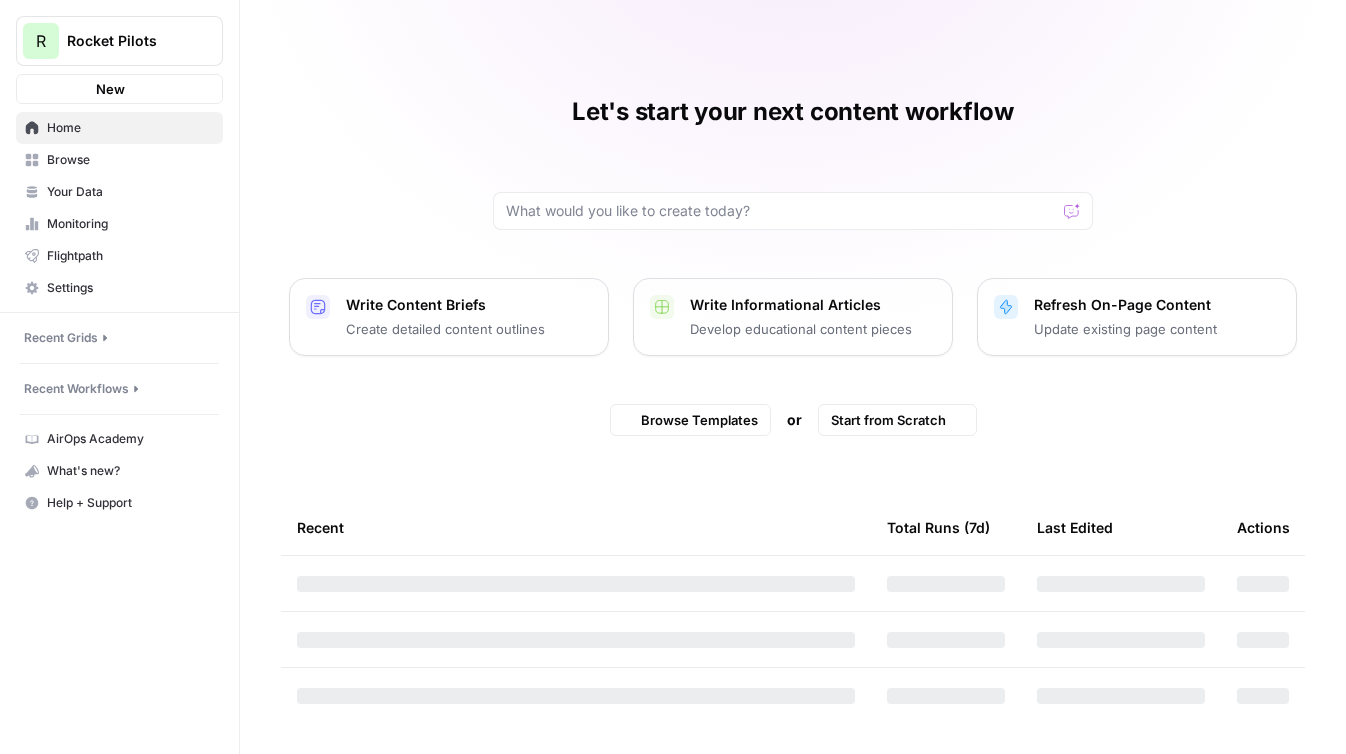 scroll, scrollTop: 0, scrollLeft: 0, axis: both 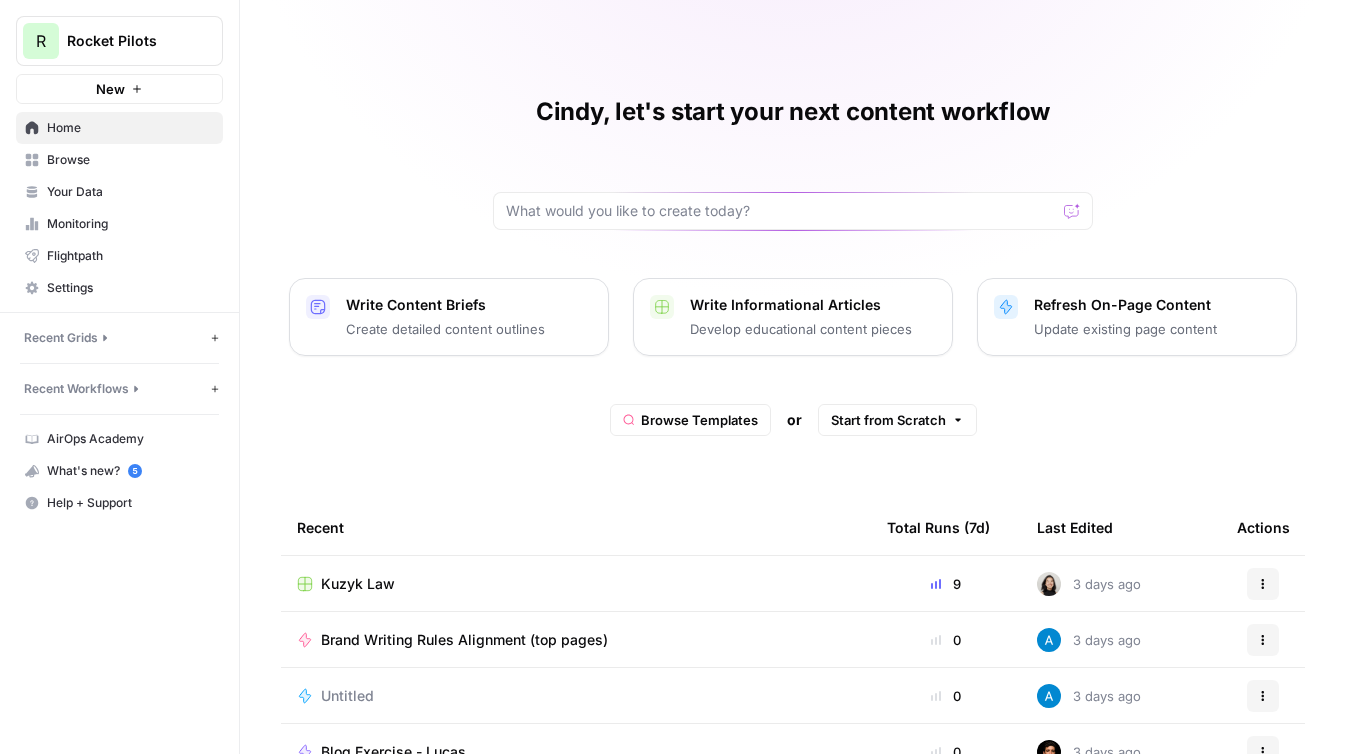 click on "Settings" at bounding box center [119, 288] 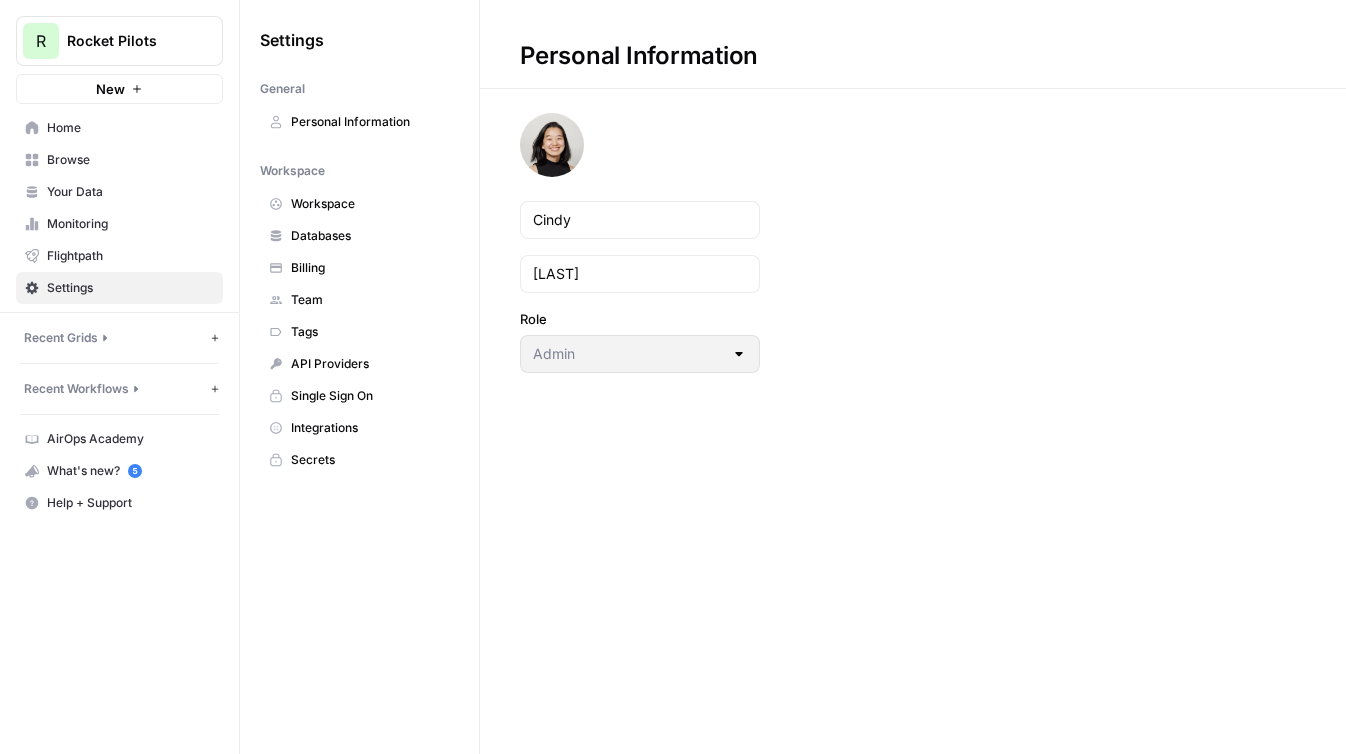 click on "Workspace" at bounding box center (359, 204) 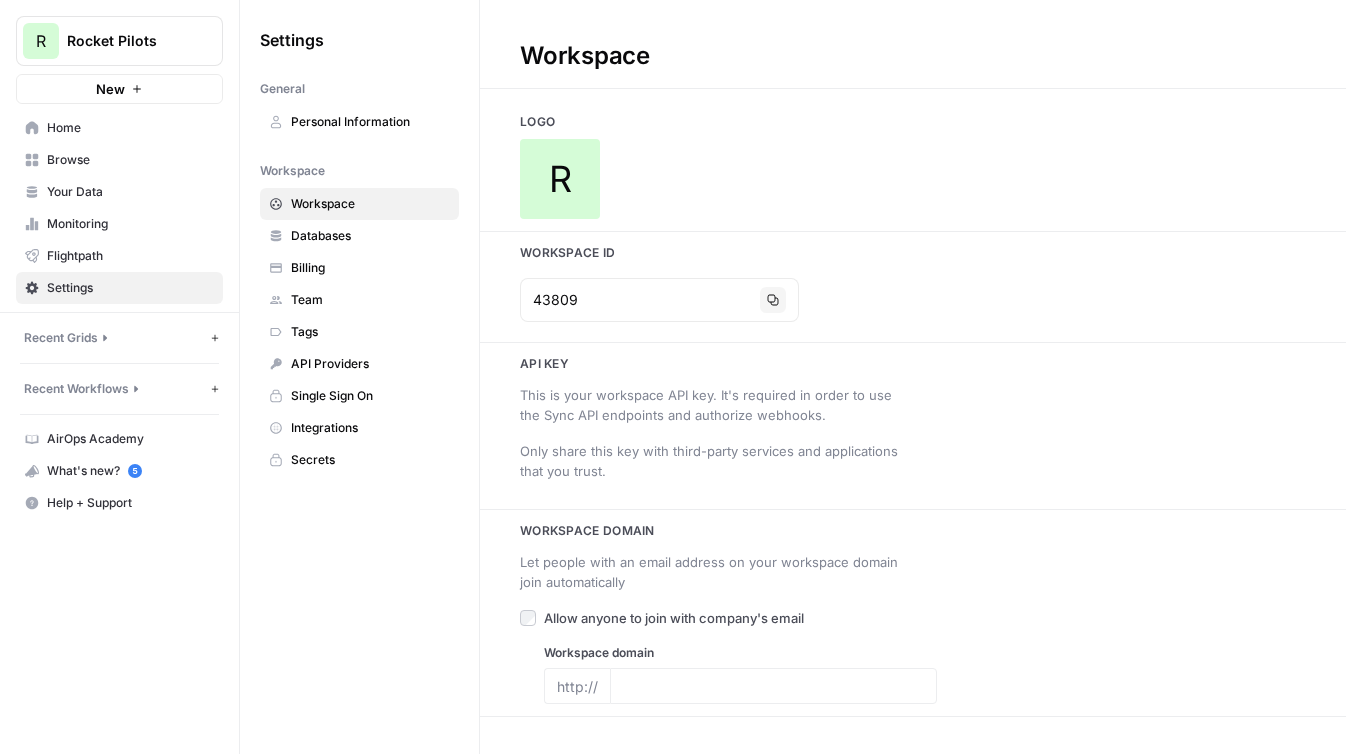 type on "https://vendtaccidentattorneys.com/" 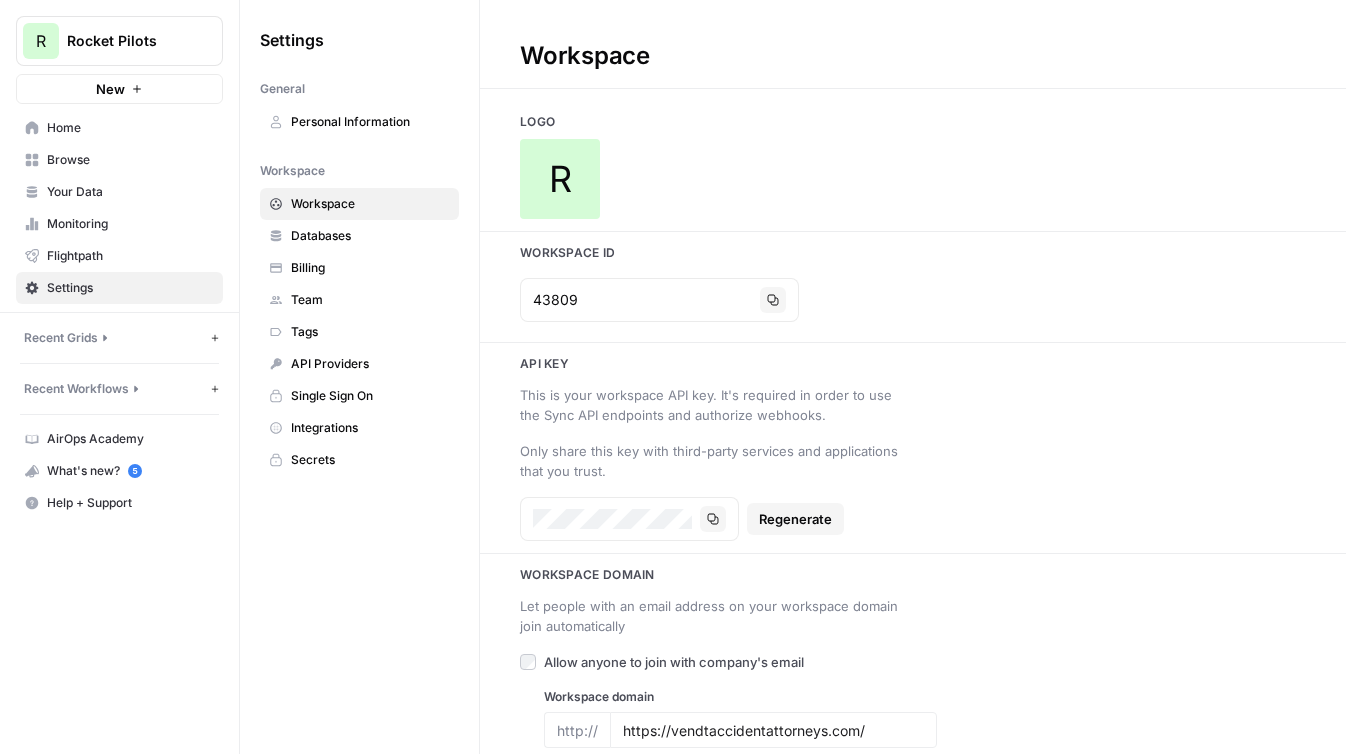 click on "R" at bounding box center [913, 179] 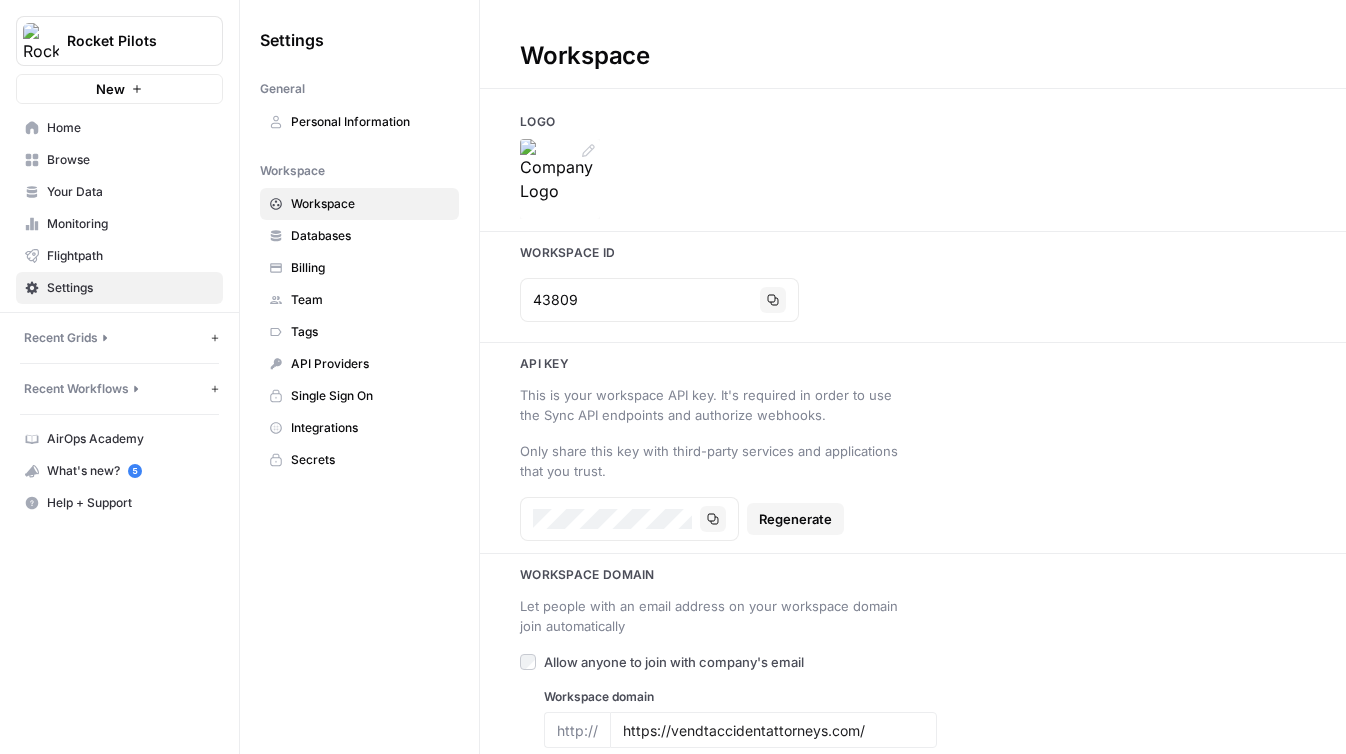 click at bounding box center (560, 179) 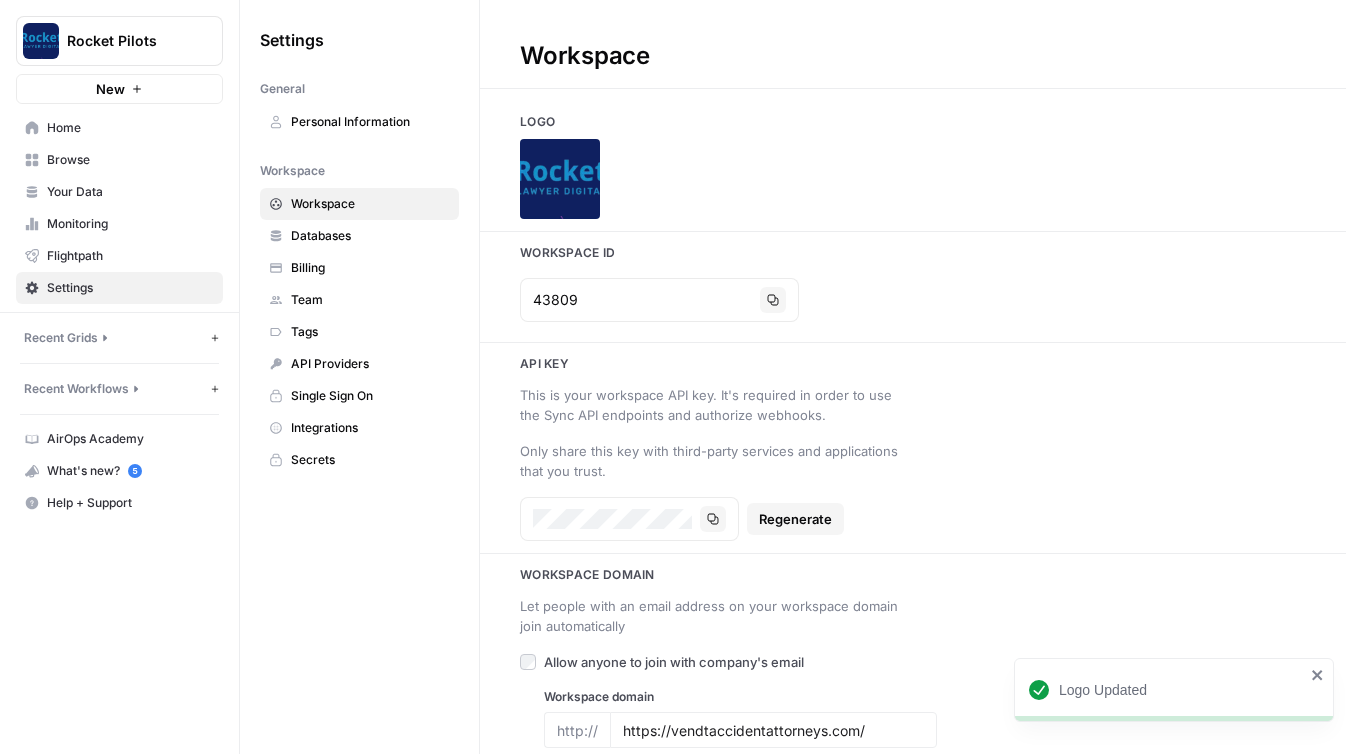 scroll, scrollTop: 7, scrollLeft: 0, axis: vertical 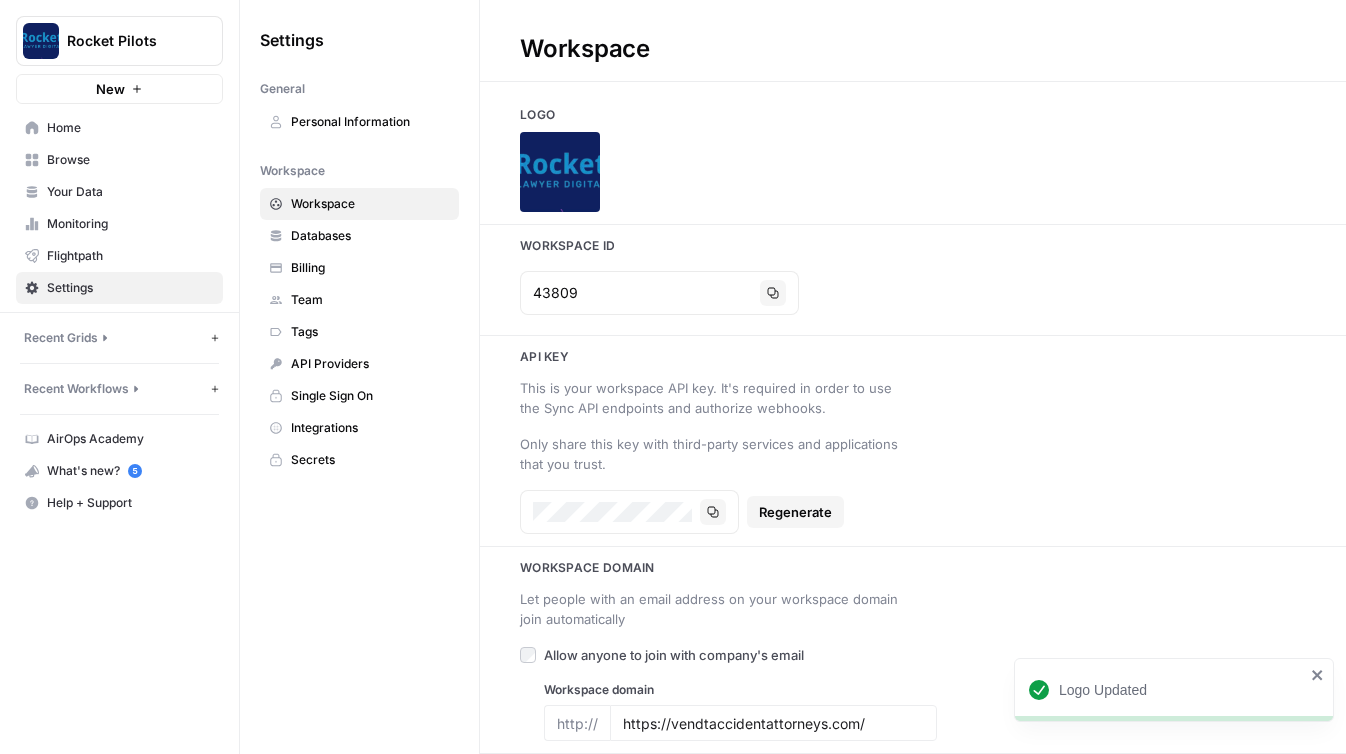 click on "Home" at bounding box center [130, 128] 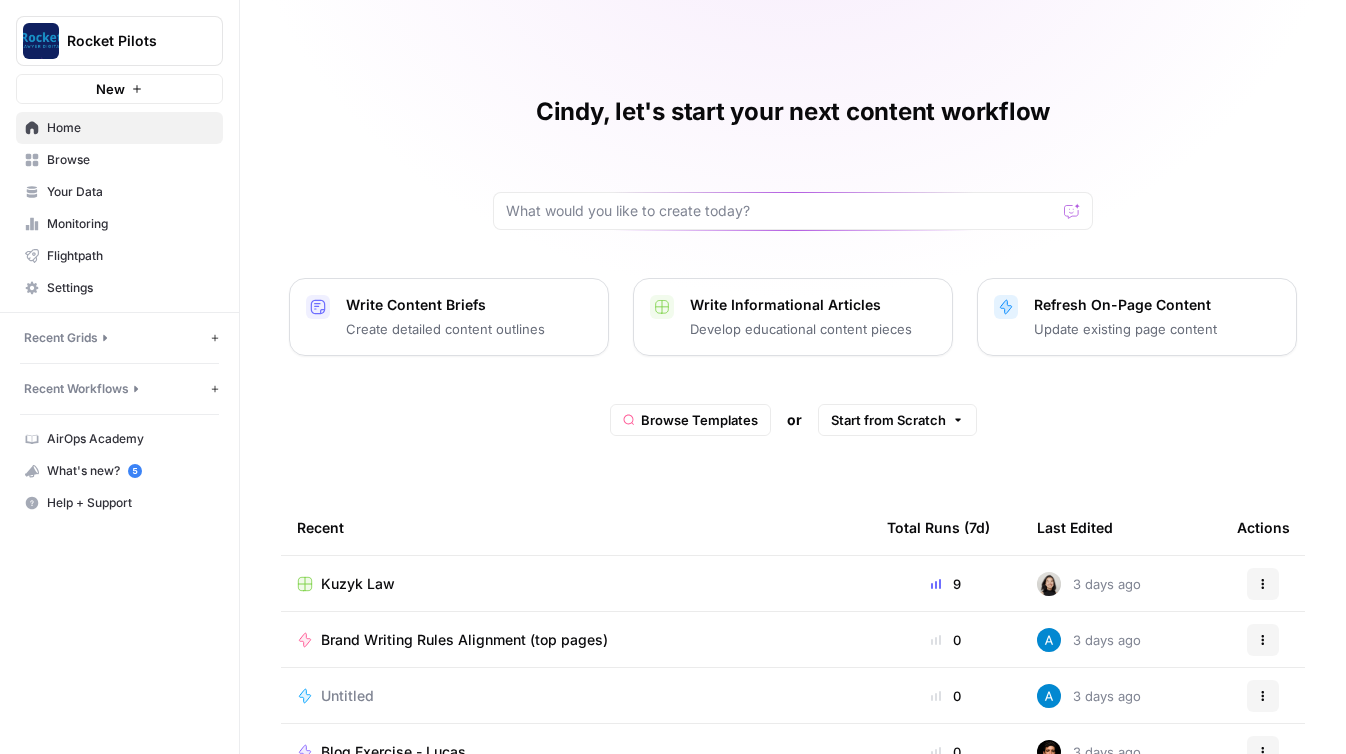 click on "Kuzyk Law" at bounding box center (358, 584) 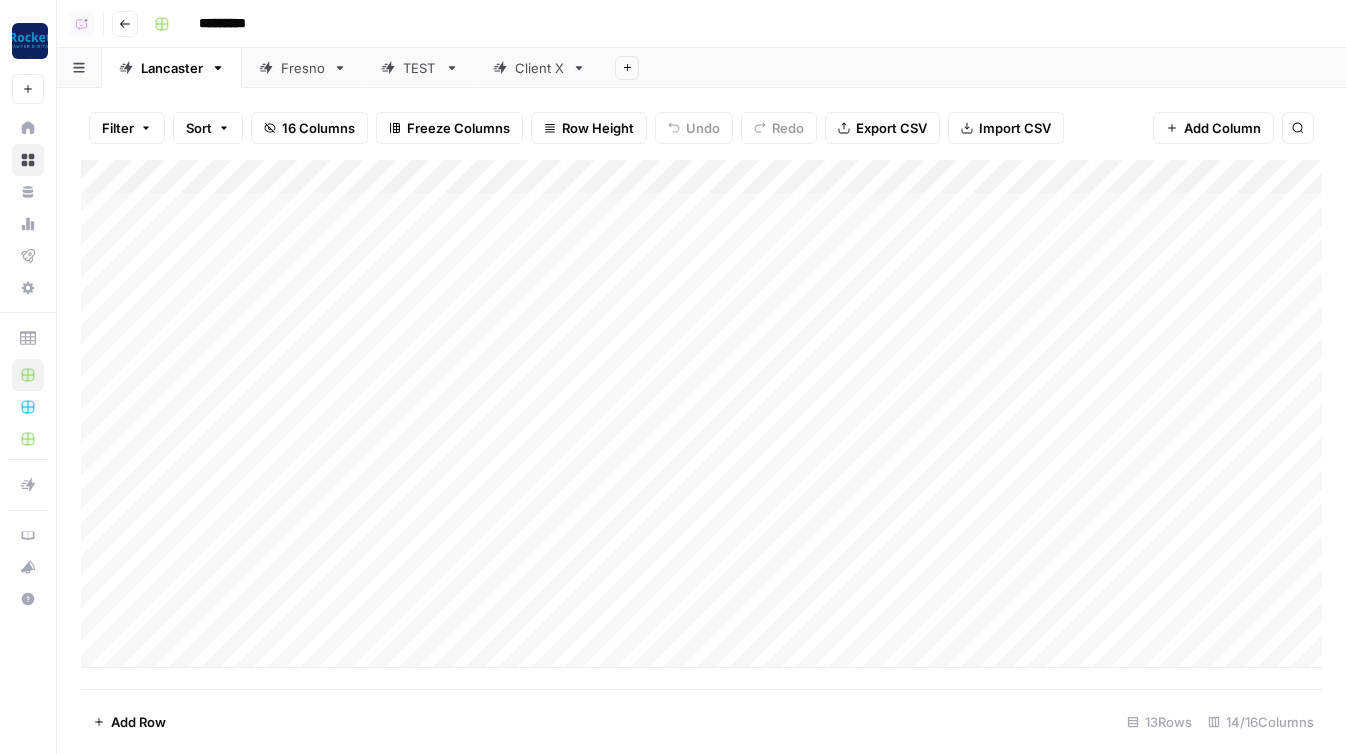 scroll, scrollTop: 0, scrollLeft: 0, axis: both 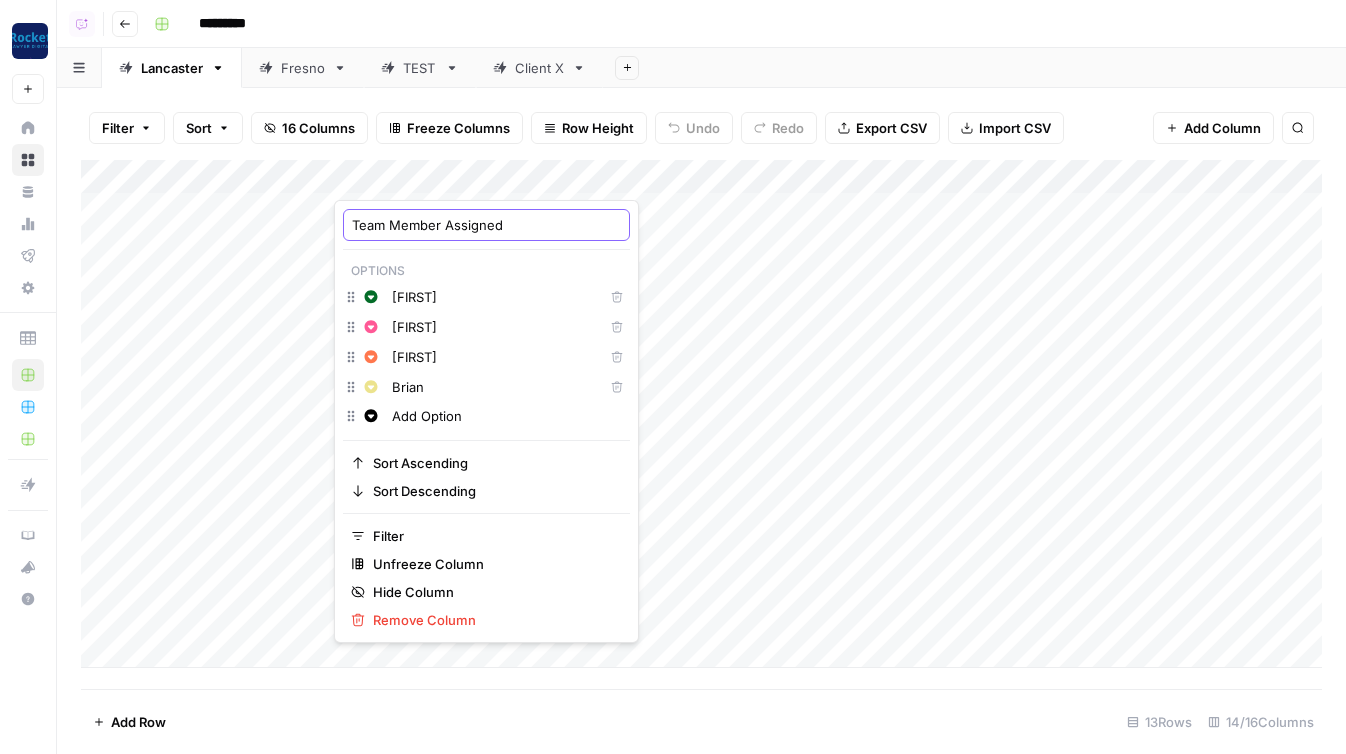 drag, startPoint x: 438, startPoint y: 227, endPoint x: 633, endPoint y: 227, distance: 195 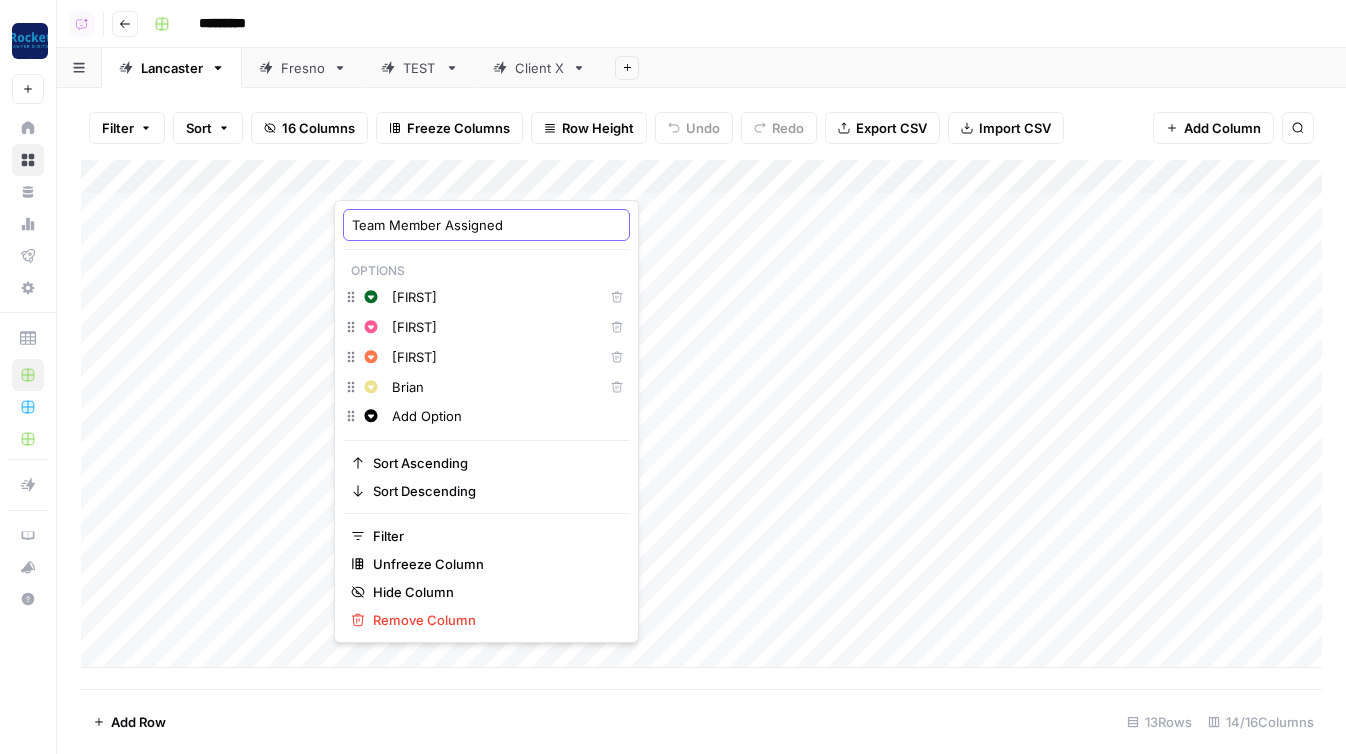 click on "Options Change color [FIRST] Delete Change color [FIRST] Delete Change color" at bounding box center (673, 377) 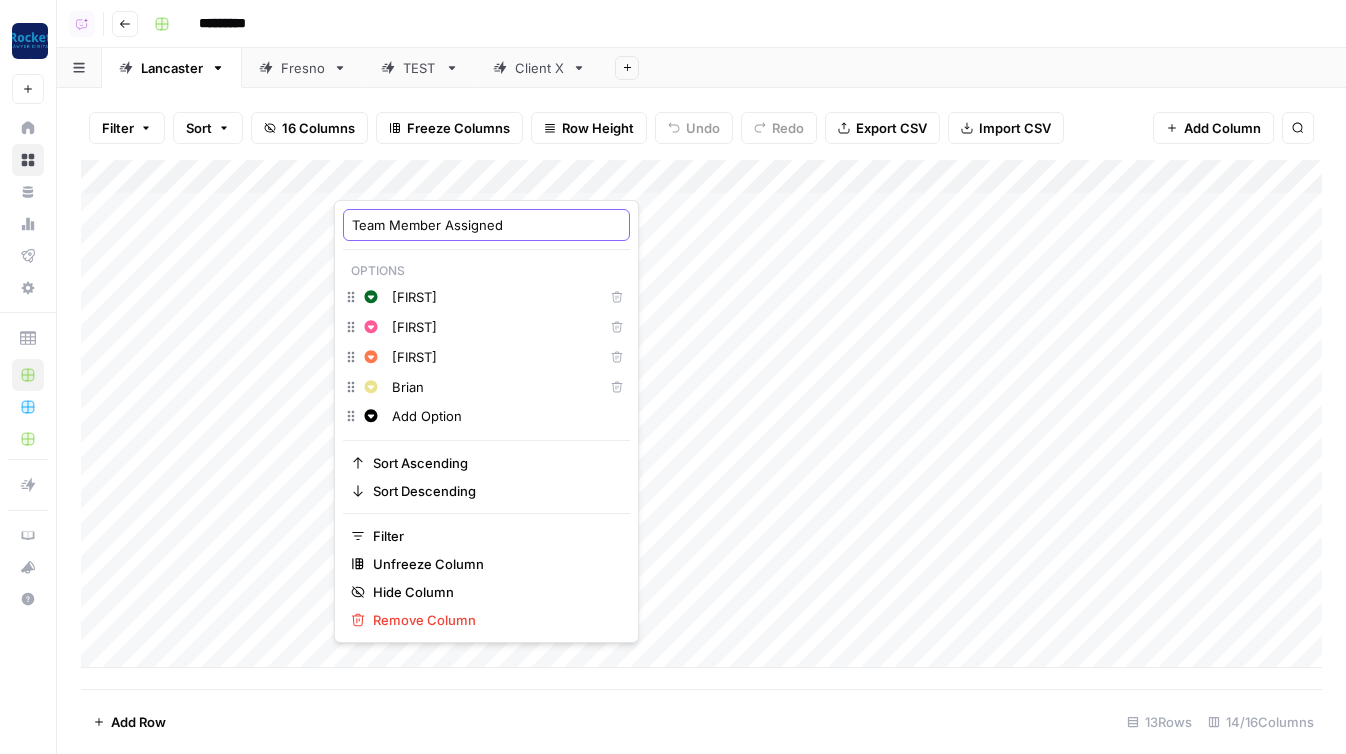 click on "Team Member Assigned" at bounding box center (486, 225) 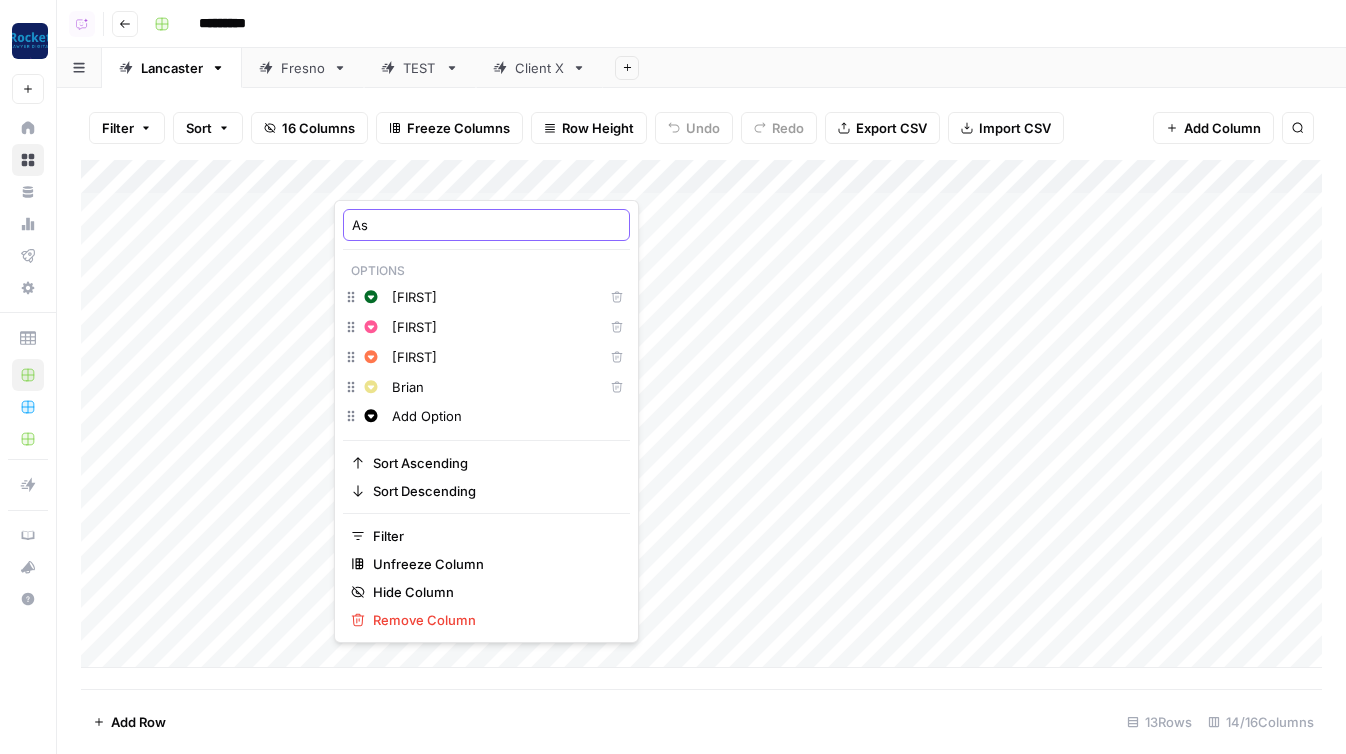 type on "A" 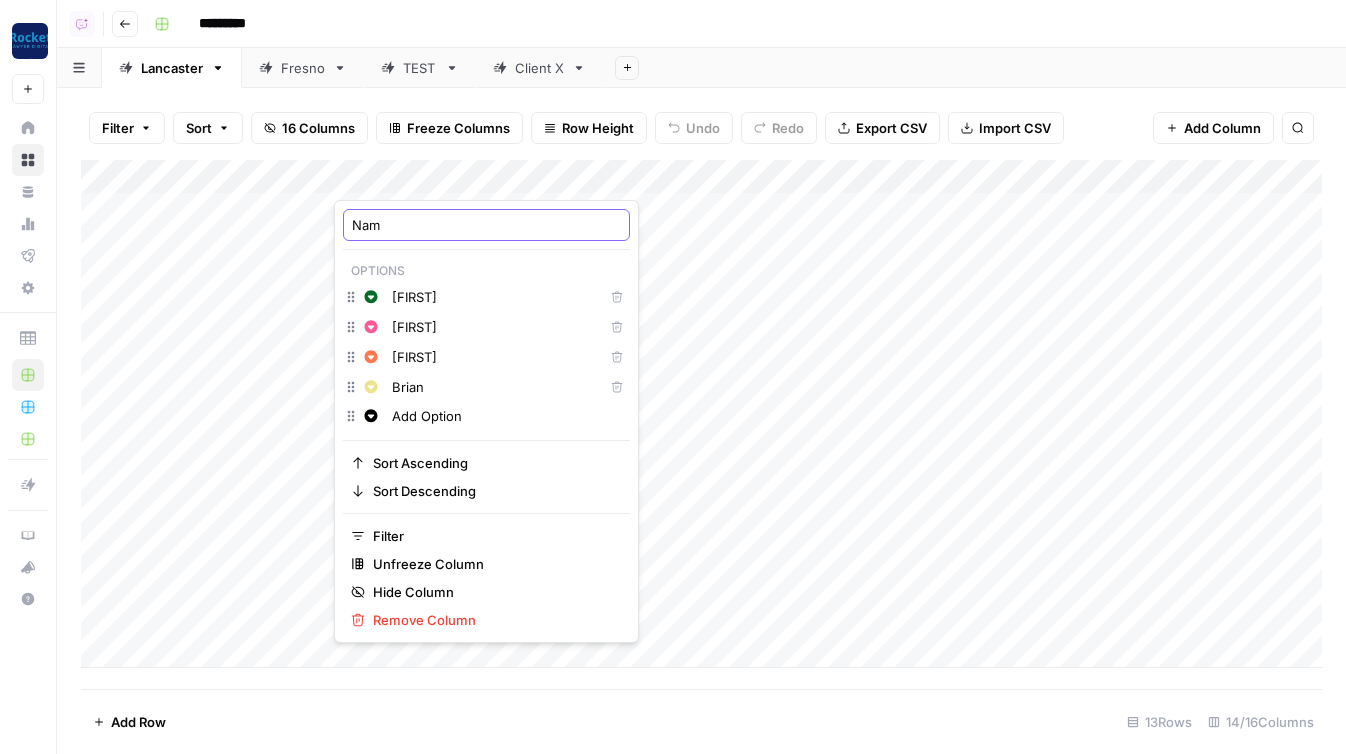 type on "Name" 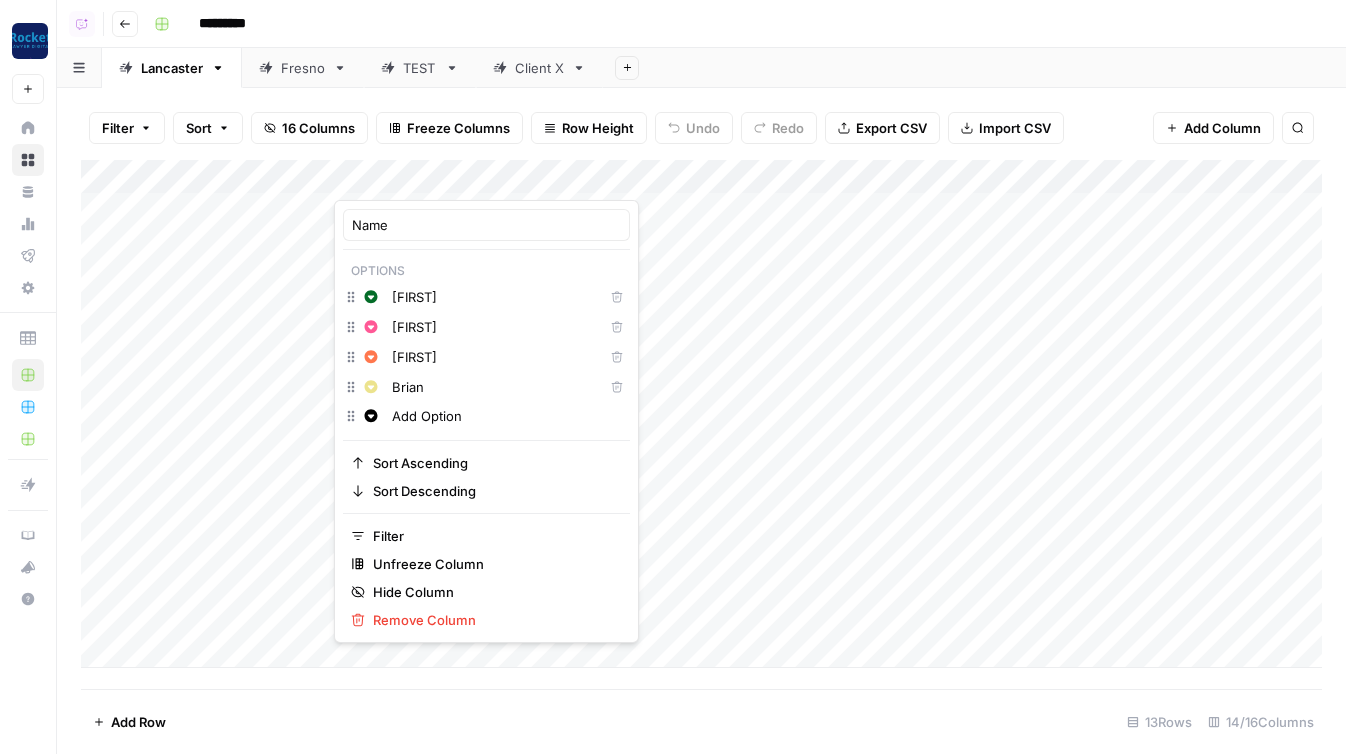 click on "Add Sheet" at bounding box center (974, 68) 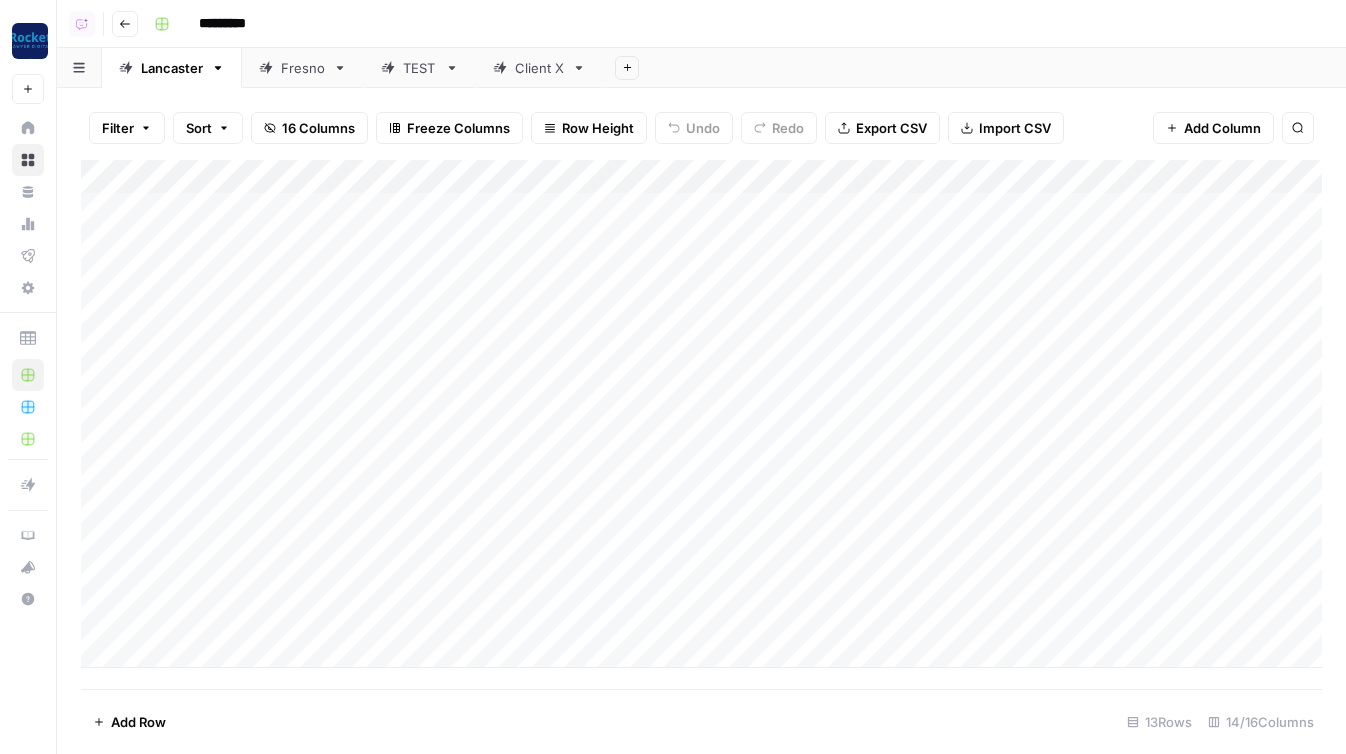 click on "Add Column" at bounding box center (701, 414) 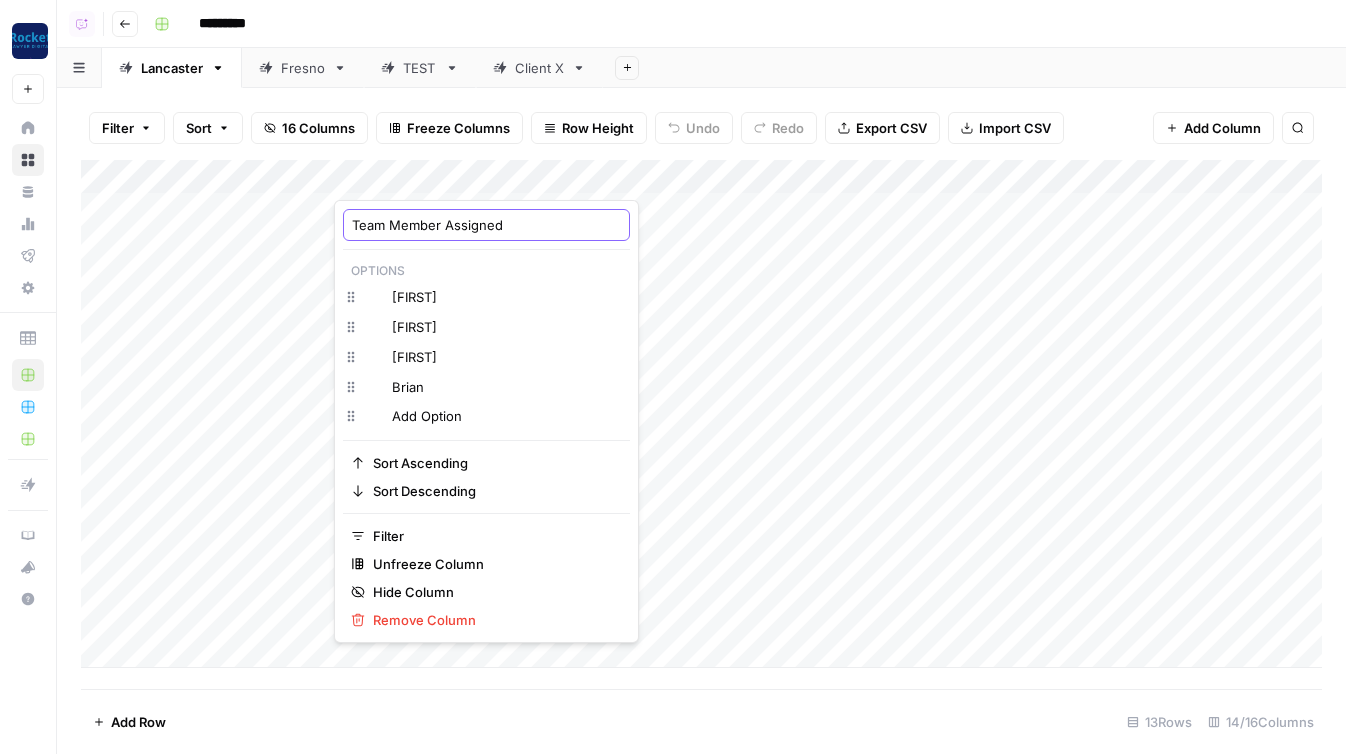 click on "Team Member Assigned" at bounding box center [486, 225] 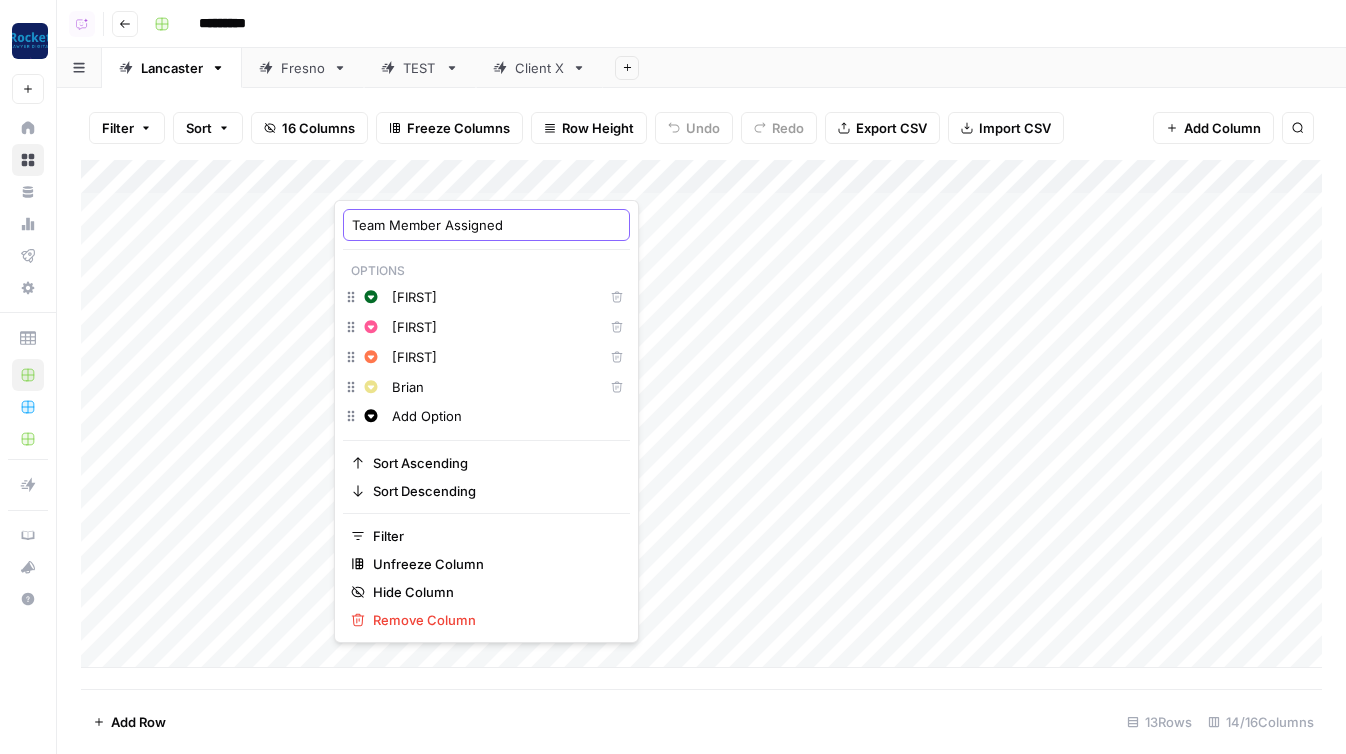 drag, startPoint x: 442, startPoint y: 226, endPoint x: 604, endPoint y: 226, distance: 162 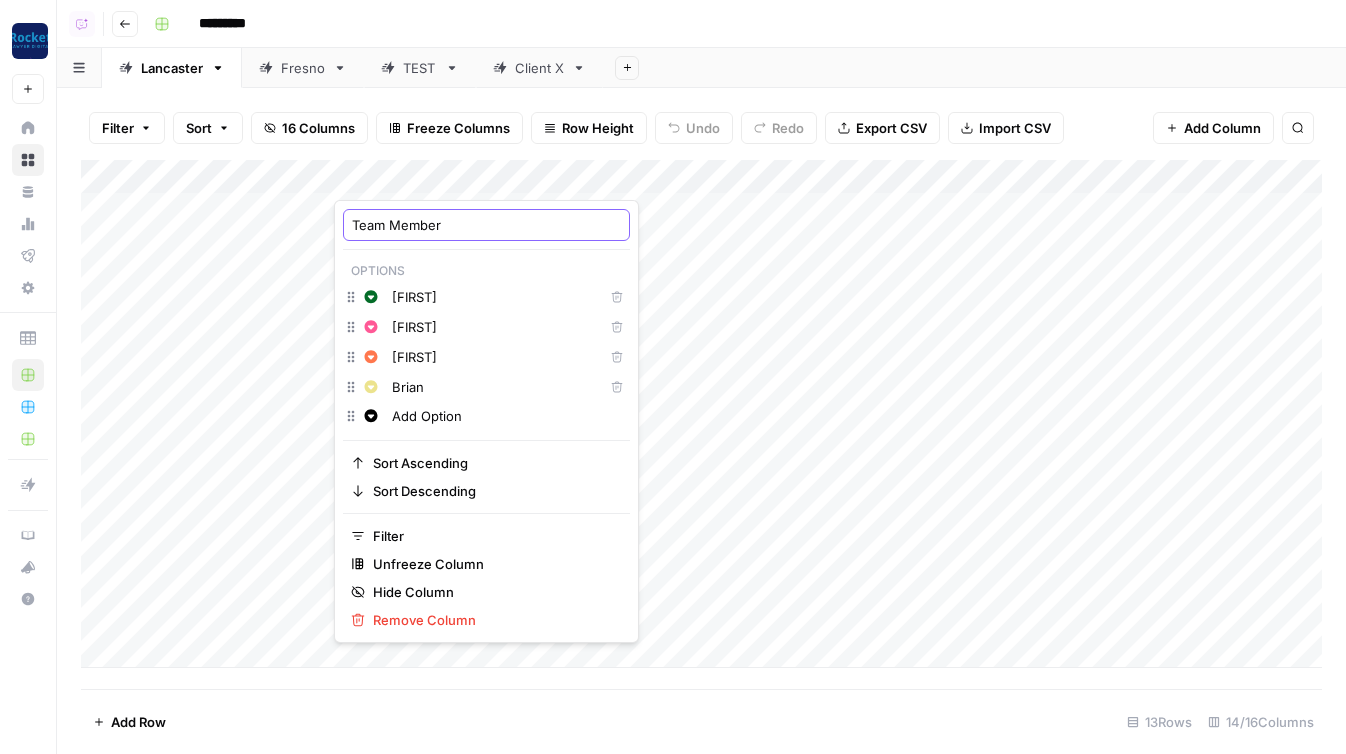 type on "Team Member" 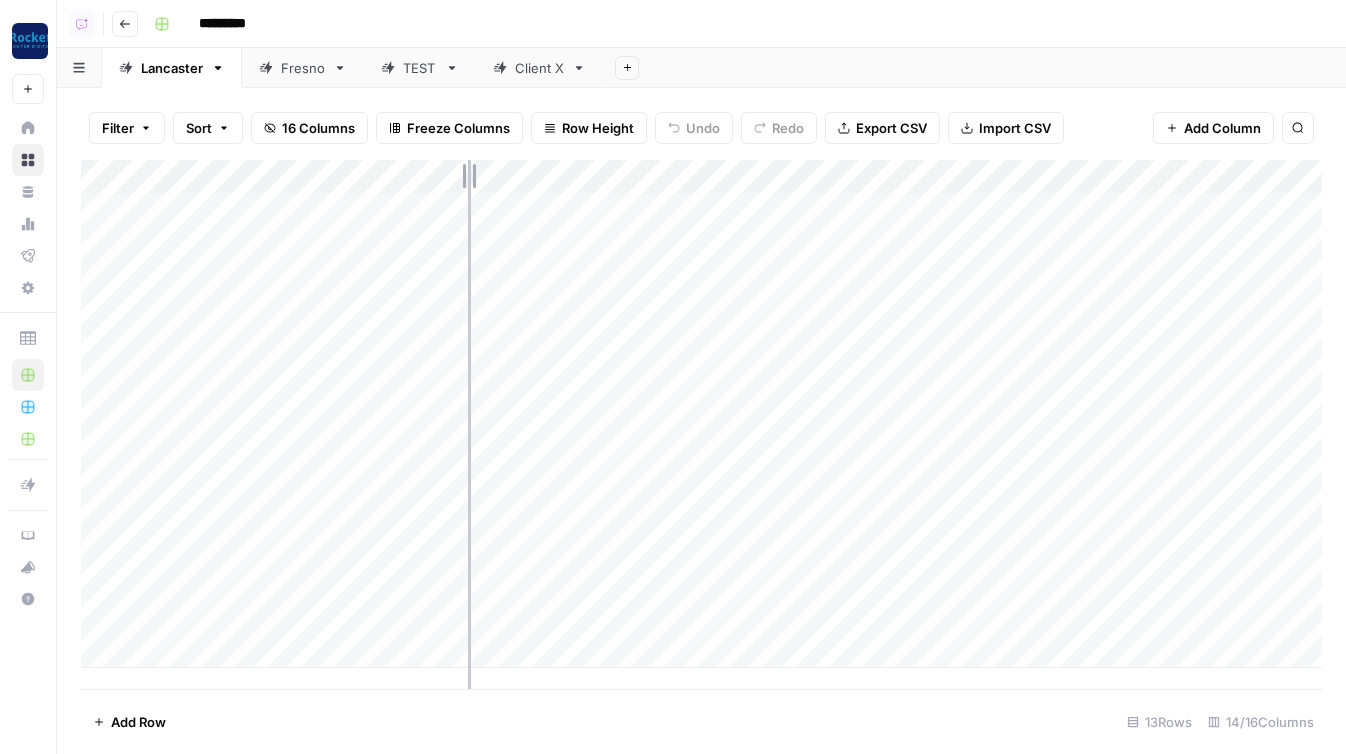 drag, startPoint x: 534, startPoint y: 178, endPoint x: 467, endPoint y: 178, distance: 67 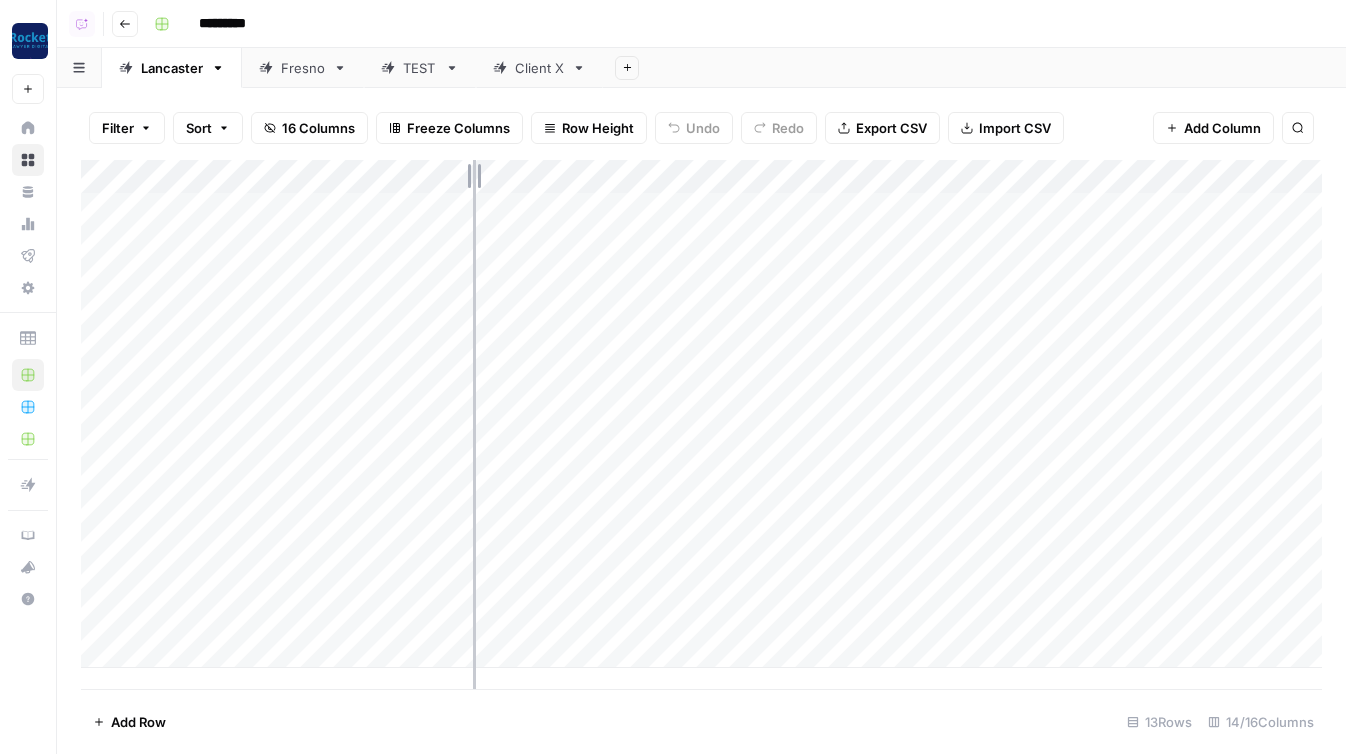click on "Add Column" at bounding box center (701, 414) 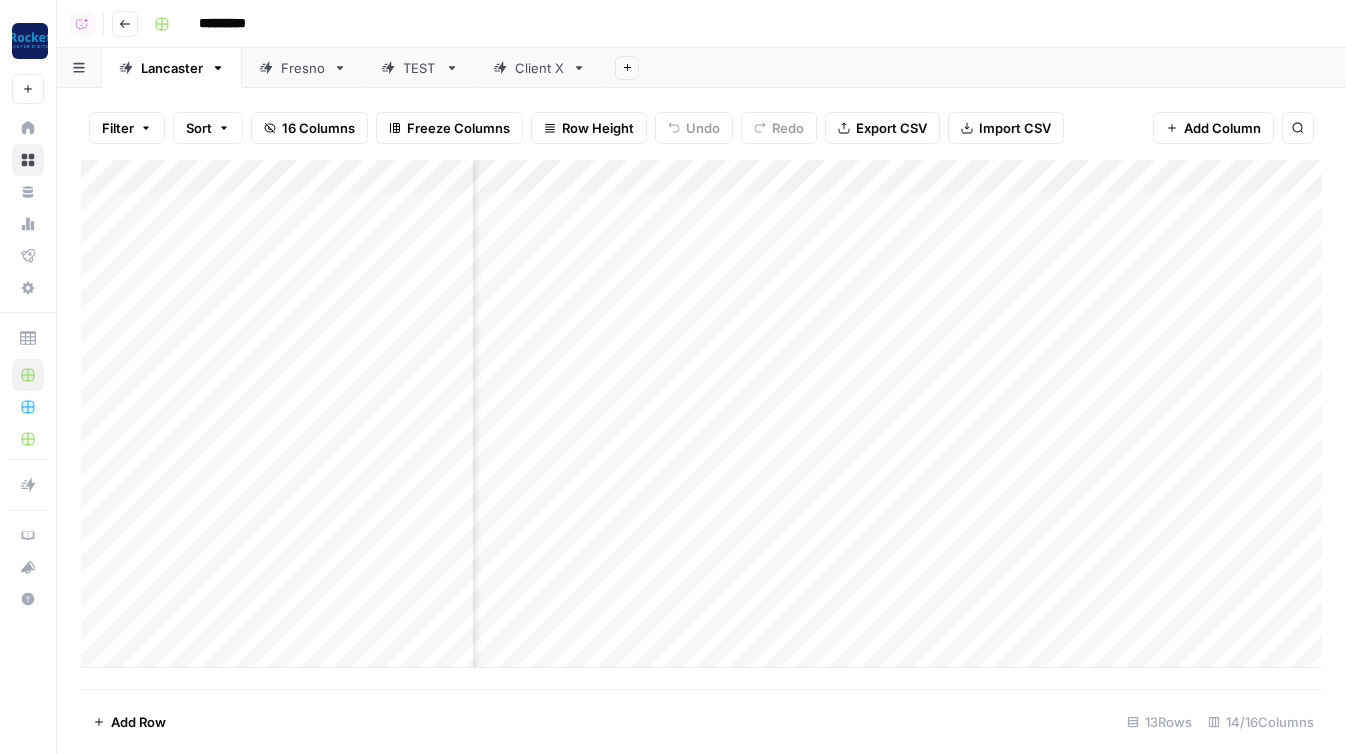 scroll, scrollTop: 0, scrollLeft: 101, axis: horizontal 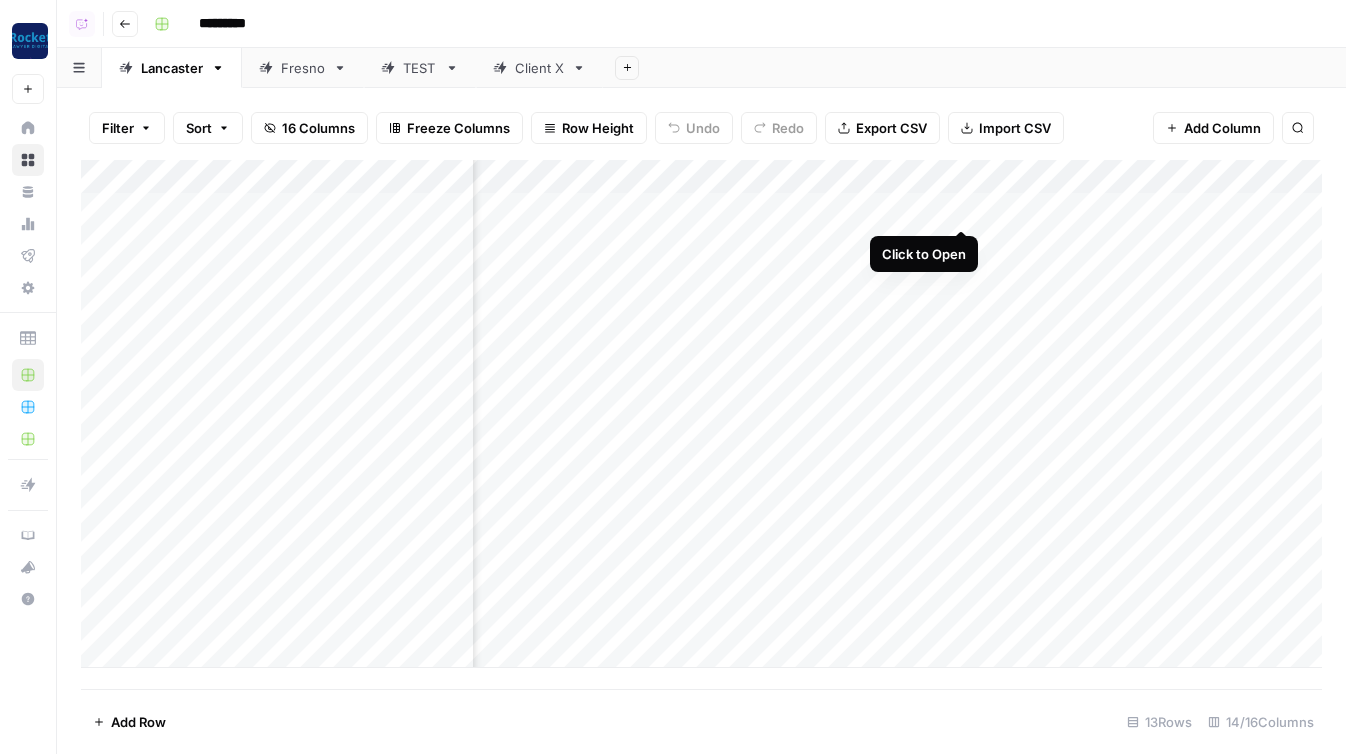 click on "Add Column" at bounding box center [701, 414] 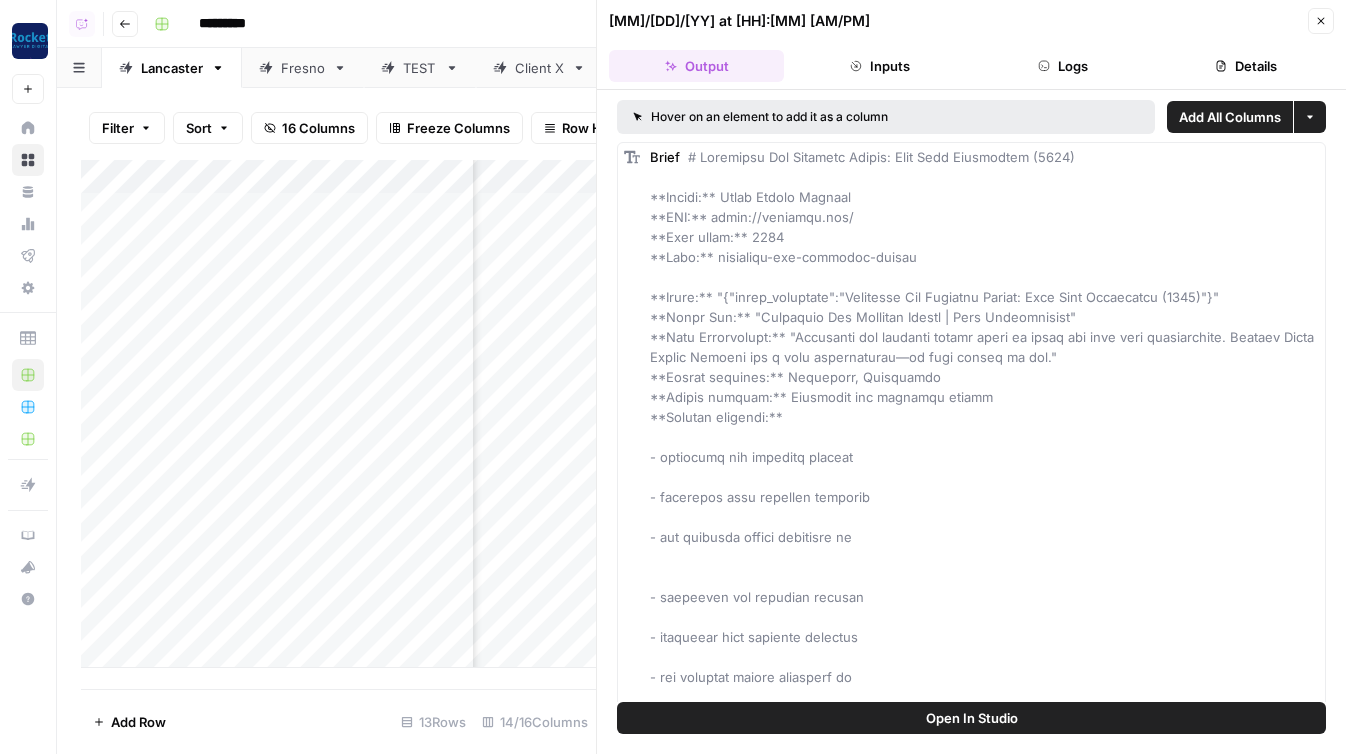 click on "Details" at bounding box center [1246, 66] 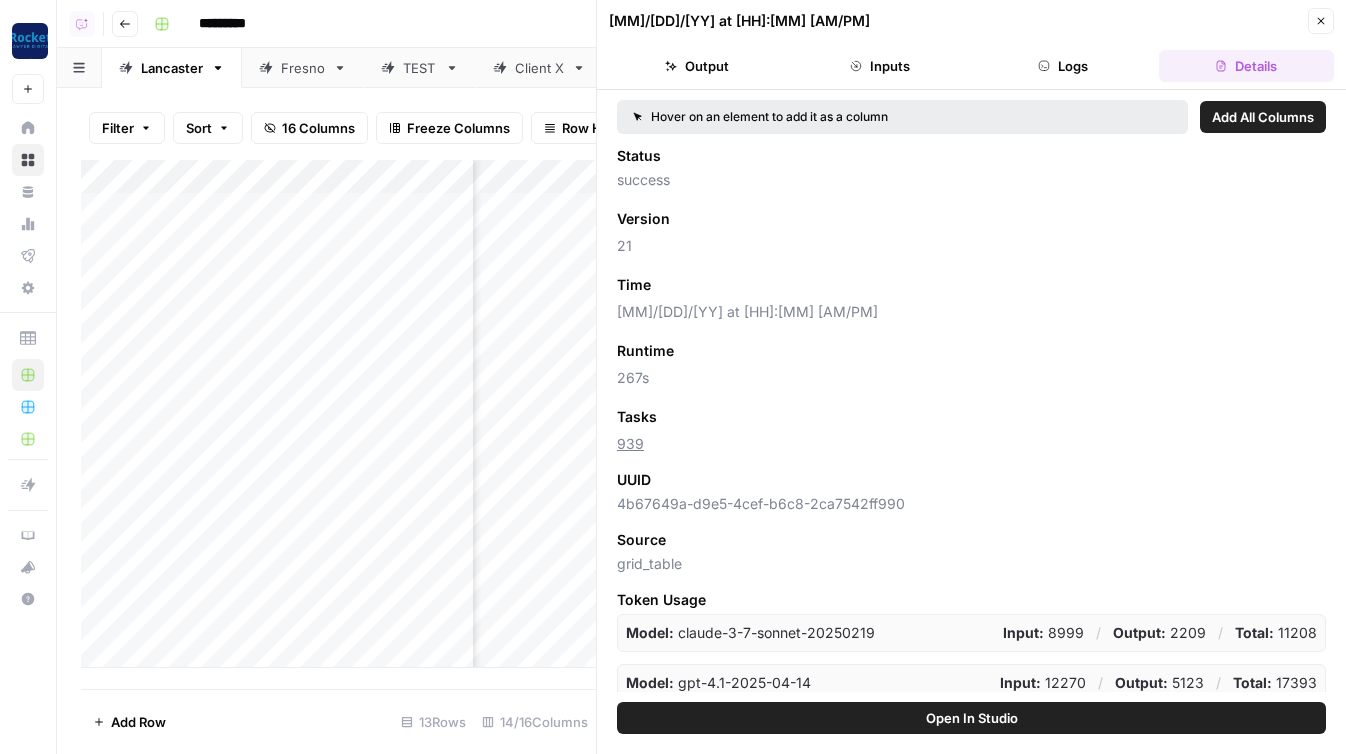 scroll, scrollTop: 210, scrollLeft: 0, axis: vertical 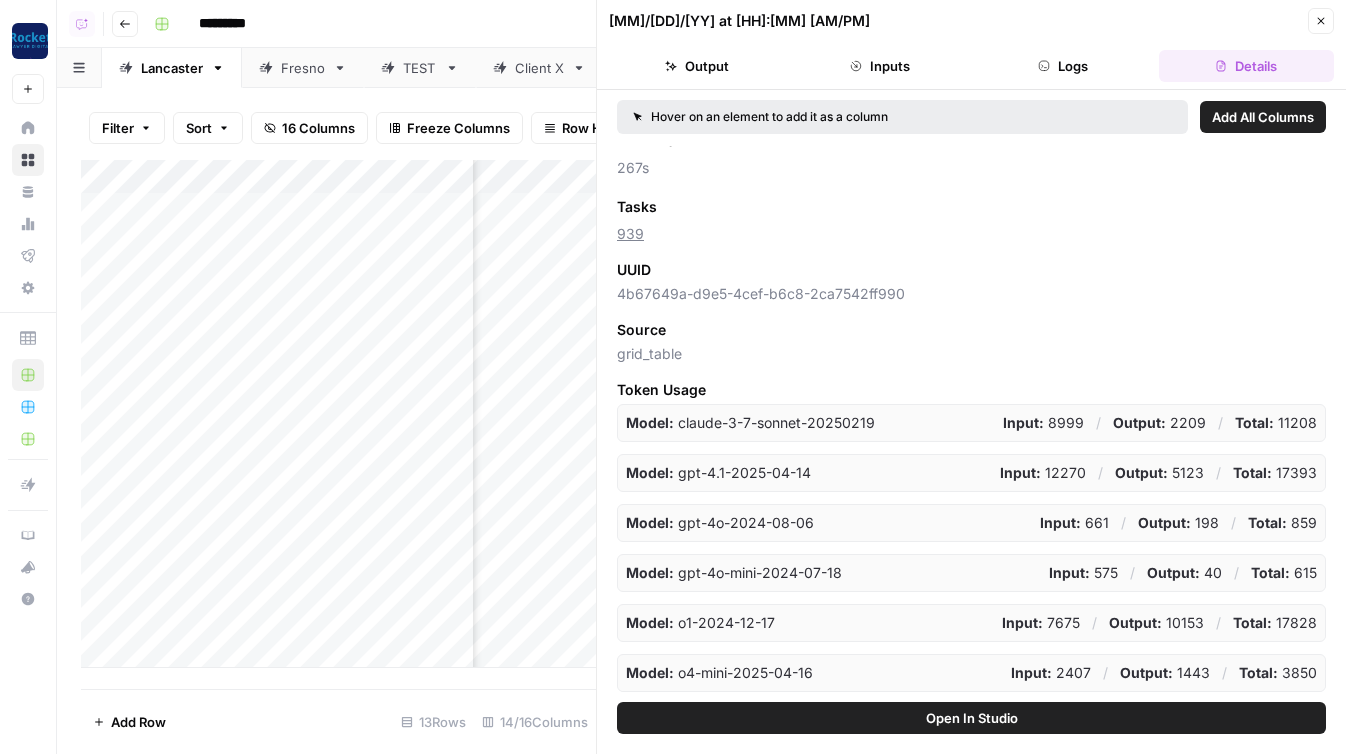 click on "Close" at bounding box center (1321, 21) 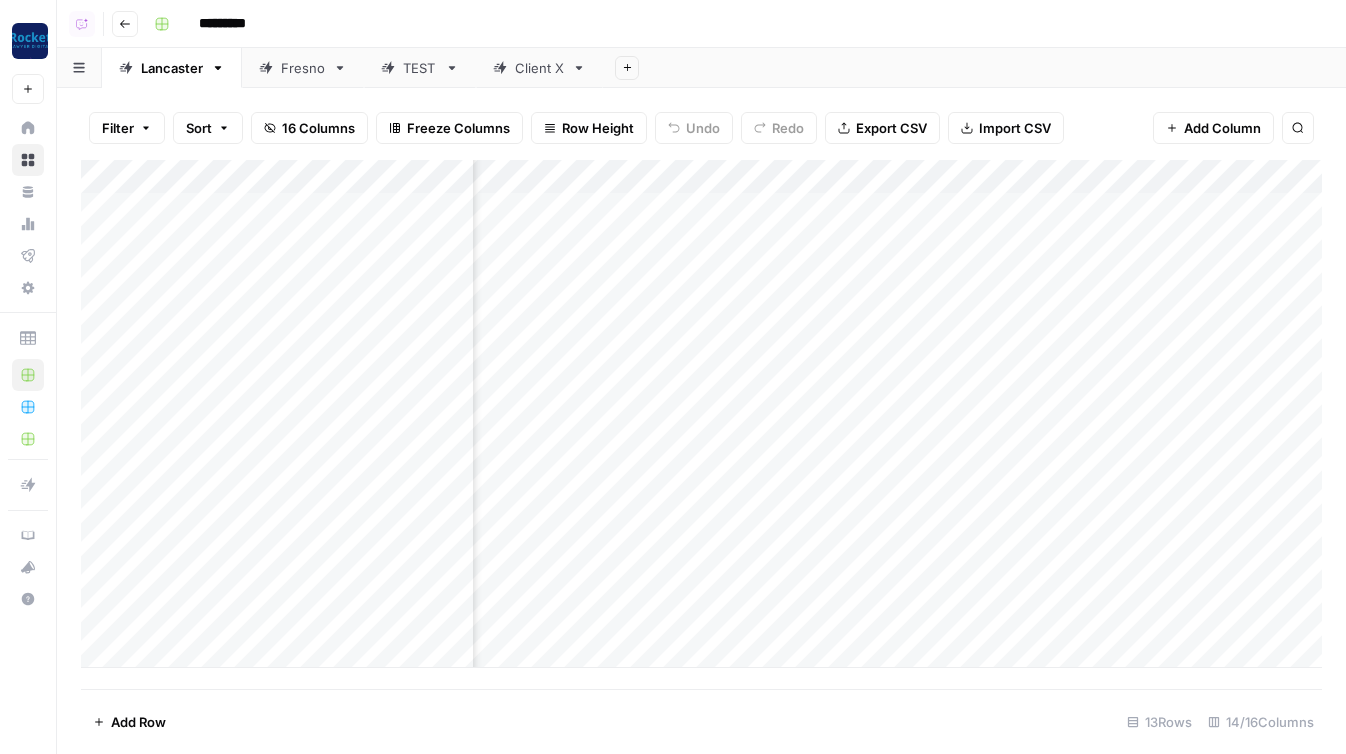 scroll, scrollTop: 0, scrollLeft: 0, axis: both 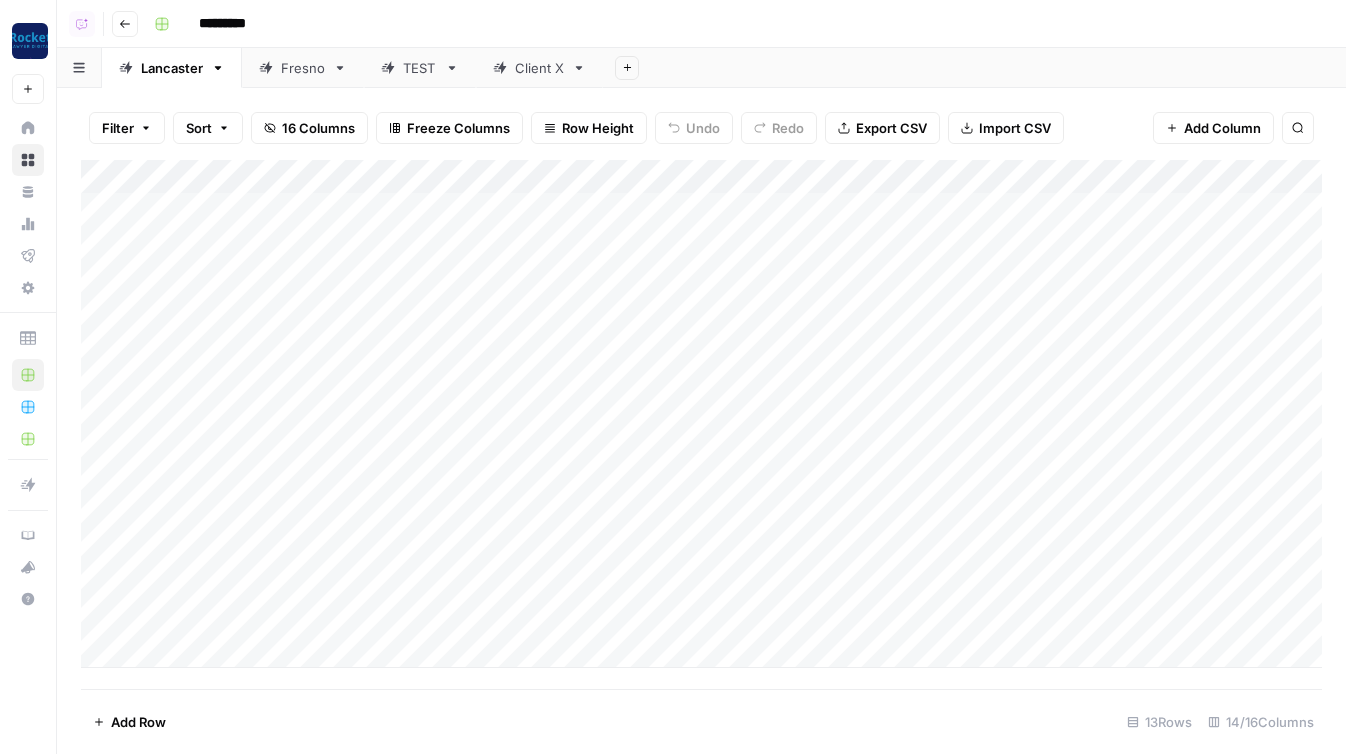 click on "Add Column" at bounding box center (701, 414) 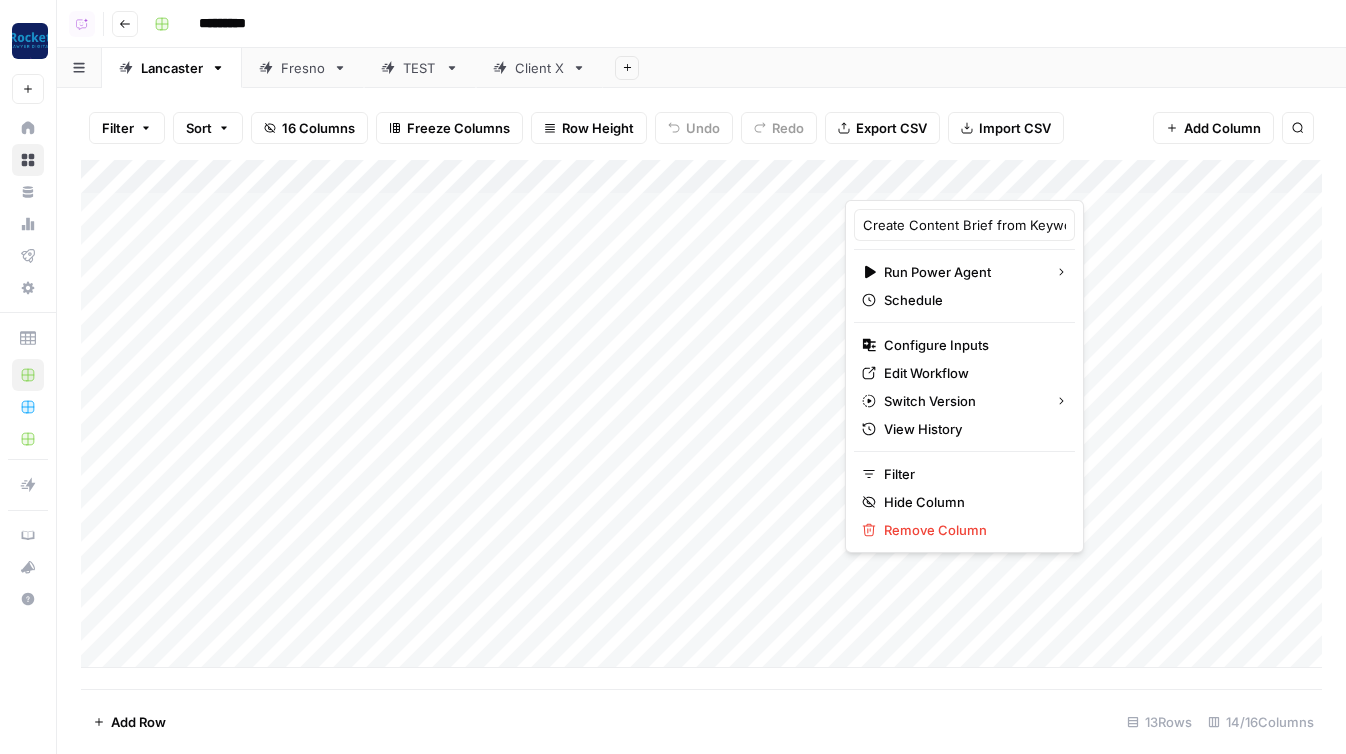 click on "Filter Sort 16 Columns Freeze Columns Row Height Undo Redo Export CSV Import CSV Add Column Search" at bounding box center (701, 128) 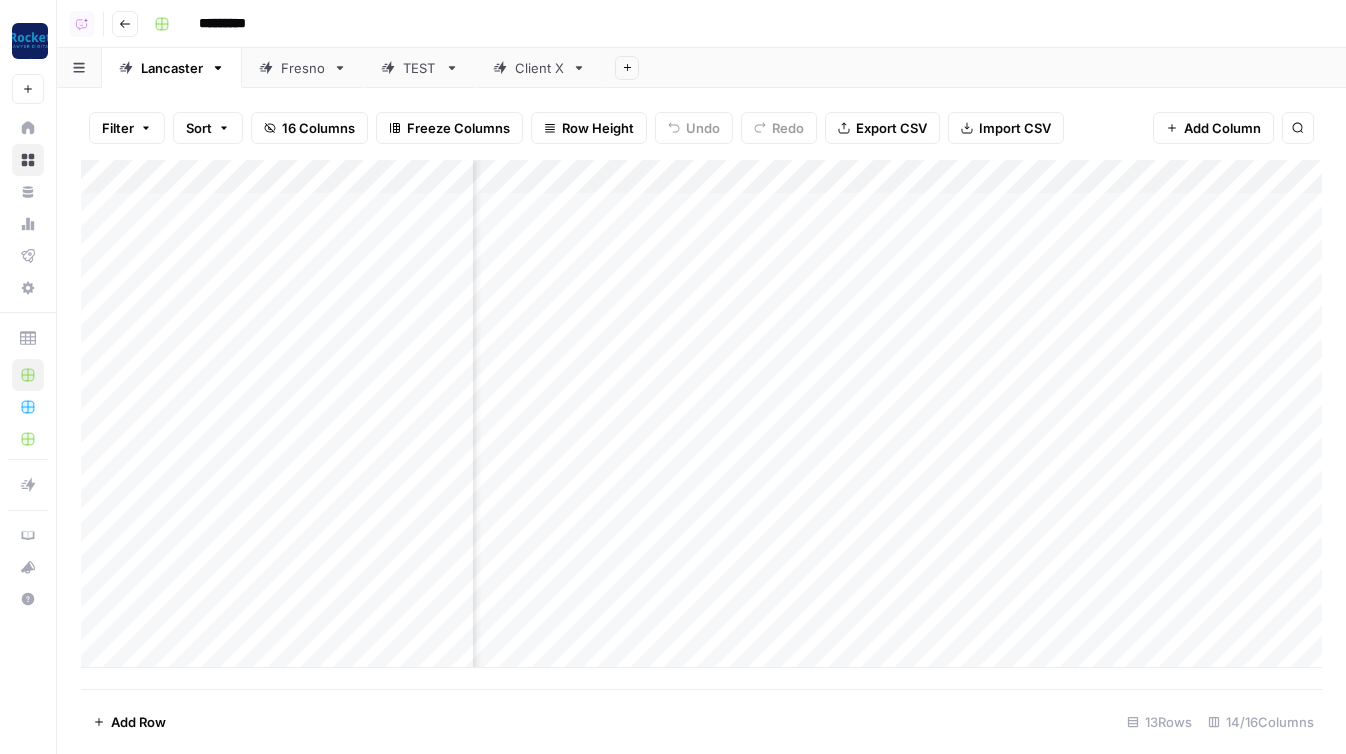scroll, scrollTop: 0, scrollLeft: 0, axis: both 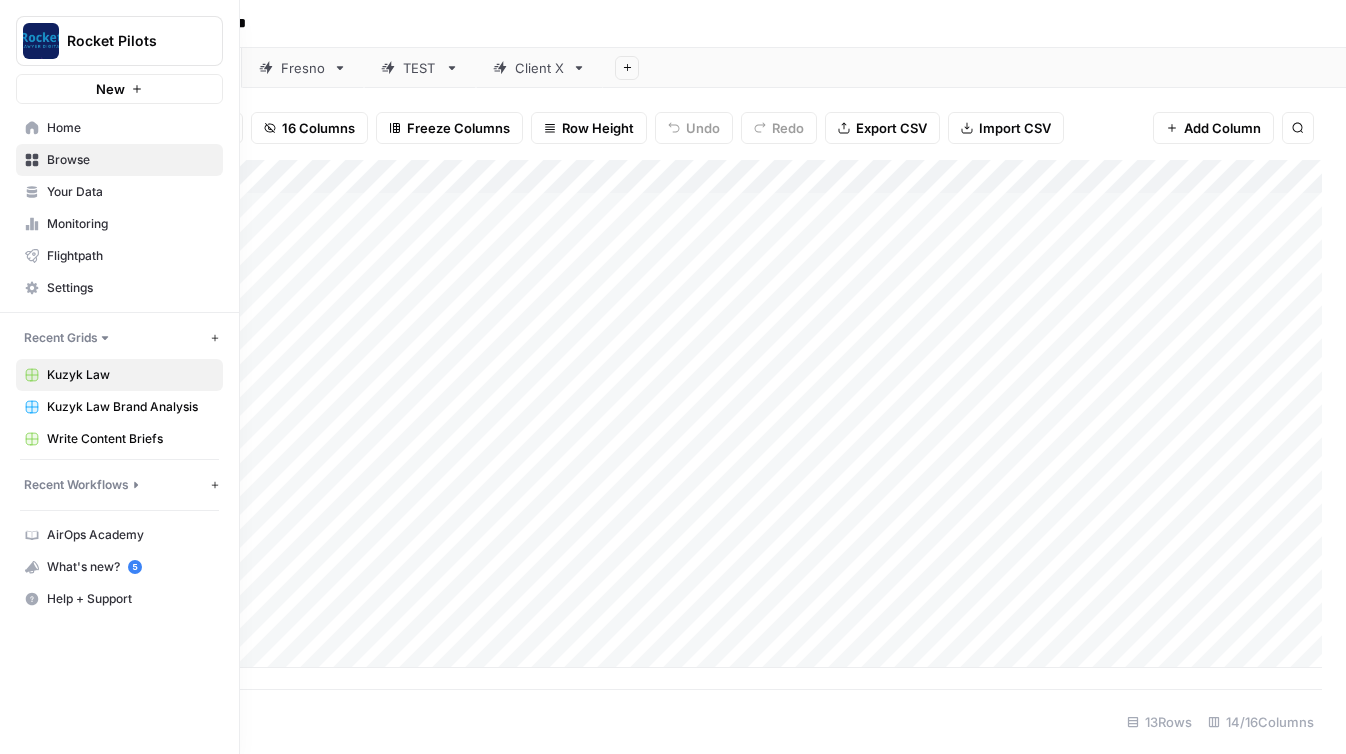 click on "Browse" at bounding box center (130, 160) 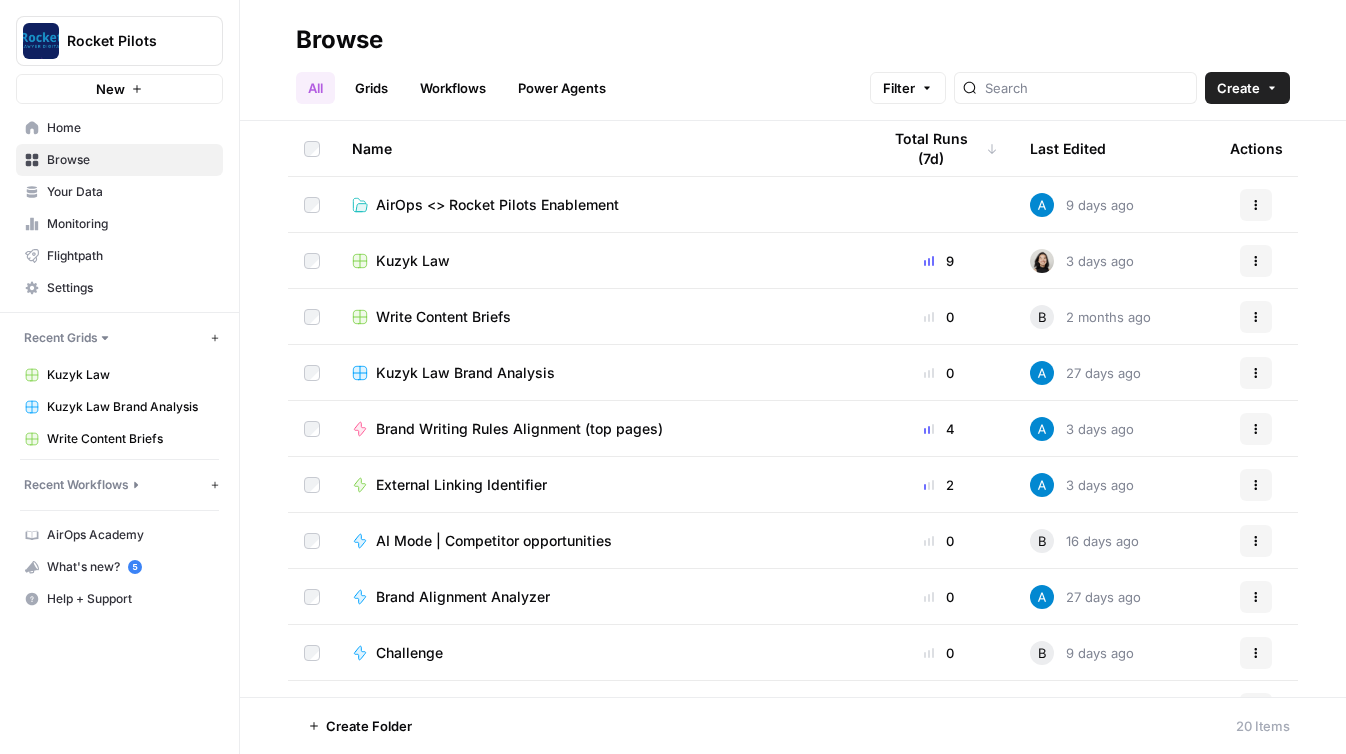 click on "Power Agents" at bounding box center [562, 88] 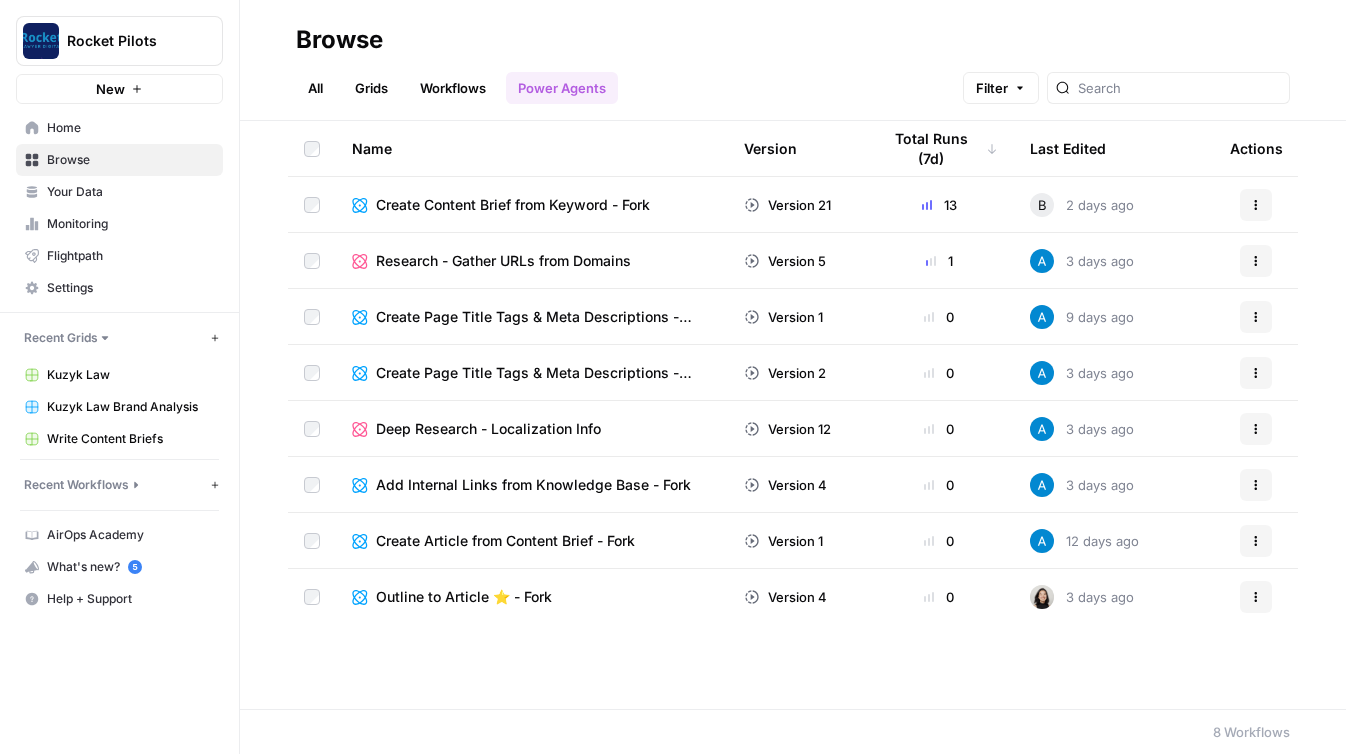 click on "Create Content Brief from Keyword - Fork" at bounding box center [513, 205] 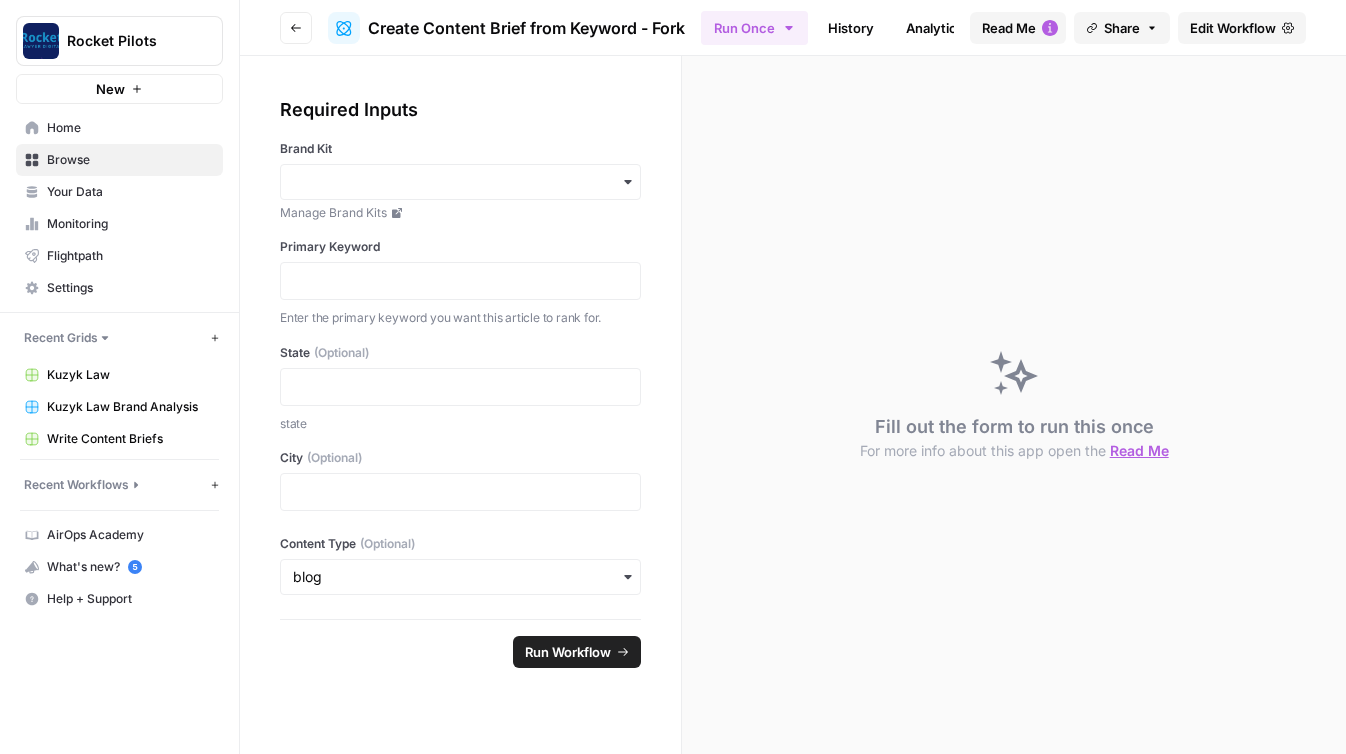 click on "Edit Workflow" at bounding box center (1242, 28) 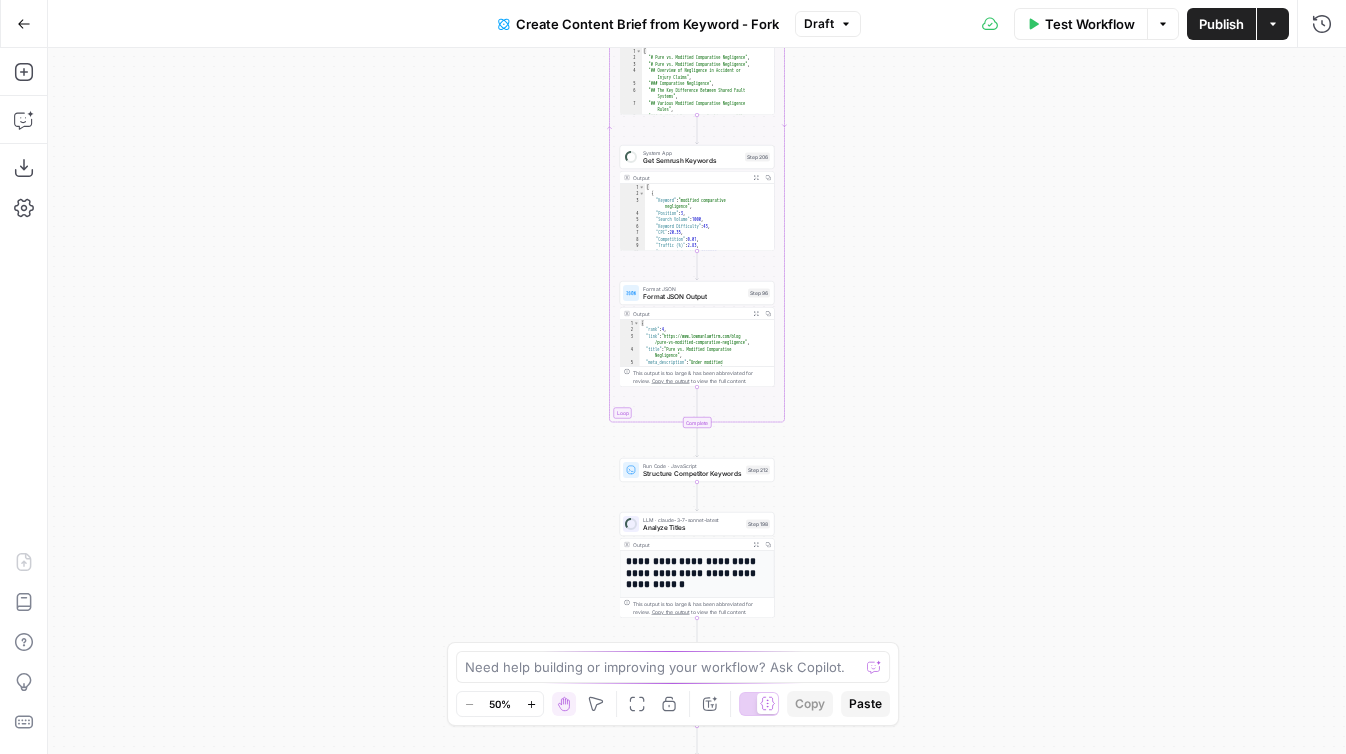 click on "Draft" at bounding box center [819, 24] 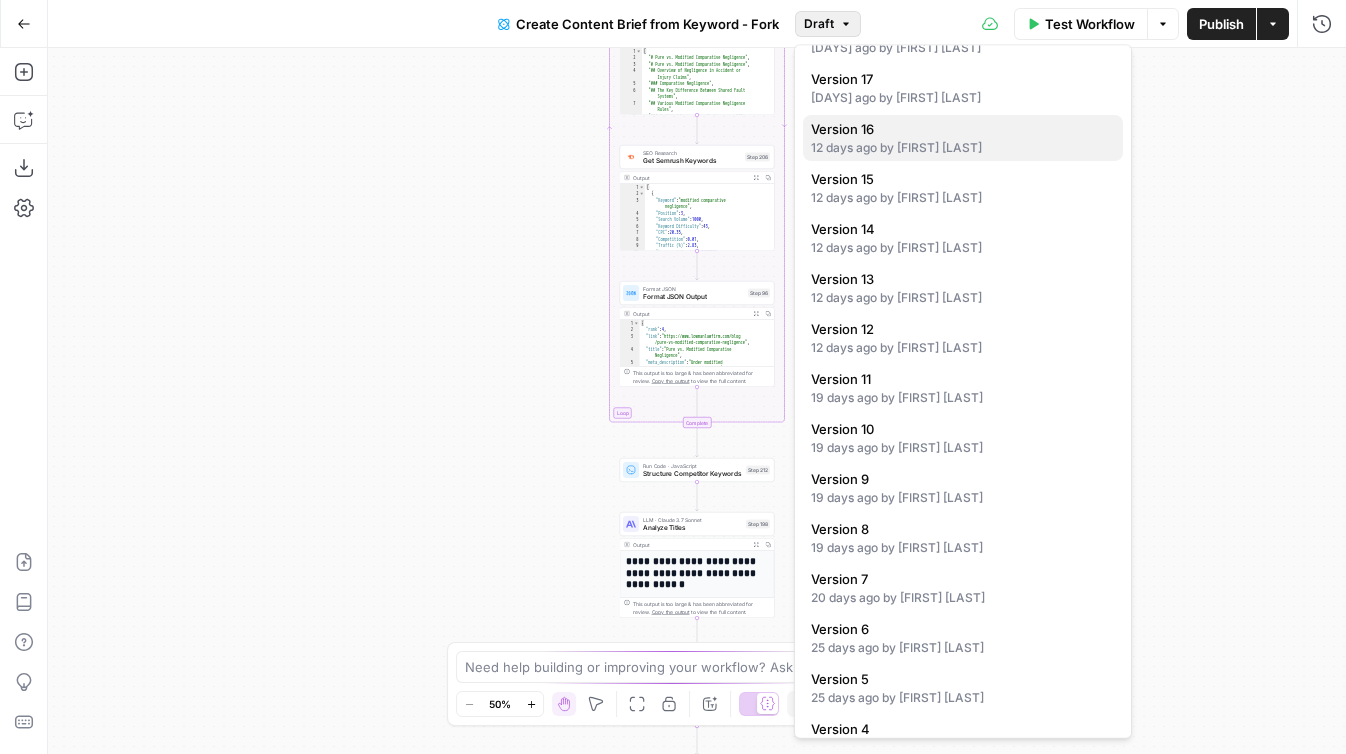 scroll, scrollTop: 420, scrollLeft: 0, axis: vertical 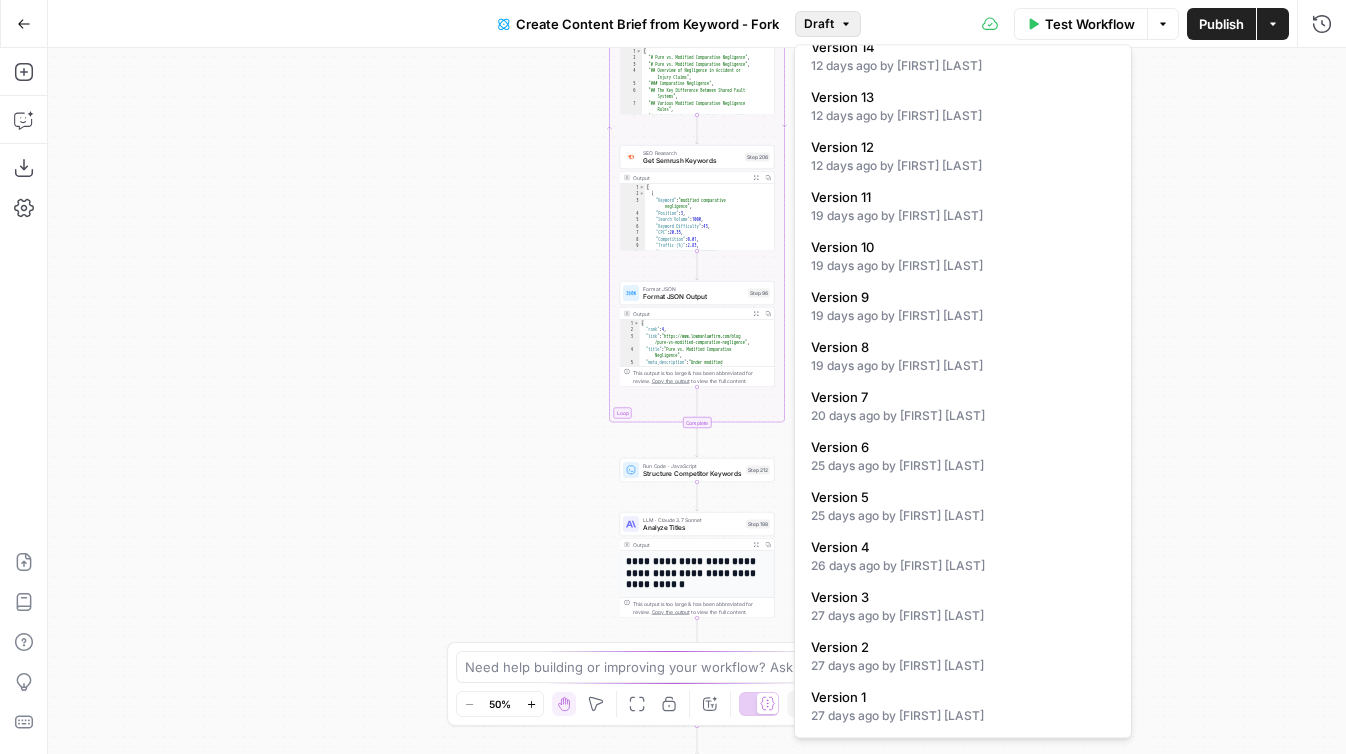 click on "**********" at bounding box center (697, 401) 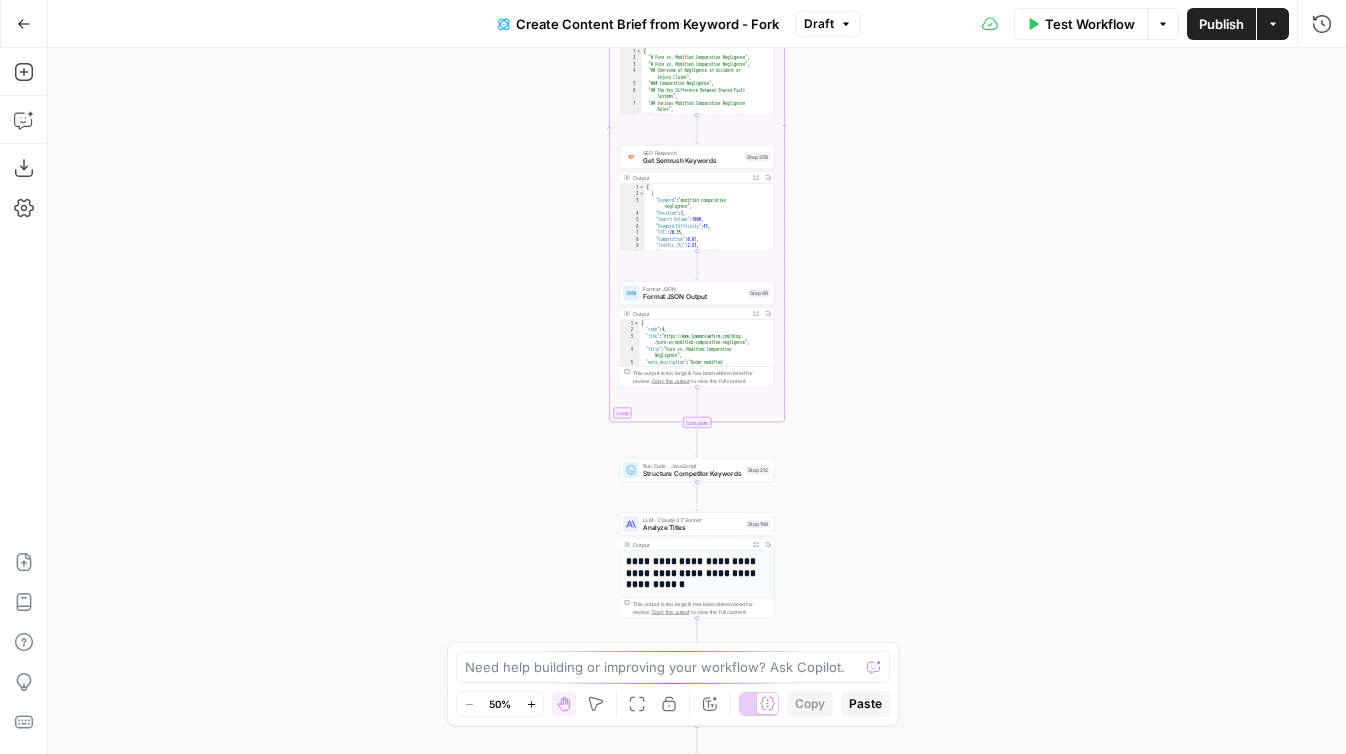 drag, startPoint x: 469, startPoint y: 250, endPoint x: 319, endPoint y: 564, distance: 347.9885 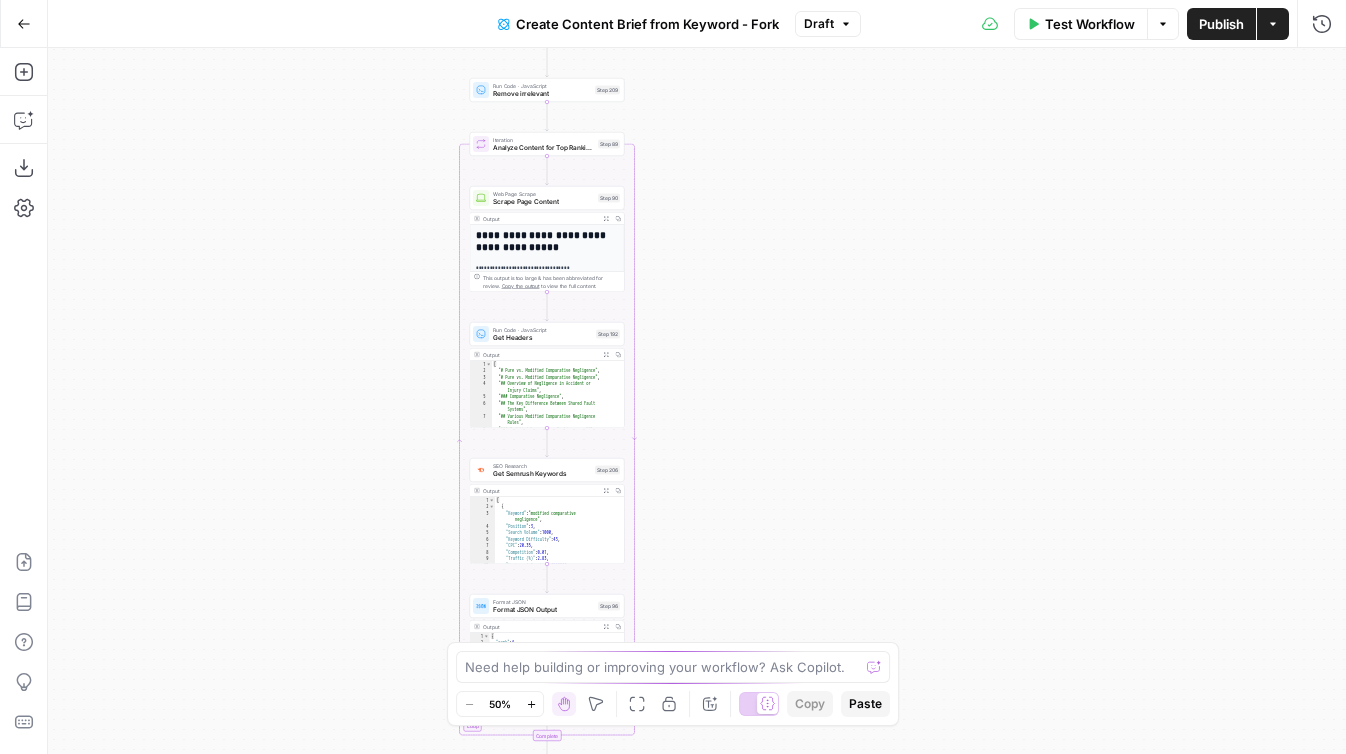 drag, startPoint x: 319, startPoint y: 564, endPoint x: 321, endPoint y: 295, distance: 269.00745 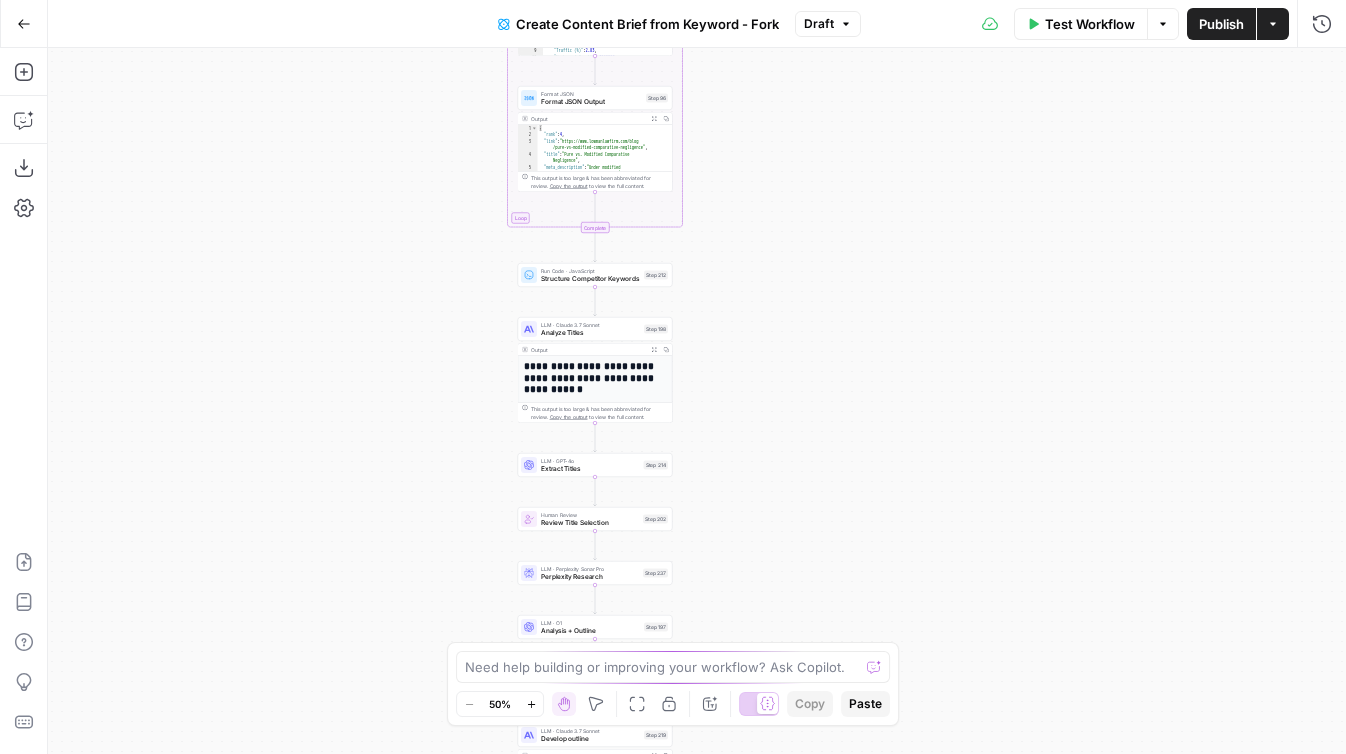 drag, startPoint x: 335, startPoint y: 498, endPoint x: 385, endPoint y: 257, distance: 246.13208 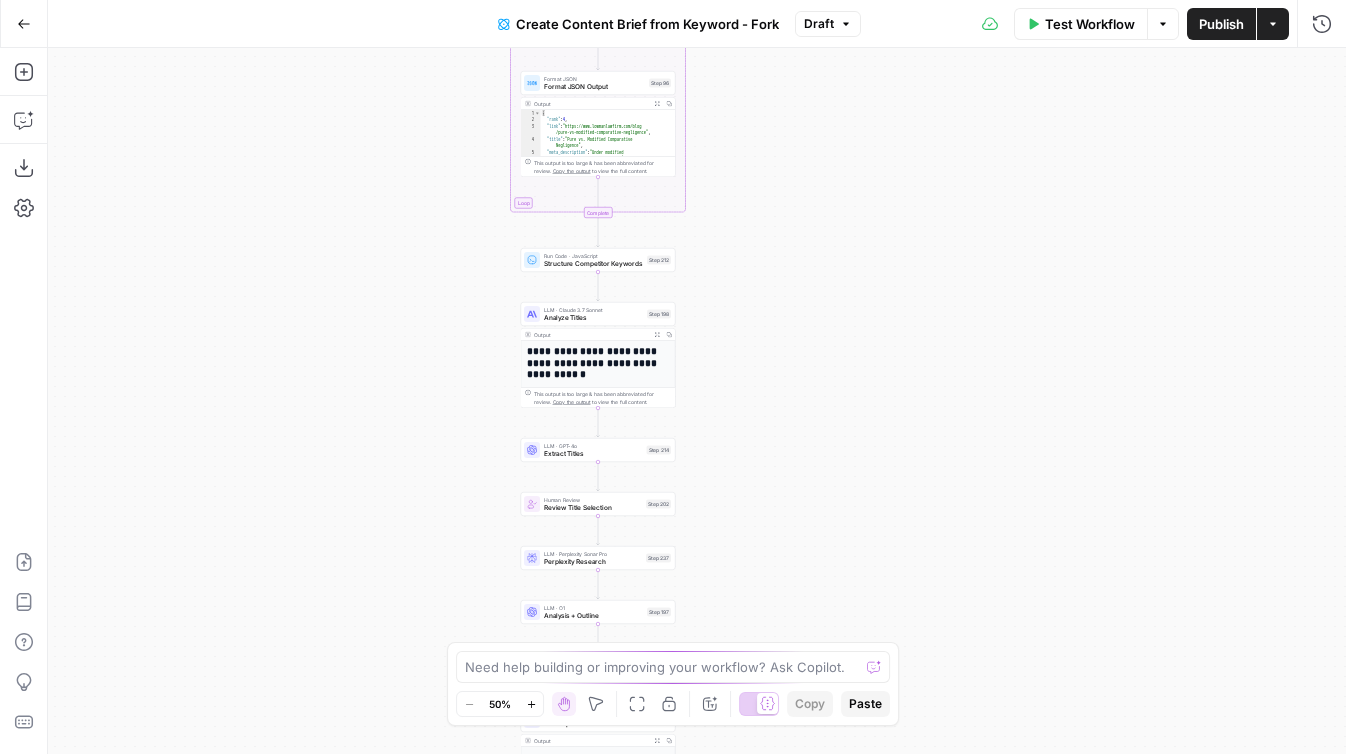 drag, startPoint x: 339, startPoint y: 519, endPoint x: 425, endPoint y: 211, distance: 319.7812 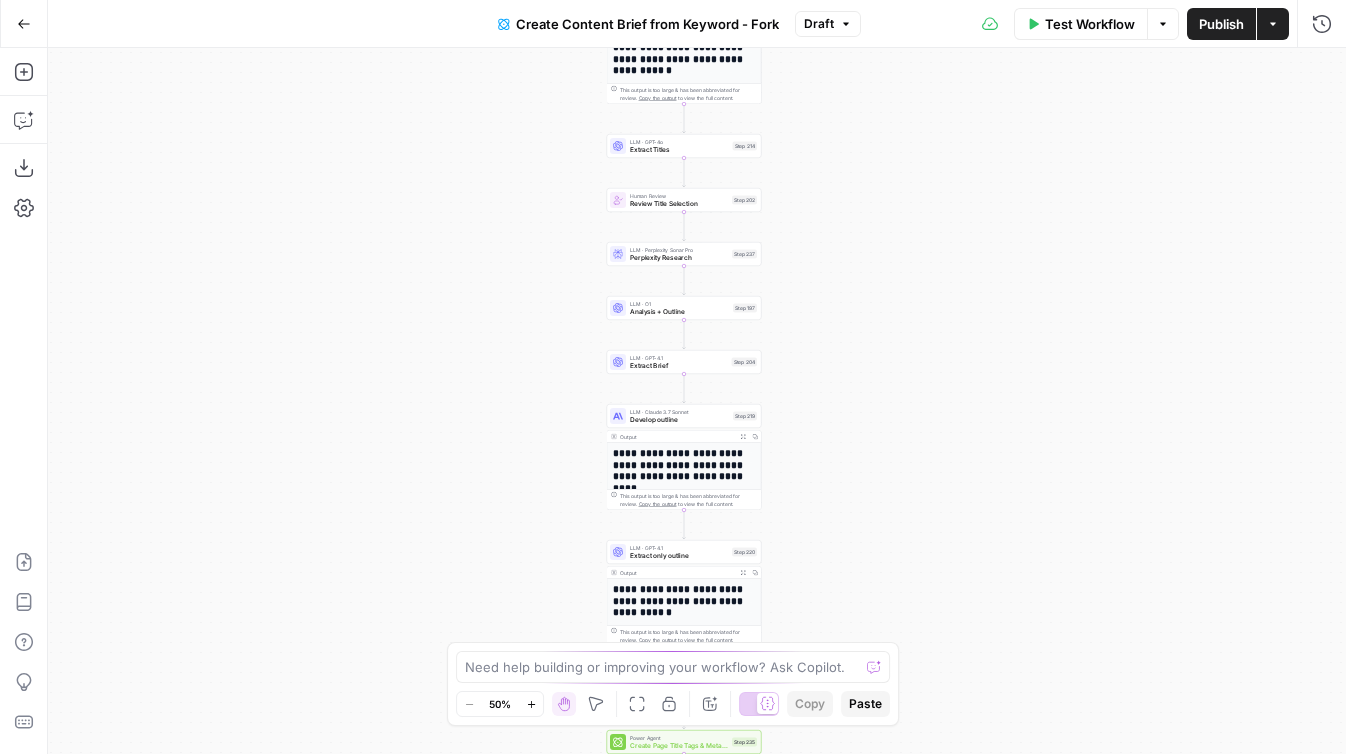 drag, startPoint x: 518, startPoint y: 433, endPoint x: 512, endPoint y: 169, distance: 264.06818 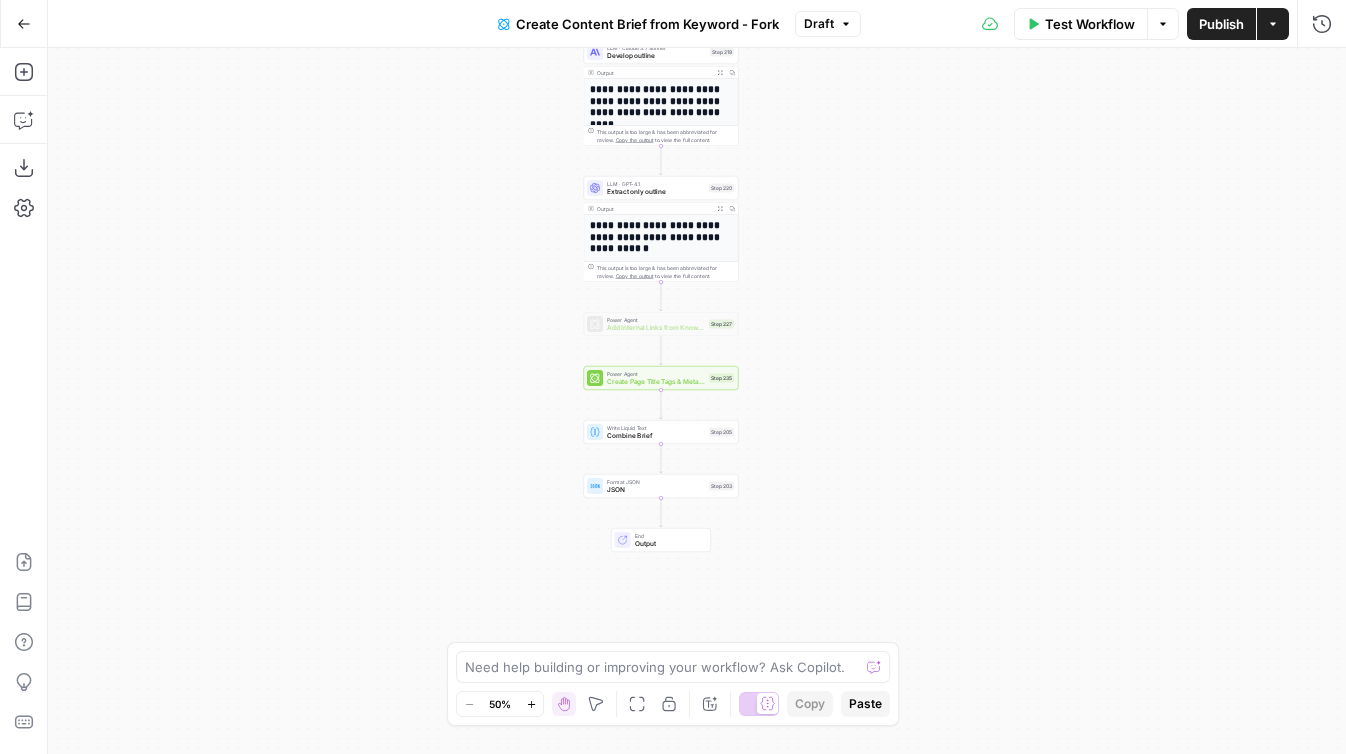 drag, startPoint x: 512, startPoint y: 537, endPoint x: 493, endPoint y: 434, distance: 104.73777 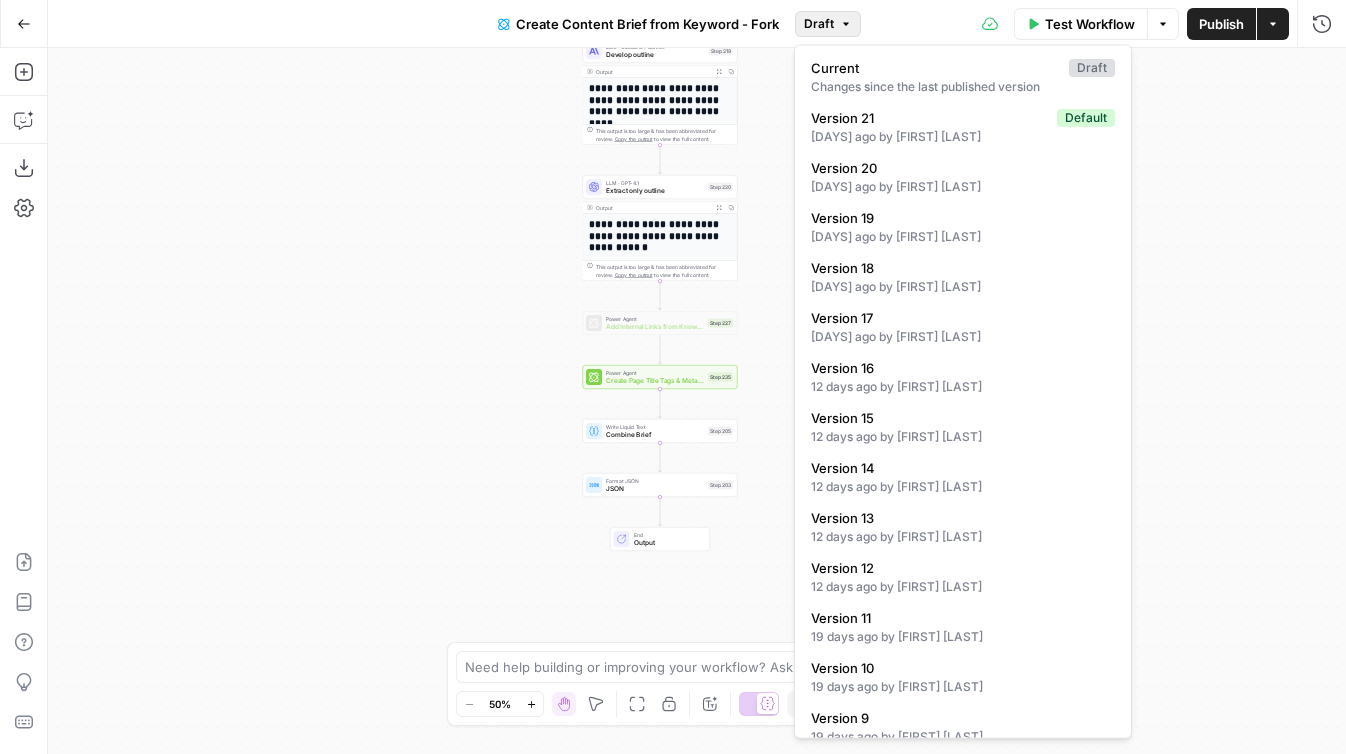 click on "Draft" at bounding box center [828, 24] 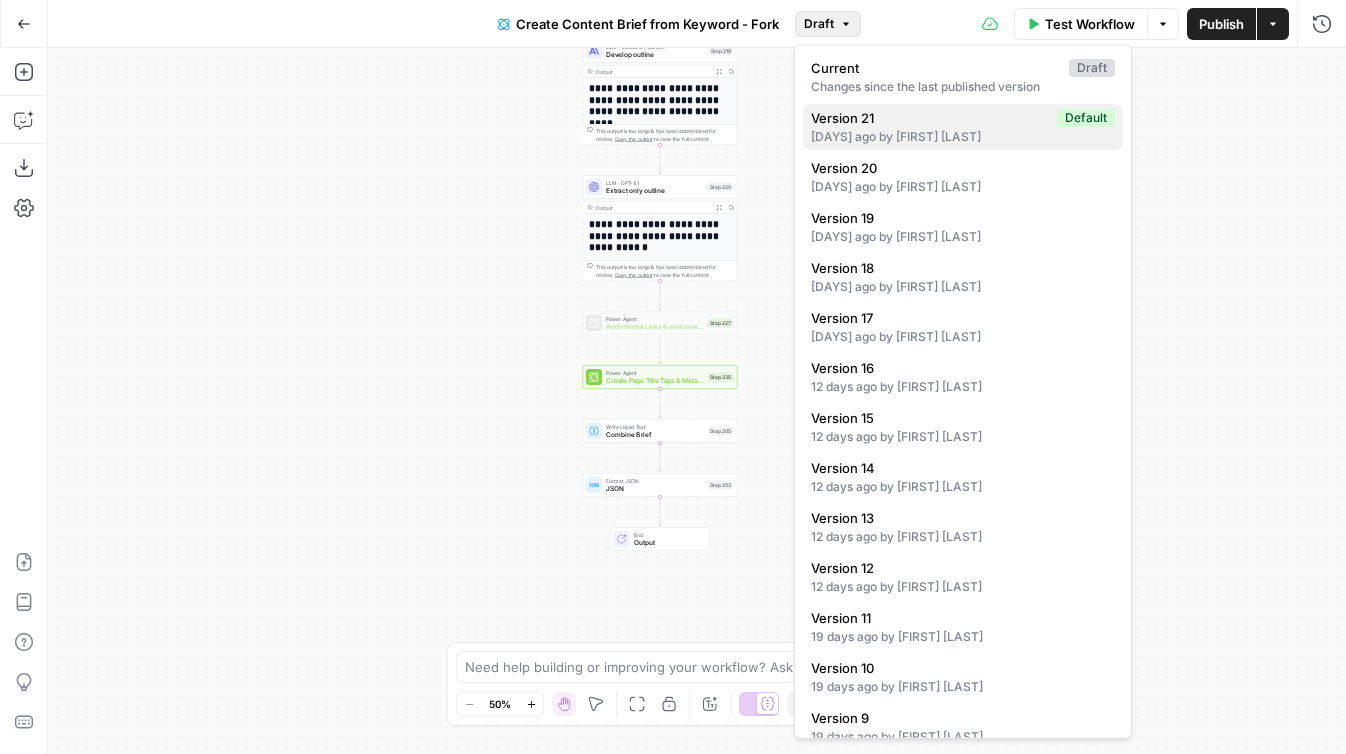 click on "Version 21" at bounding box center [930, 118] 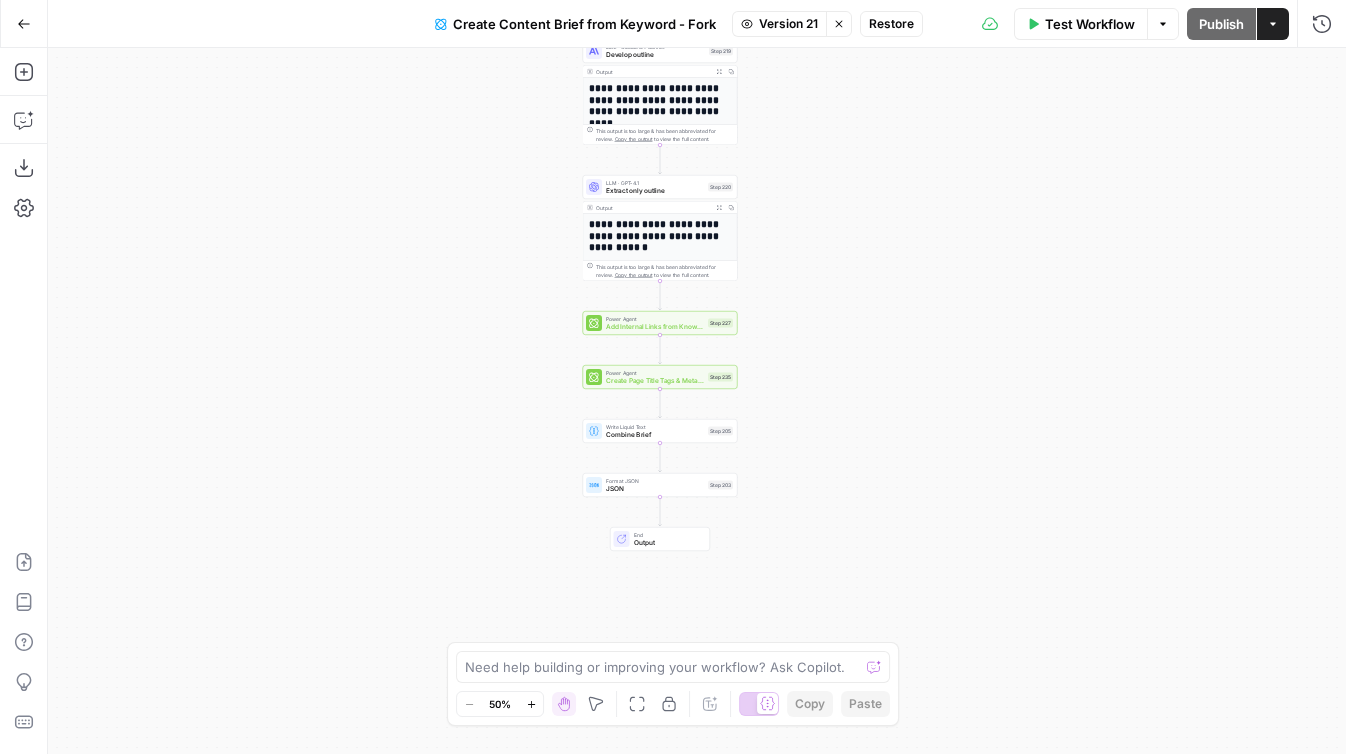click on "Restore" at bounding box center (891, 24) 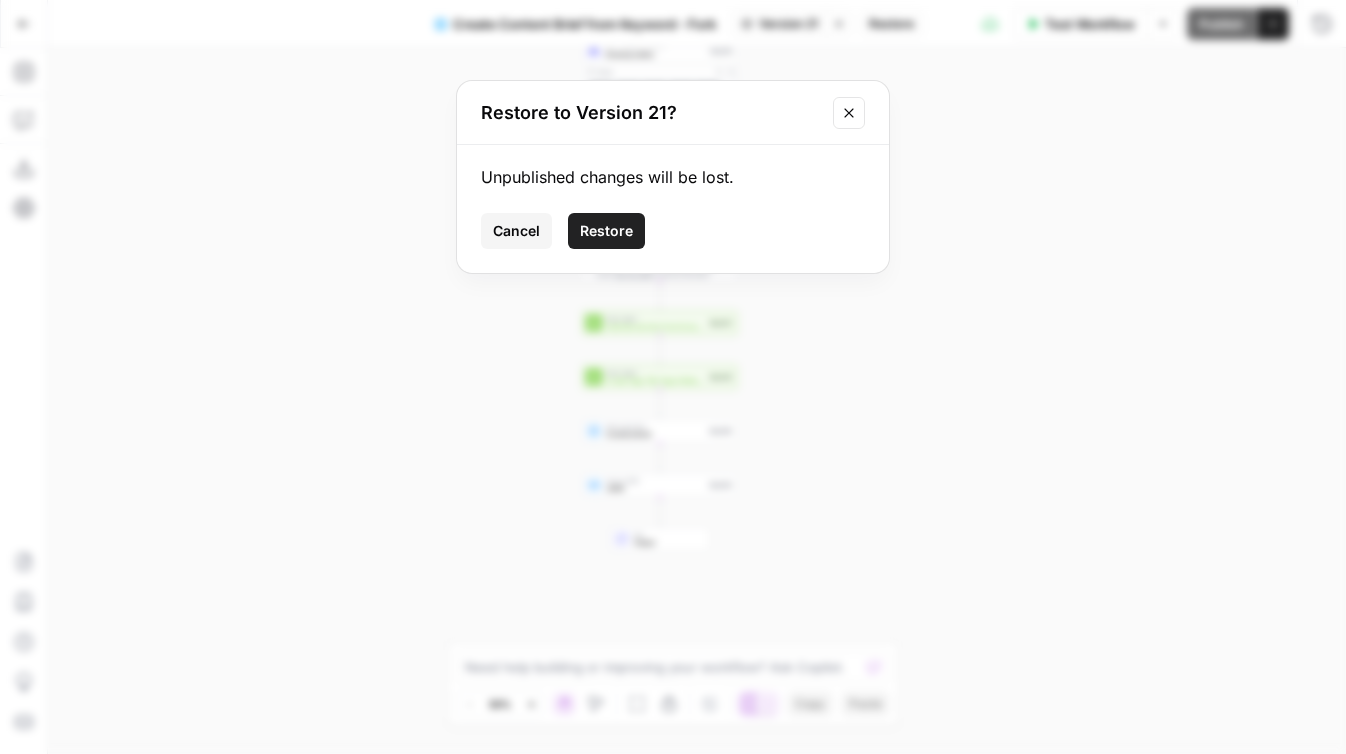 click on "Restore" at bounding box center (606, 231) 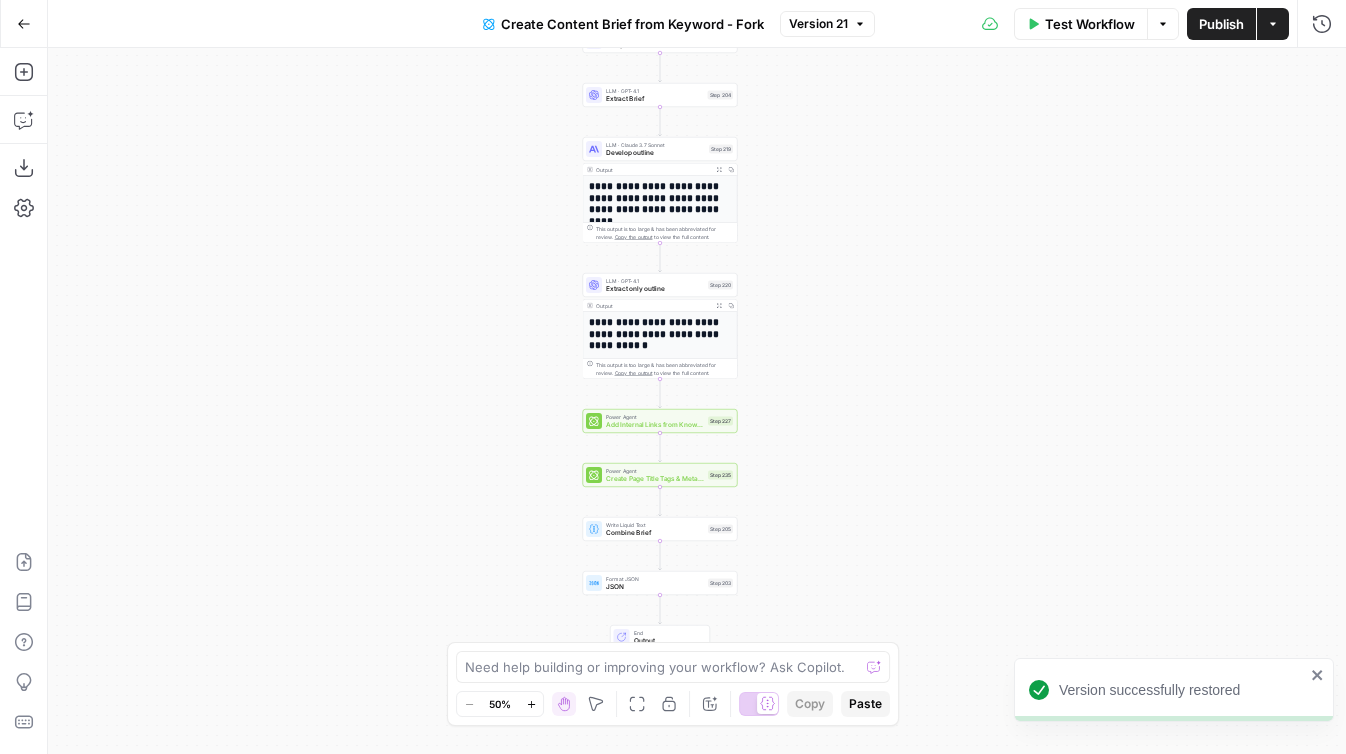 drag, startPoint x: 829, startPoint y: 114, endPoint x: 829, endPoint y: 230, distance: 116 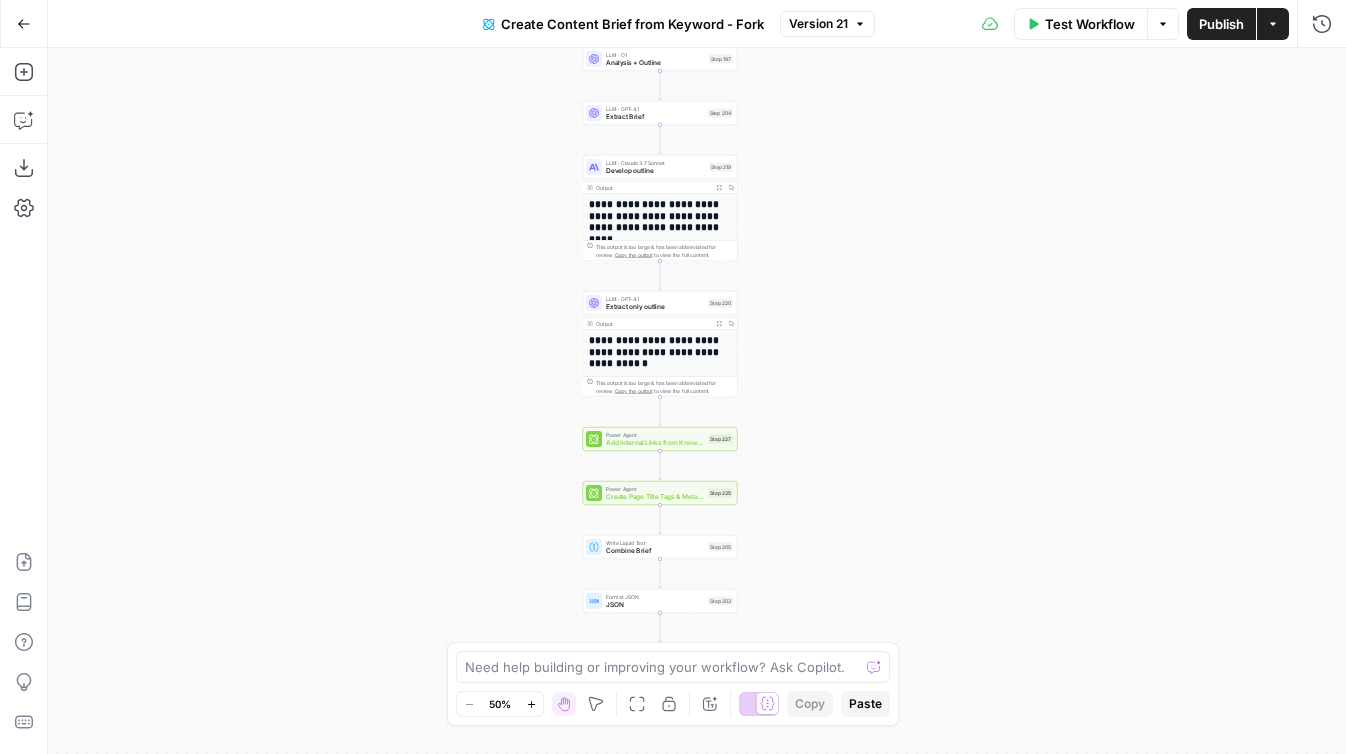 click on "Extract only outline" at bounding box center [655, 307] 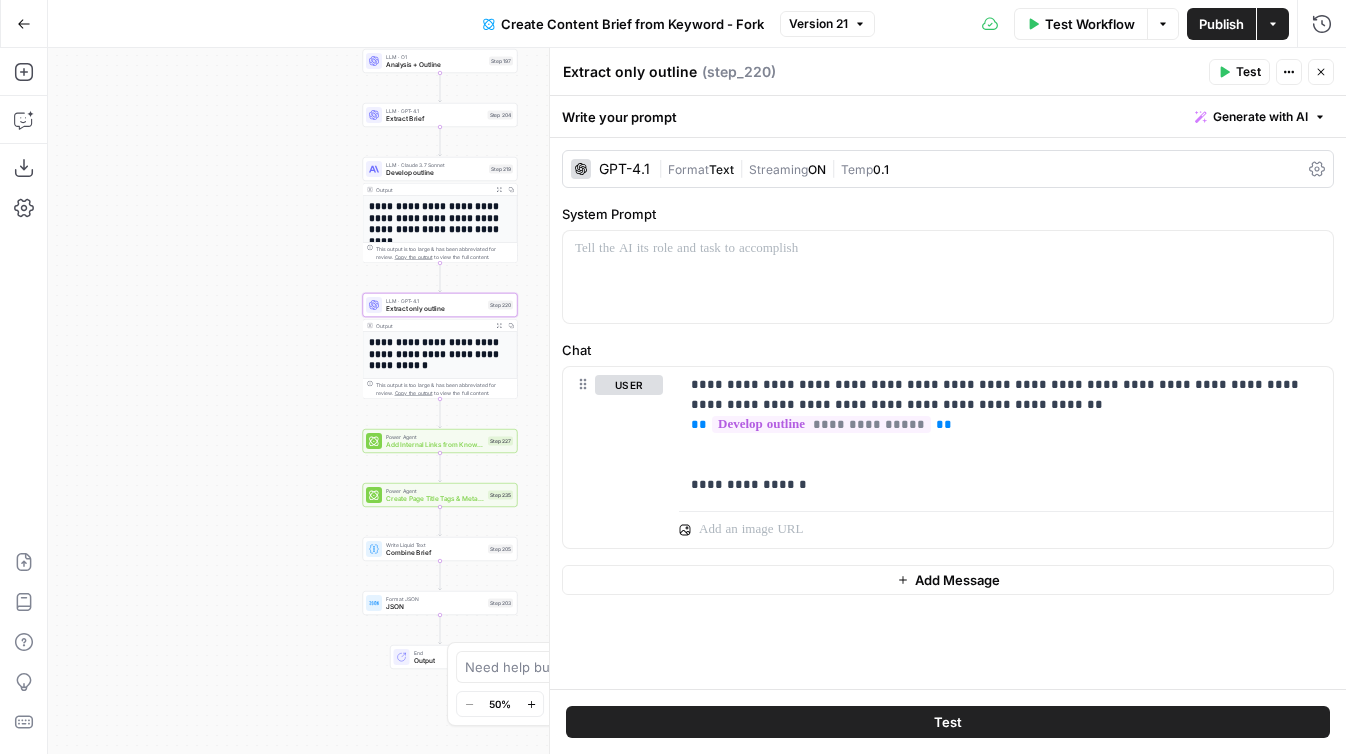 drag, startPoint x: 410, startPoint y: 325, endPoint x: 148, endPoint y: 327, distance: 262.00763 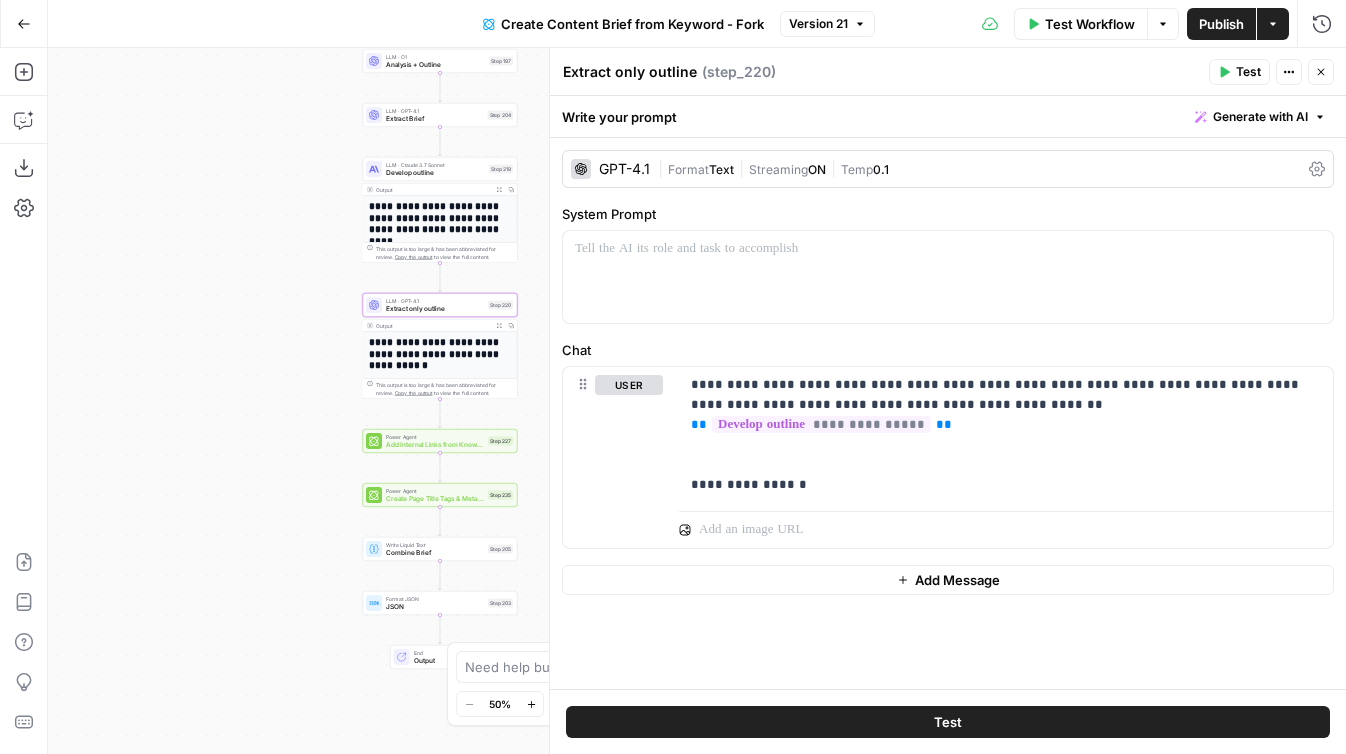 click on "Workflow Set Inputs Inputs Run Code · Python Get UULE Step 228 Google Search UULE Google Search Step 232 Google Search City, State Google Search Step 229 Run Code · JavaScript Extract People Also Ask Questions Step 231 Loop Iteration Label if relevant Step 207 LLM · GPT-4o Mini Determine if relevant Step 208 Output Expand Output Copy 1 2 3 {    "relevant" :  "true" }     XXXXXXXXXXXXXXXXXXXXXXXXXXXXXXXXXXXXXXXXXXXXXXXXXXXXXXXXXXXXXXXXXXXXXXXXXXXXXXXXXXXXXXXXXXXXXXXXXXXXXXXXXXXXXXXXXXXXXXXXXXXXXXXXXXXXXXXXXXXXXXXXXXXXXXXXXXXXXXXXXXXXXXXXXXXXXXXXXXXXXXXXXXXXXXXXXXXXXXXXXXXXXXXXXXXXXXXXXXXXXXXXXXXXXXXXXXXXXXXXXXXXXXXXXXXXXXXXXXXXXXXXXXXXXXXXXXXXXXXXXXXXXXXXXXXXXXXXXXXXXXXXXXXXXXXXXXXXXXXXXXXXXXXXXXXXXXXXXXXXXXXXXXXXXXXXXXXXXXXXXXXXXXXXXXXXXXXXXXXXXXXXXXXXXXXXXXXXXXXXXXXXXXXXXXXXXXXXXXXXXXXXXXXXXXXXXXXXXXXXXXXXXXXXXXXXXXXXXXXXXXXXXXXXXXXXXXXXXXXXXXXXXXXXXXXXXXXXXXXXXXXXXXXXXXXX Complete Run Code · JavaScript Remove irrelevant Step 209 Loop Iteration Analyze Content for Top Ranking Pages Step 89 Step 90 Copy" at bounding box center (697, 401) 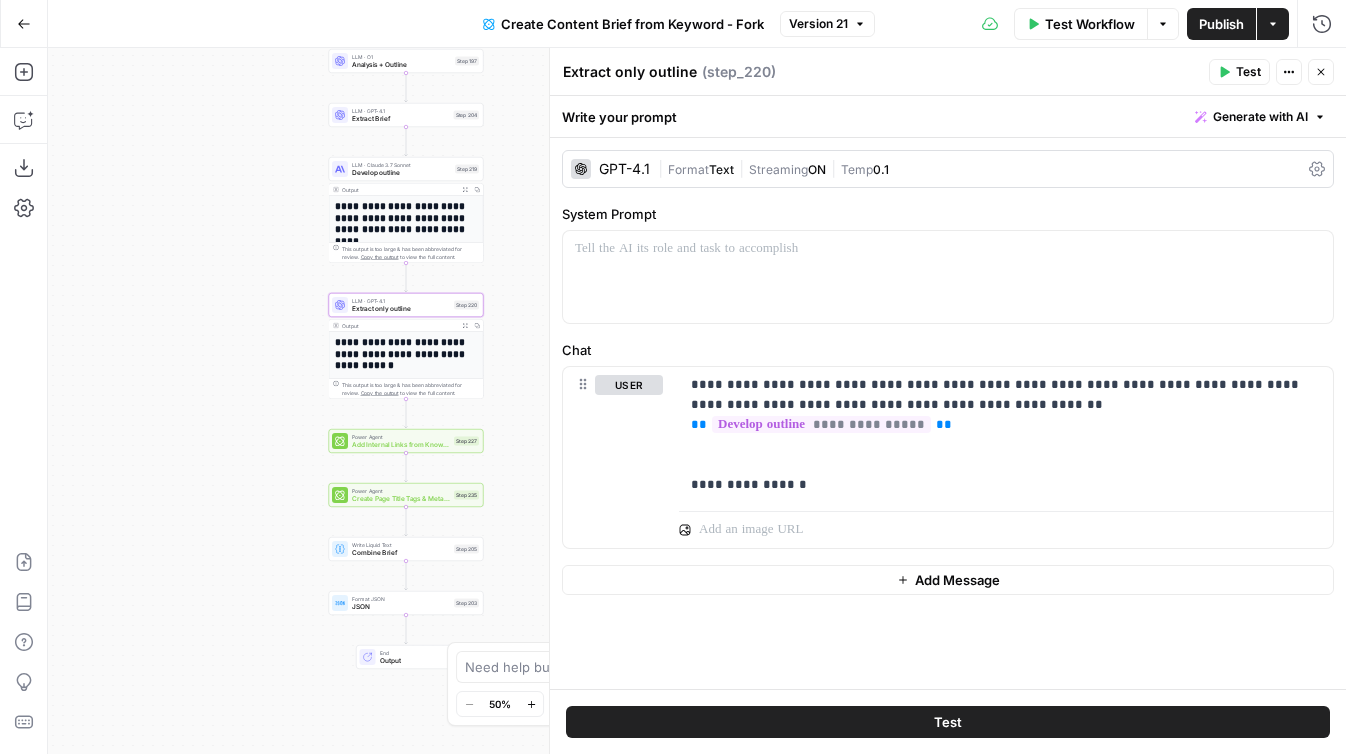 click on "Close" at bounding box center [1321, 72] 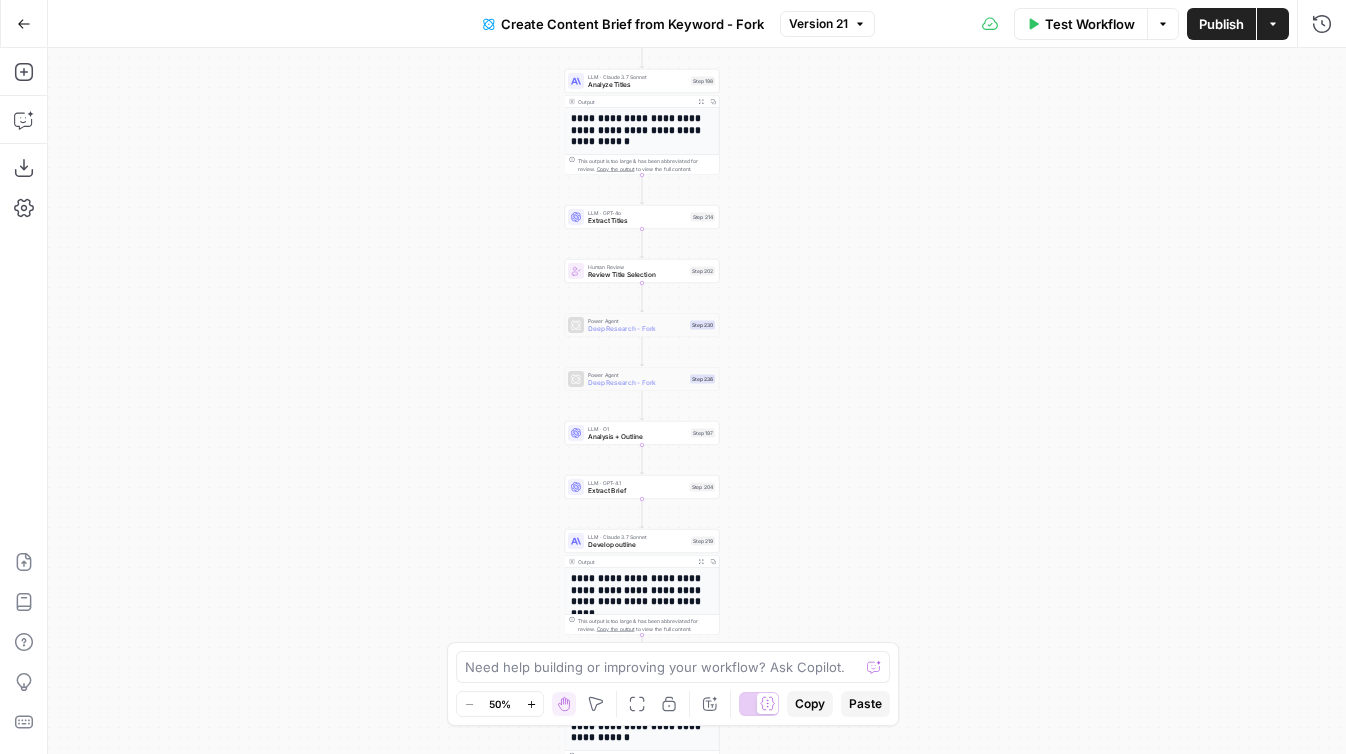drag, startPoint x: 804, startPoint y: 269, endPoint x: 1040, endPoint y: 641, distance: 440.5451 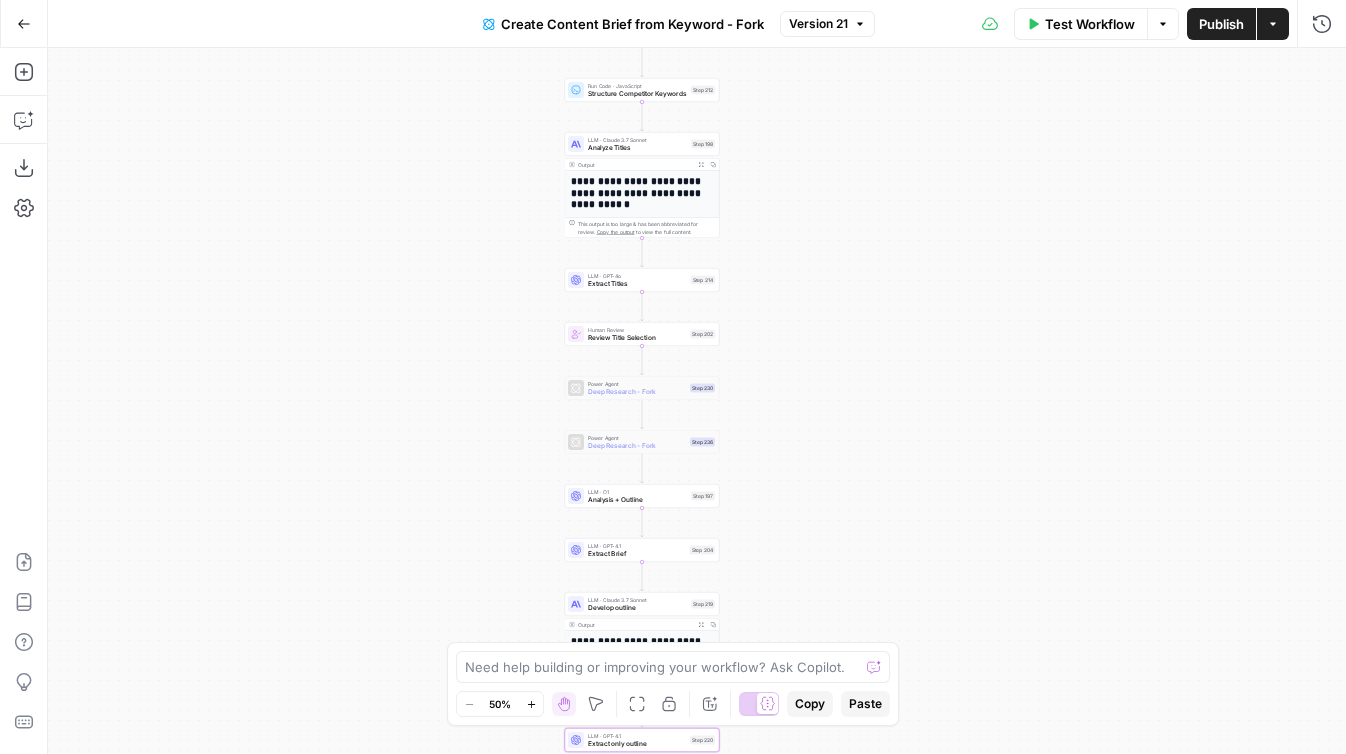 drag, startPoint x: 768, startPoint y: 293, endPoint x: 768, endPoint y: 357, distance: 64 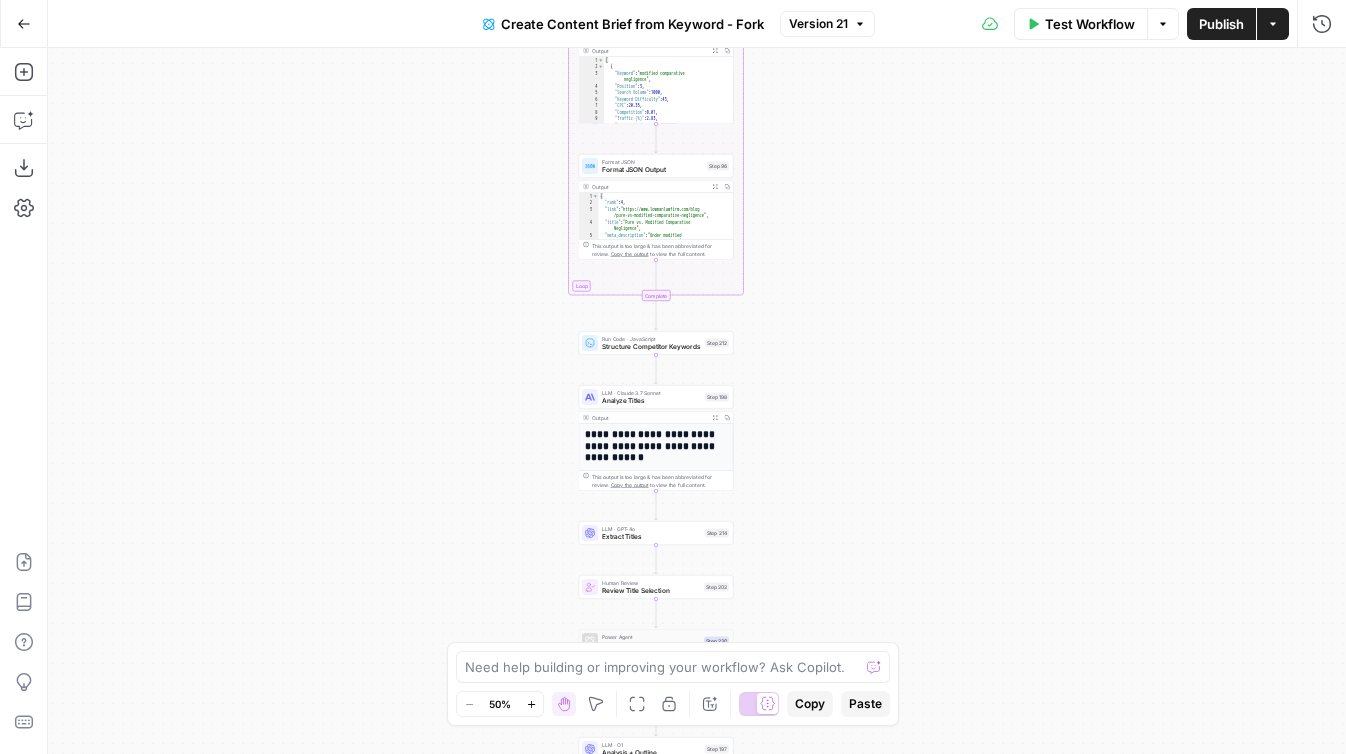 drag, startPoint x: 788, startPoint y: 189, endPoint x: 801, endPoint y: 440, distance: 251.33643 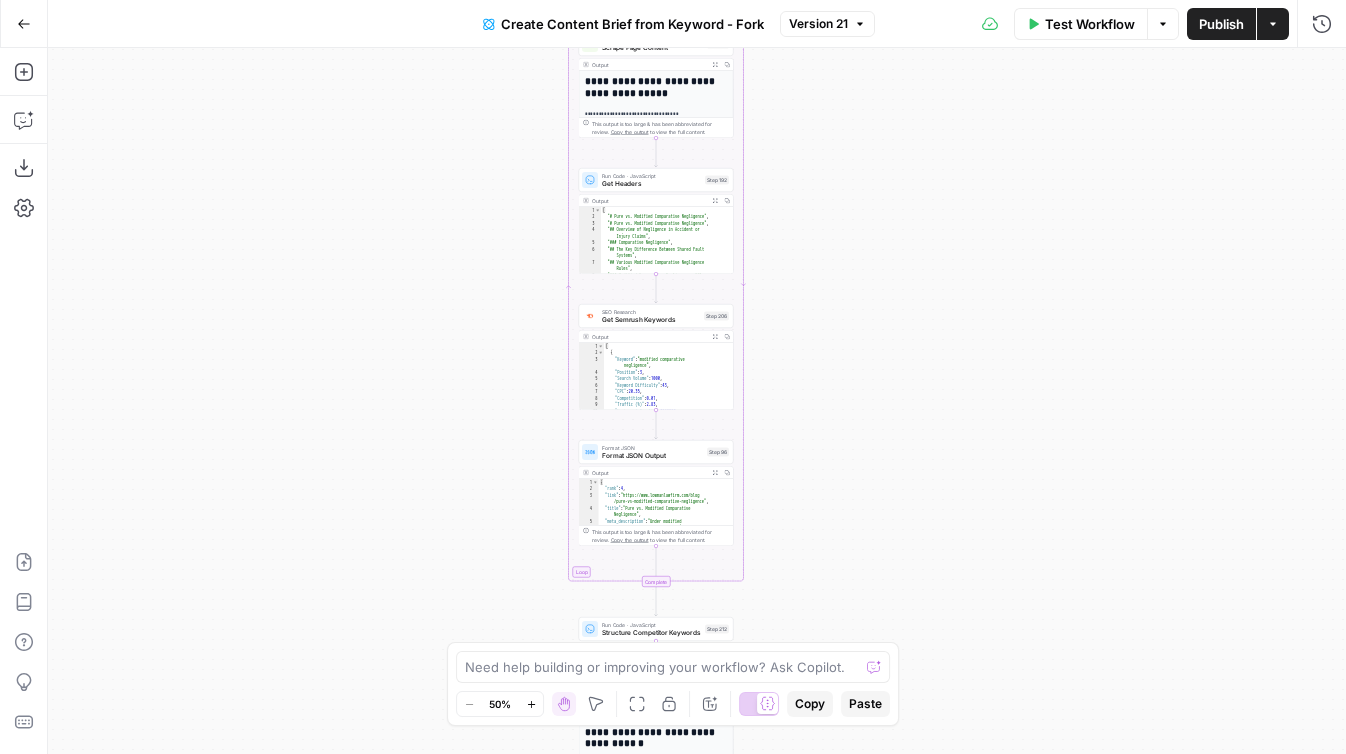drag, startPoint x: 824, startPoint y: 182, endPoint x: 824, endPoint y: 483, distance: 301 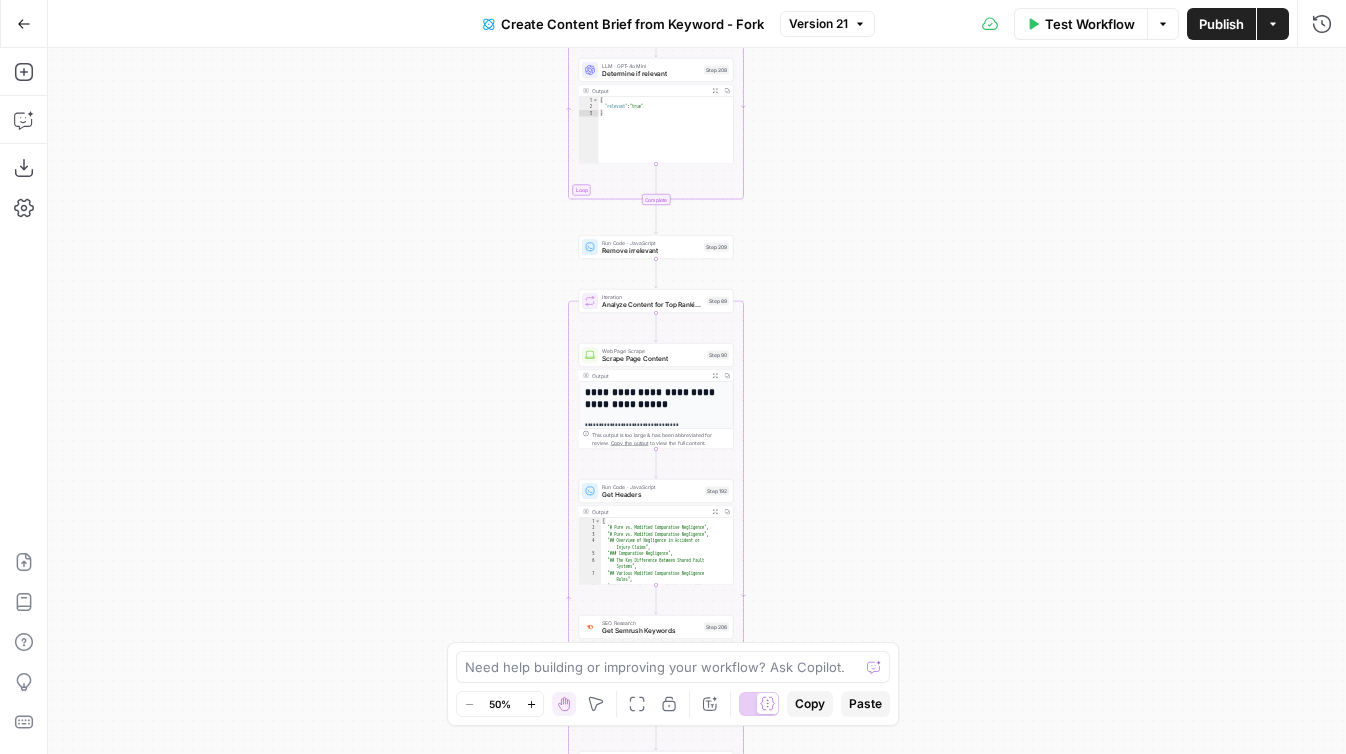 drag, startPoint x: 822, startPoint y: 230, endPoint x: 822, endPoint y: 527, distance: 297 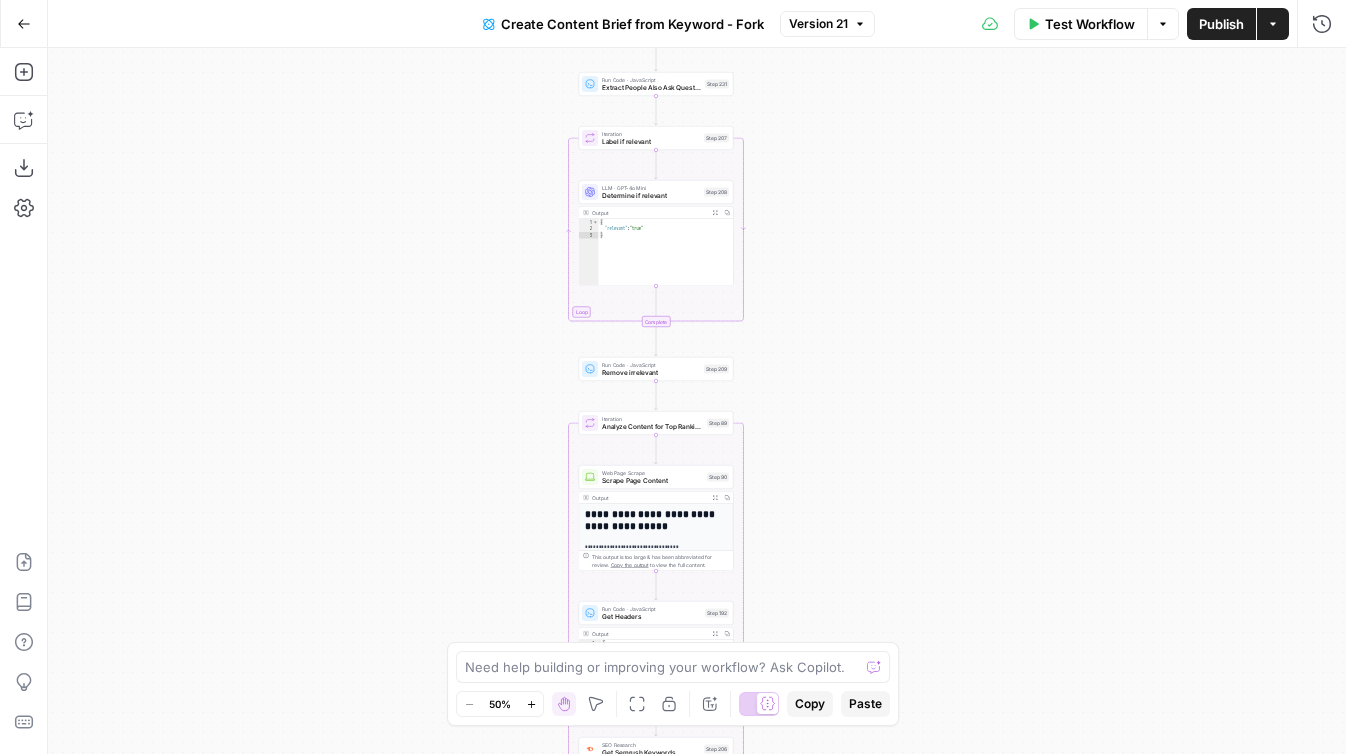 drag, startPoint x: 830, startPoint y: 225, endPoint x: 830, endPoint y: 347, distance: 122 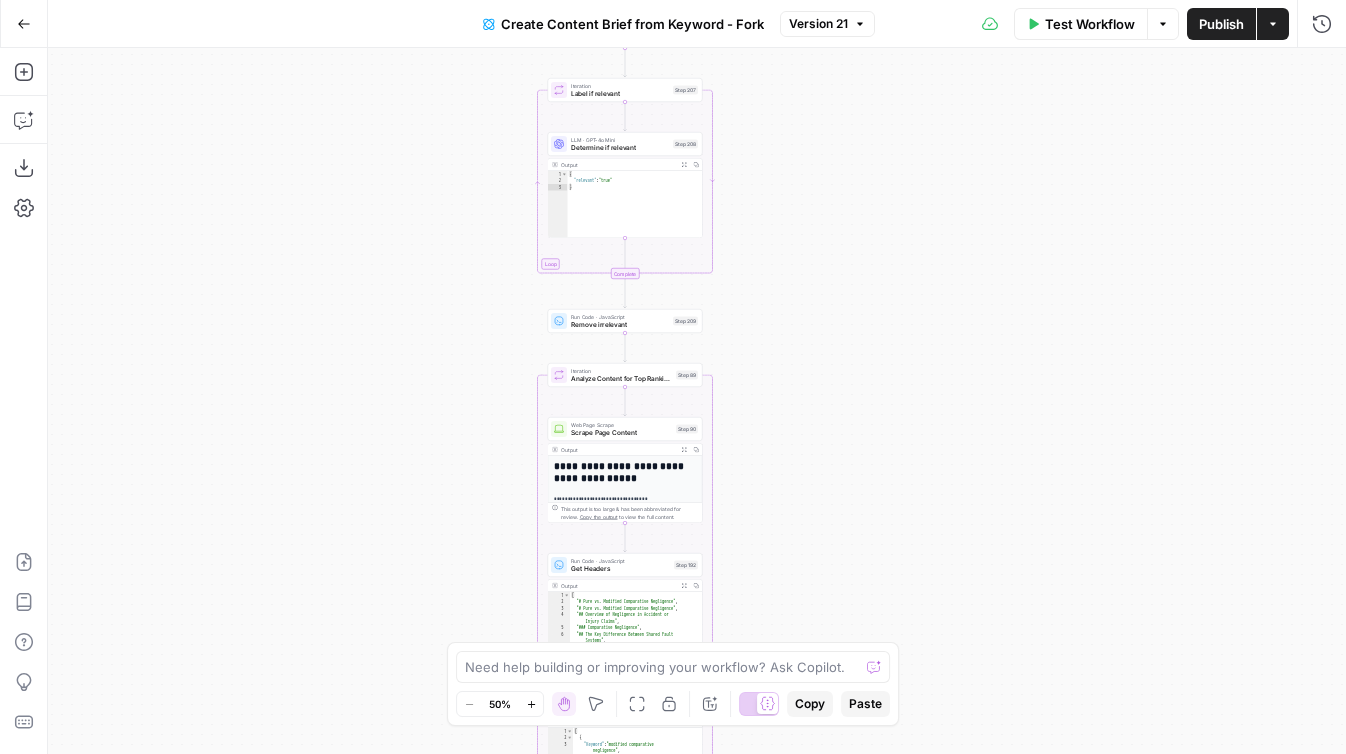 drag, startPoint x: 460, startPoint y: 298, endPoint x: 370, endPoint y: 170, distance: 156.47363 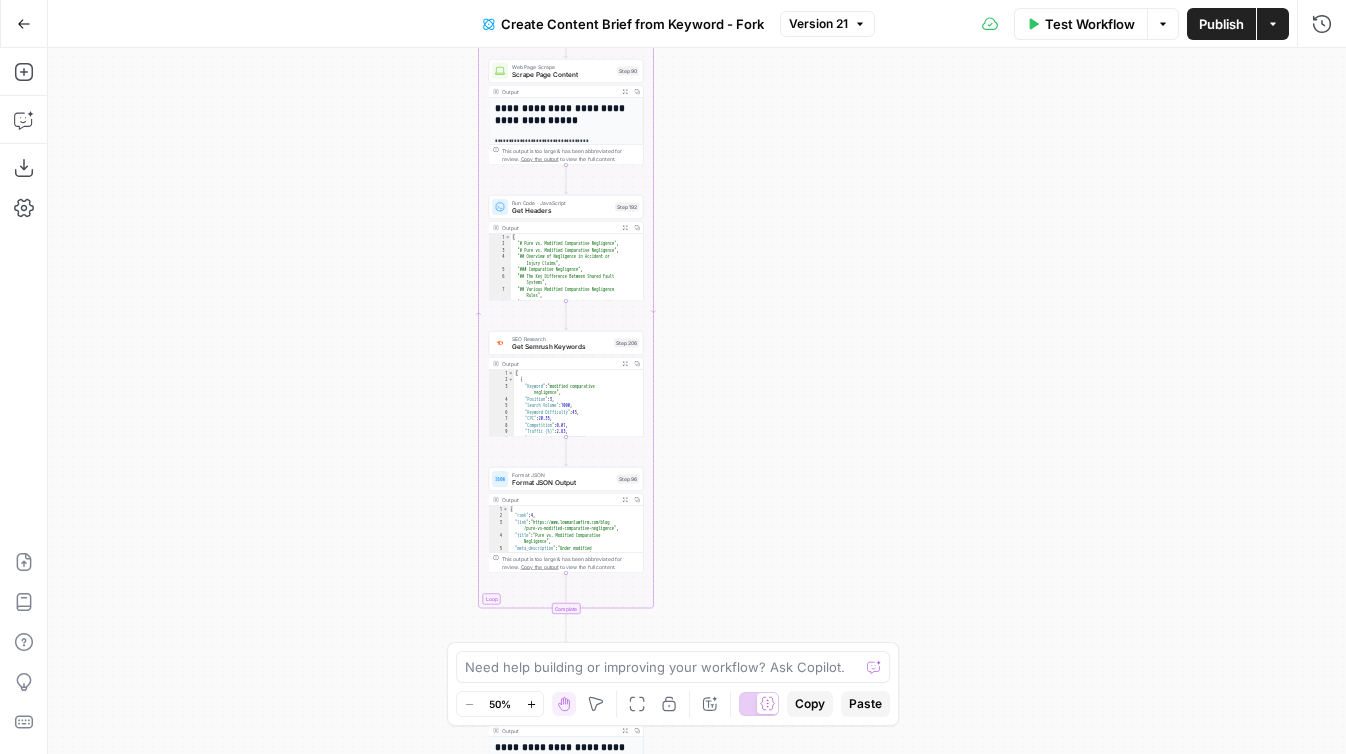 drag, startPoint x: 388, startPoint y: 498, endPoint x: 388, endPoint y: 158, distance: 340 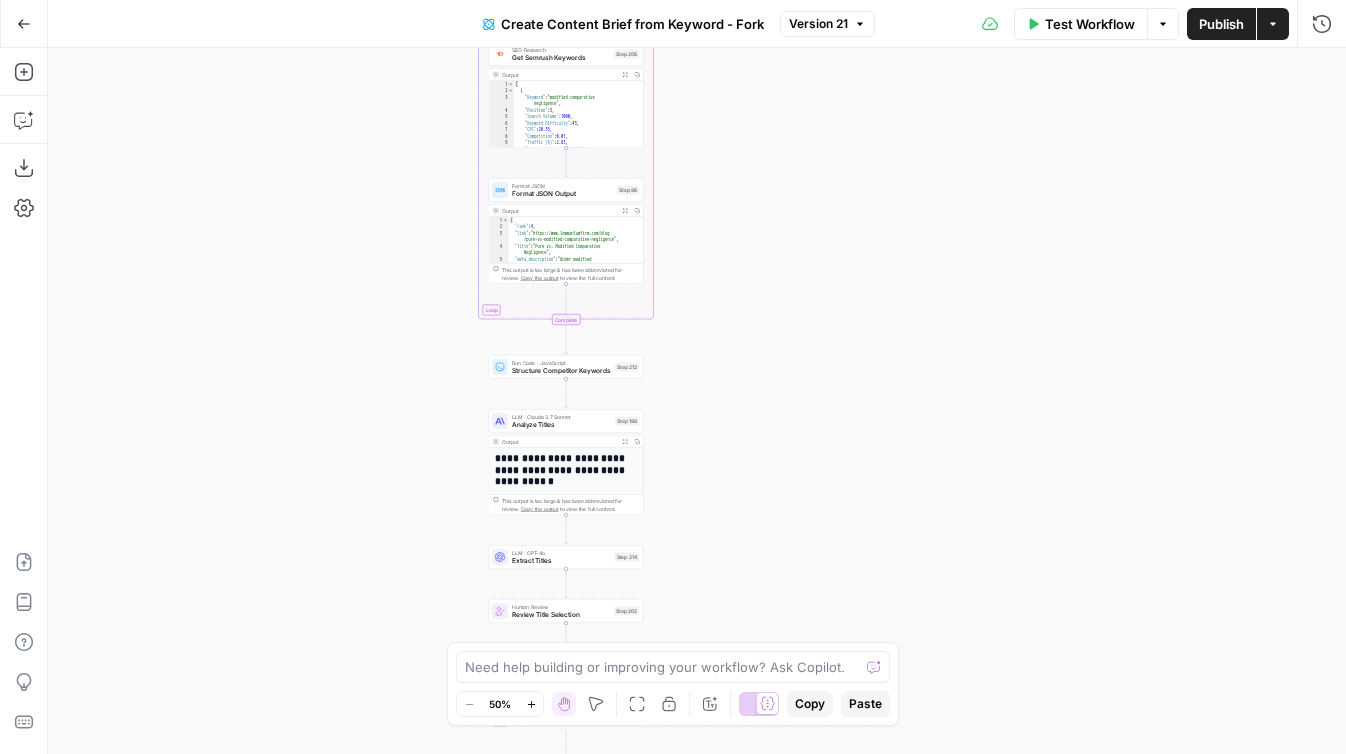 drag, startPoint x: 350, startPoint y: 522, endPoint x: 350, endPoint y: 295, distance: 227 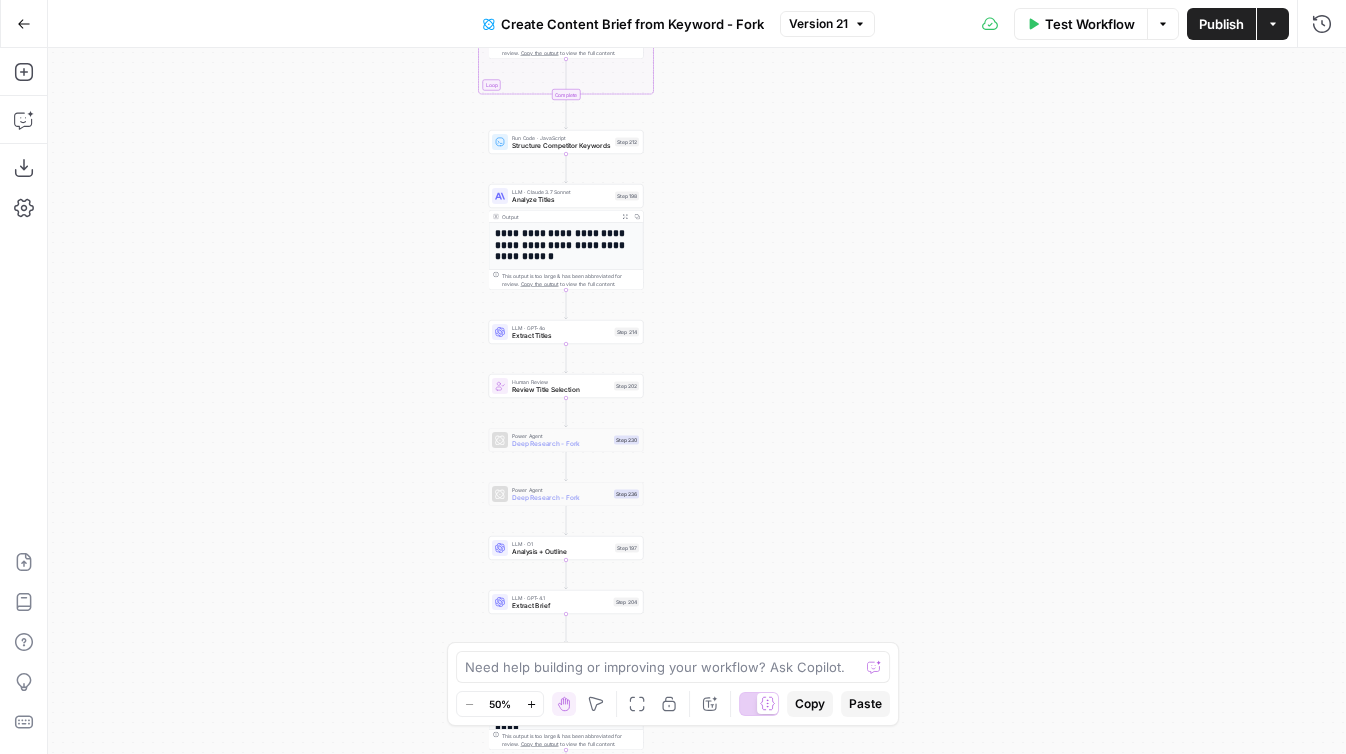 drag, startPoint x: 310, startPoint y: 432, endPoint x: 310, endPoint y: 203, distance: 229 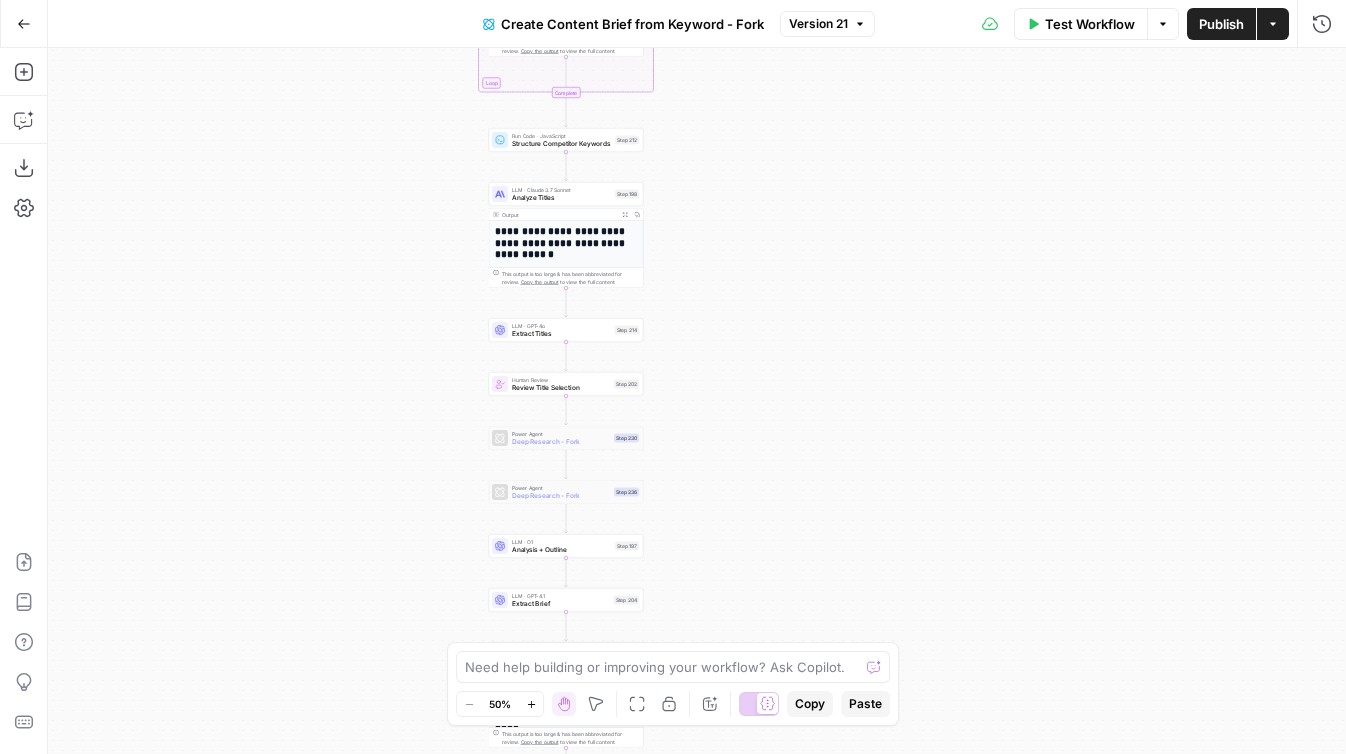 click 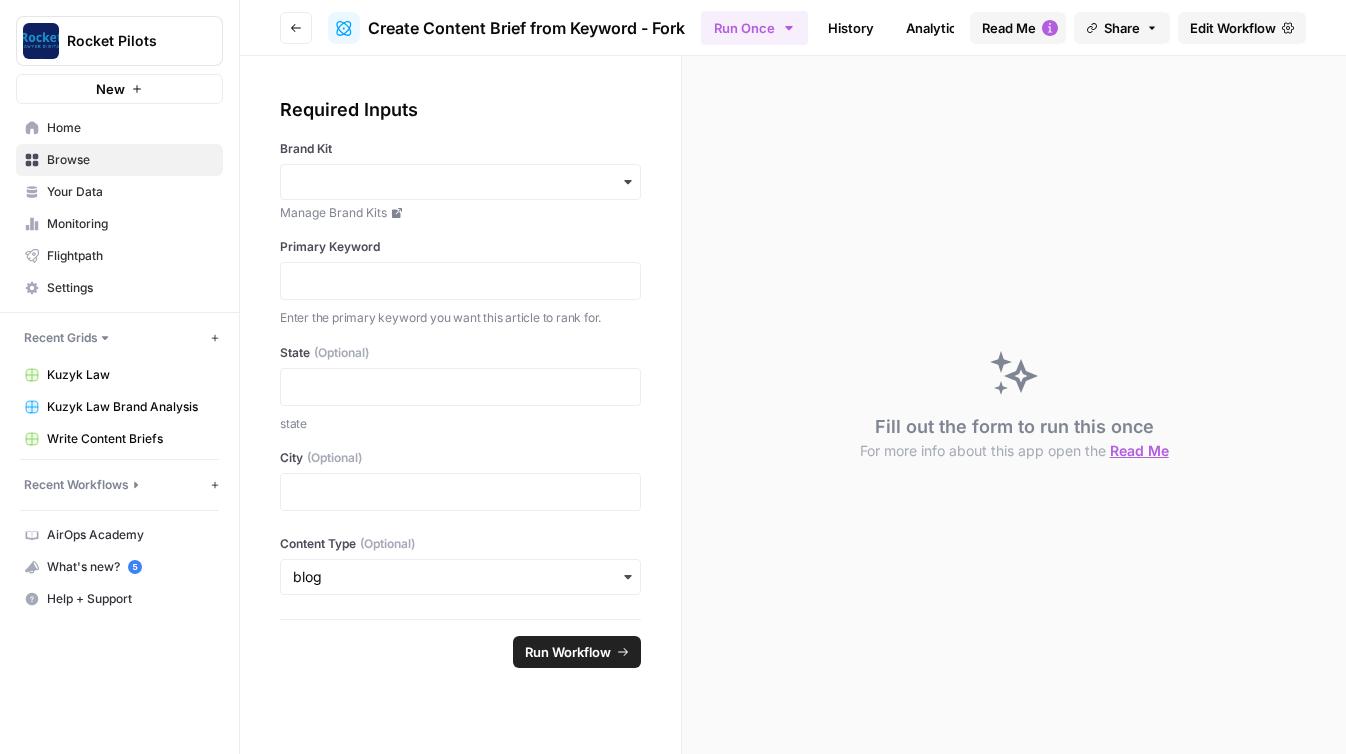 click on "Go back" at bounding box center [296, 28] 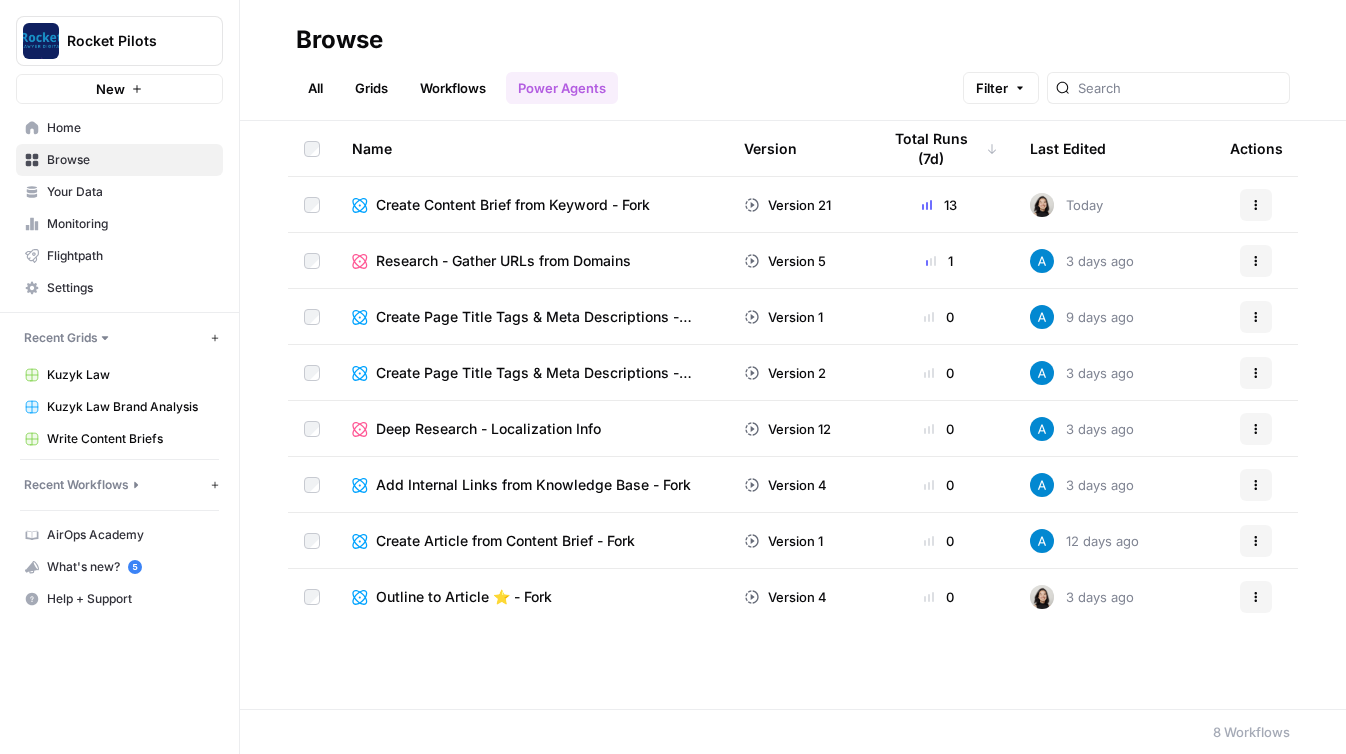 click on "Grids" at bounding box center [371, 88] 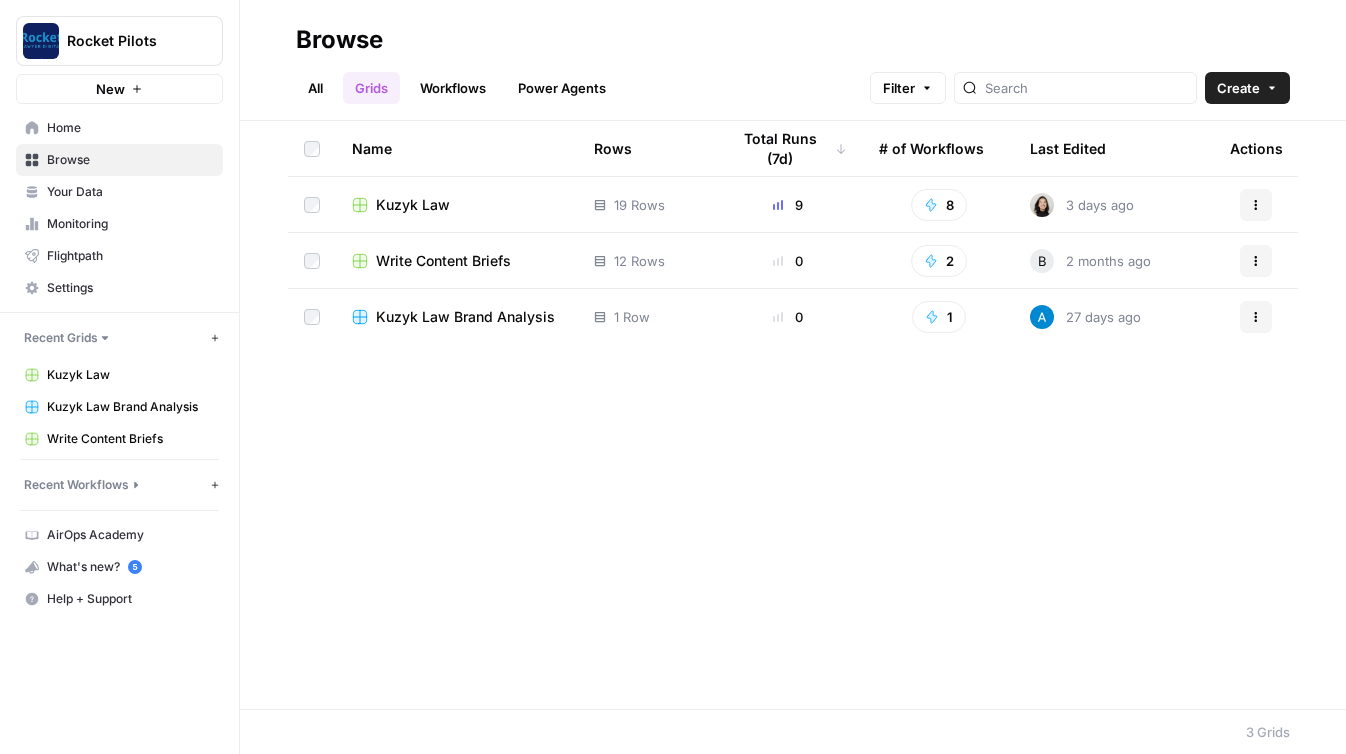 click on "Workflows" at bounding box center (453, 88) 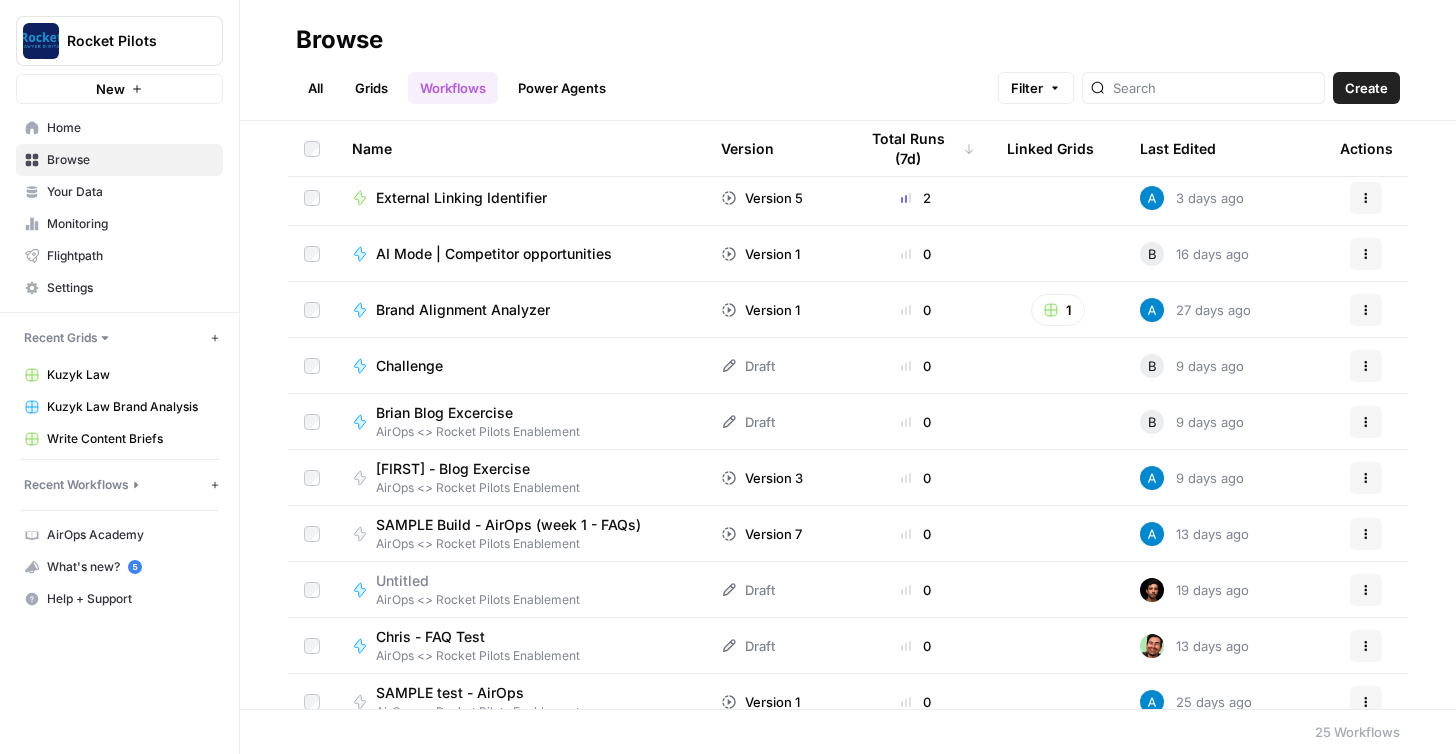 scroll, scrollTop: 0, scrollLeft: 0, axis: both 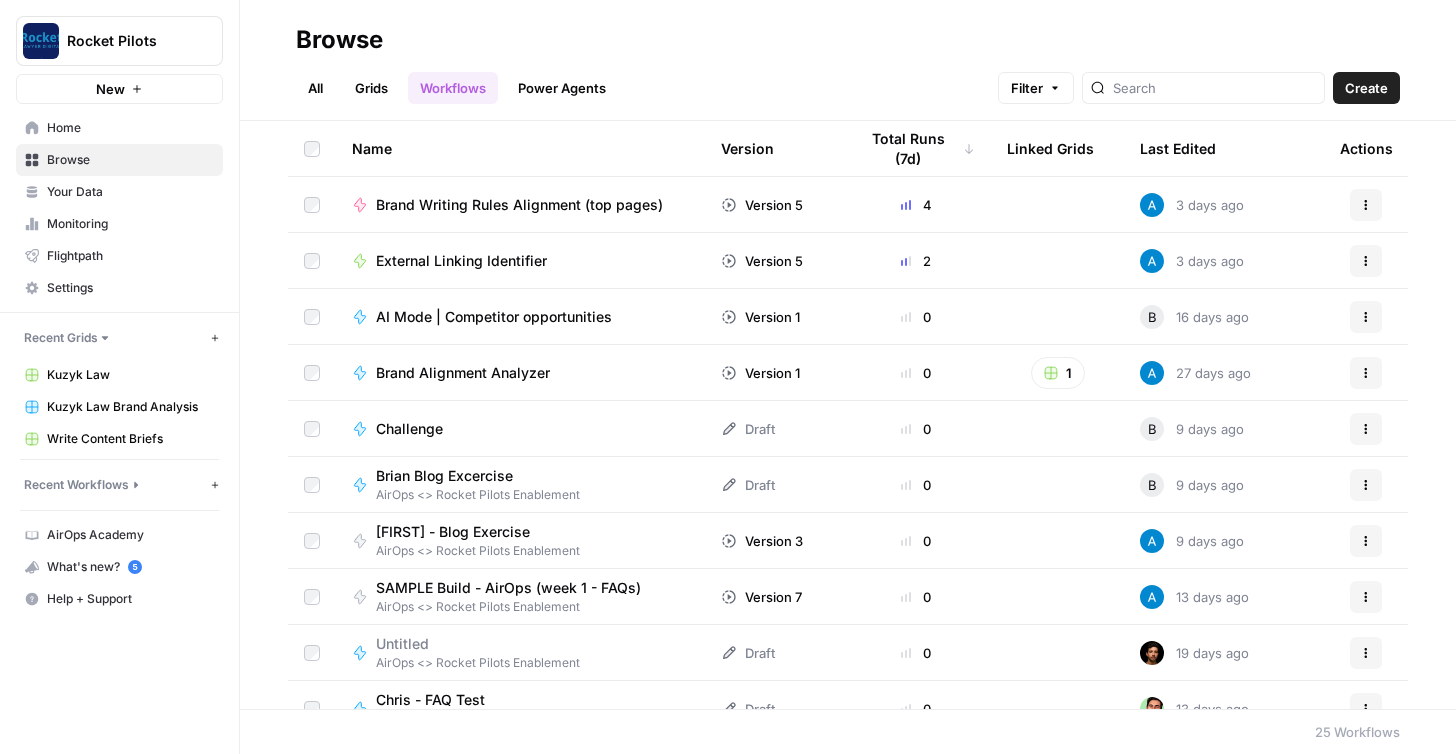 click on "Workflows" at bounding box center (453, 88) 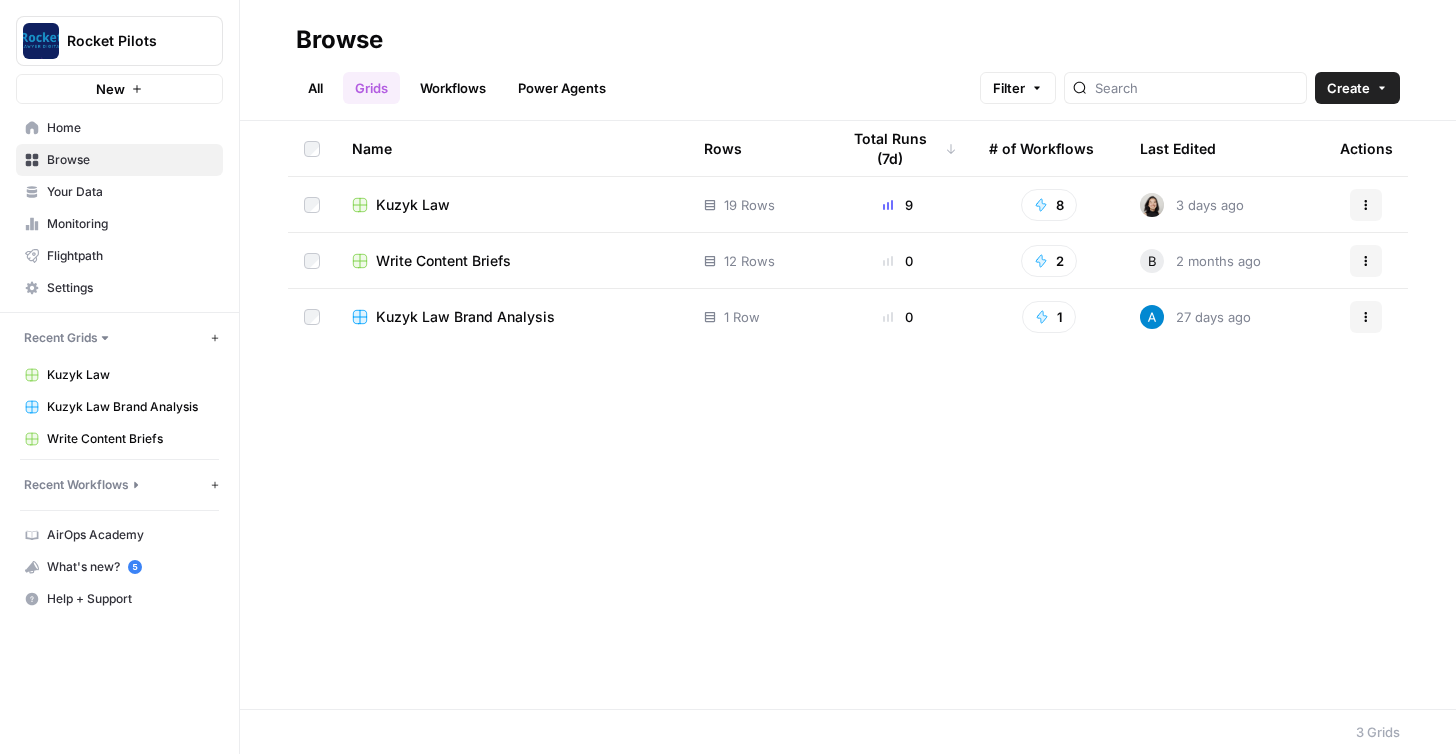 click on "All" at bounding box center (315, 88) 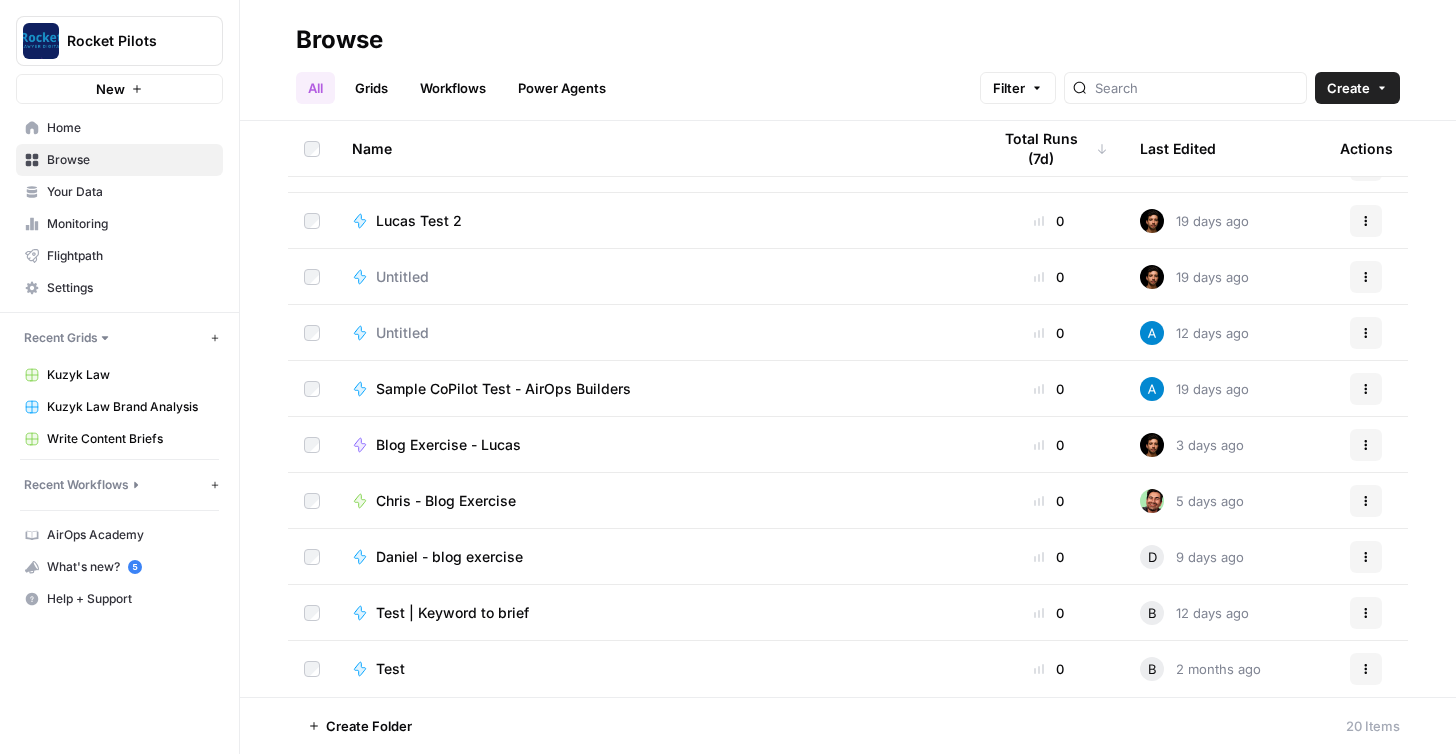 scroll, scrollTop: 0, scrollLeft: 0, axis: both 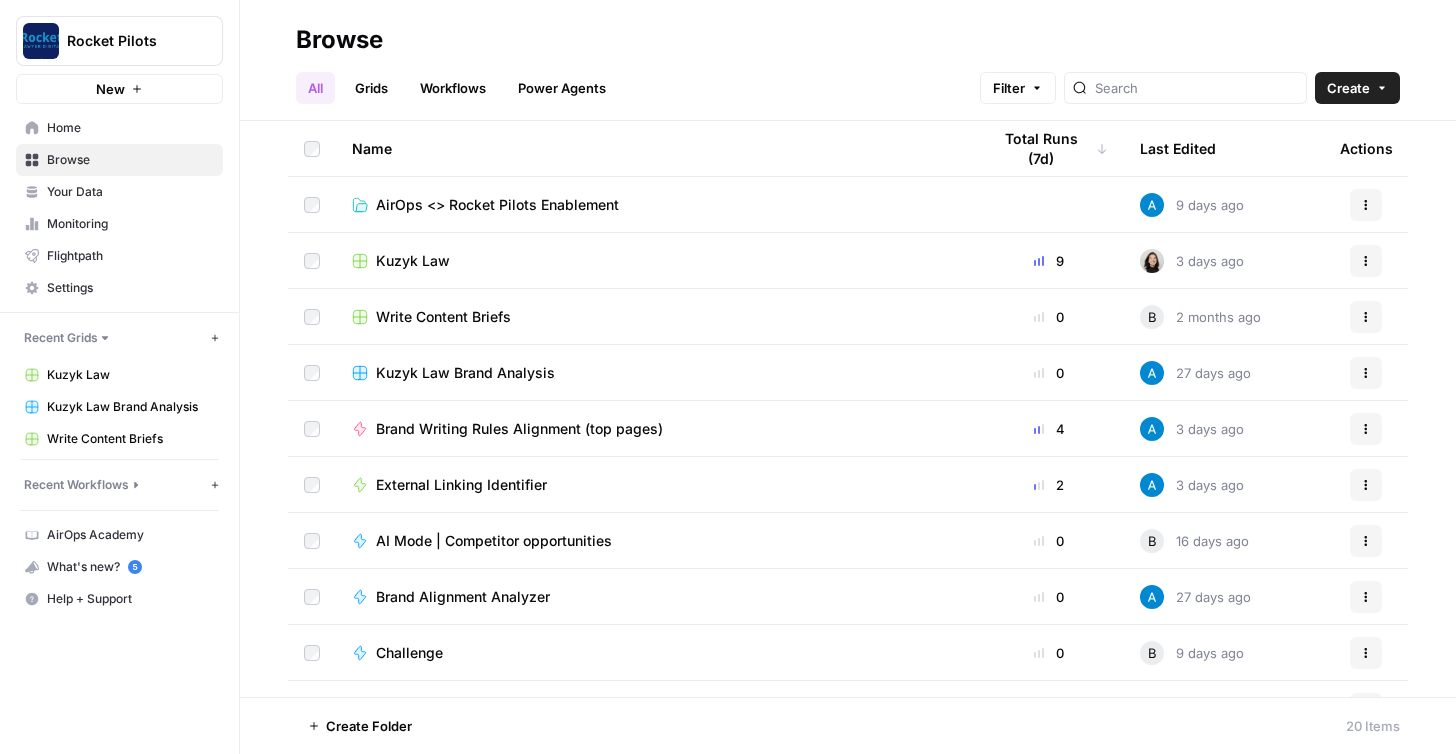 click on "AirOps <> Rocket Pilots Enablement" at bounding box center [655, 204] 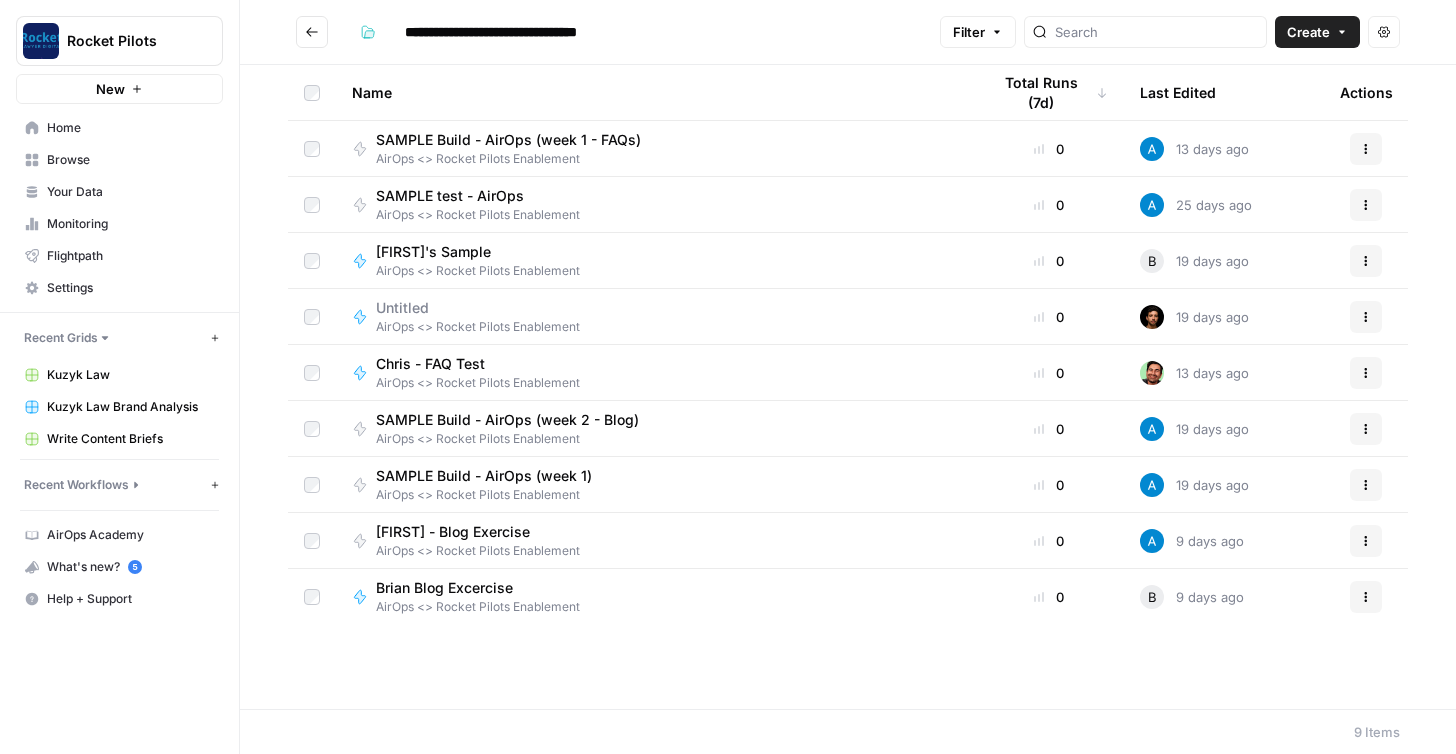 click at bounding box center [312, 32] 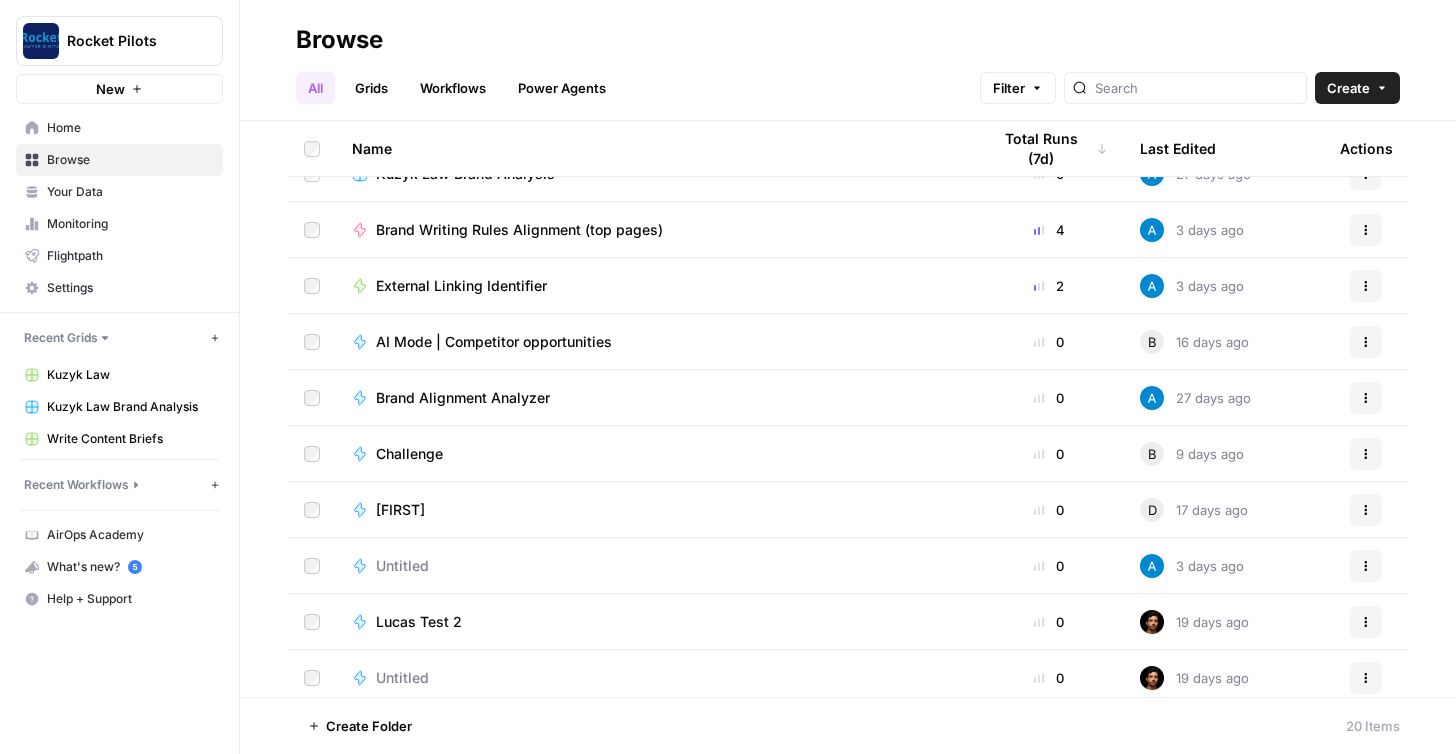 scroll, scrollTop: 600, scrollLeft: 0, axis: vertical 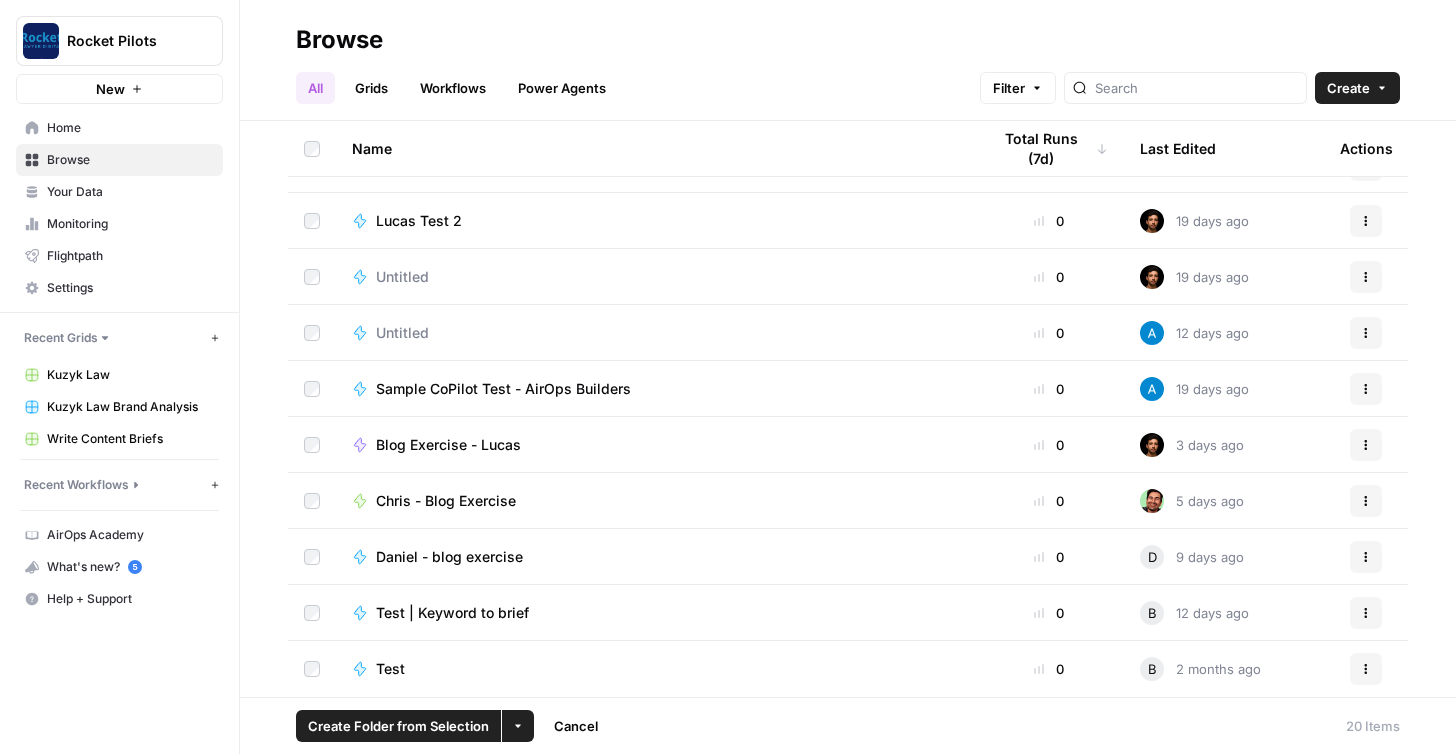 click at bounding box center (312, 556) 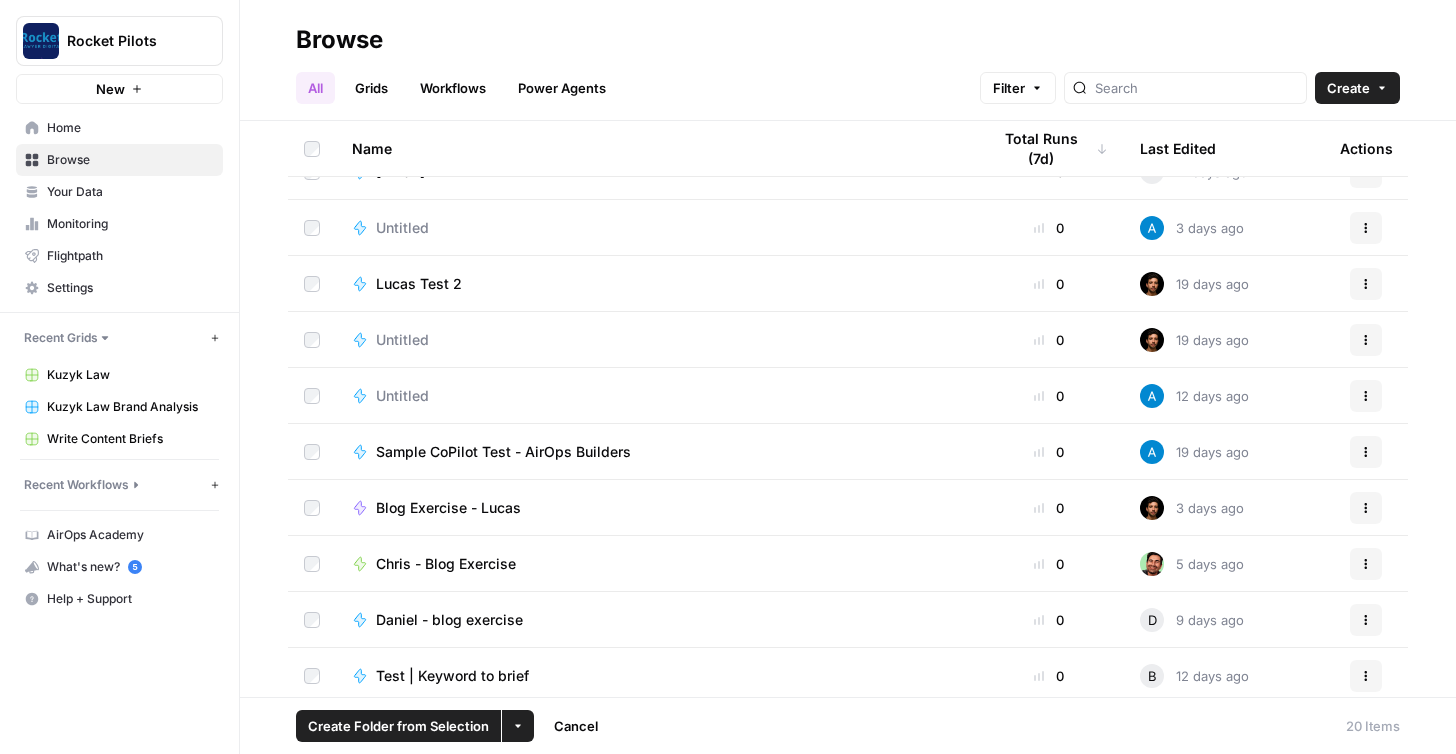 click at bounding box center [312, 451] 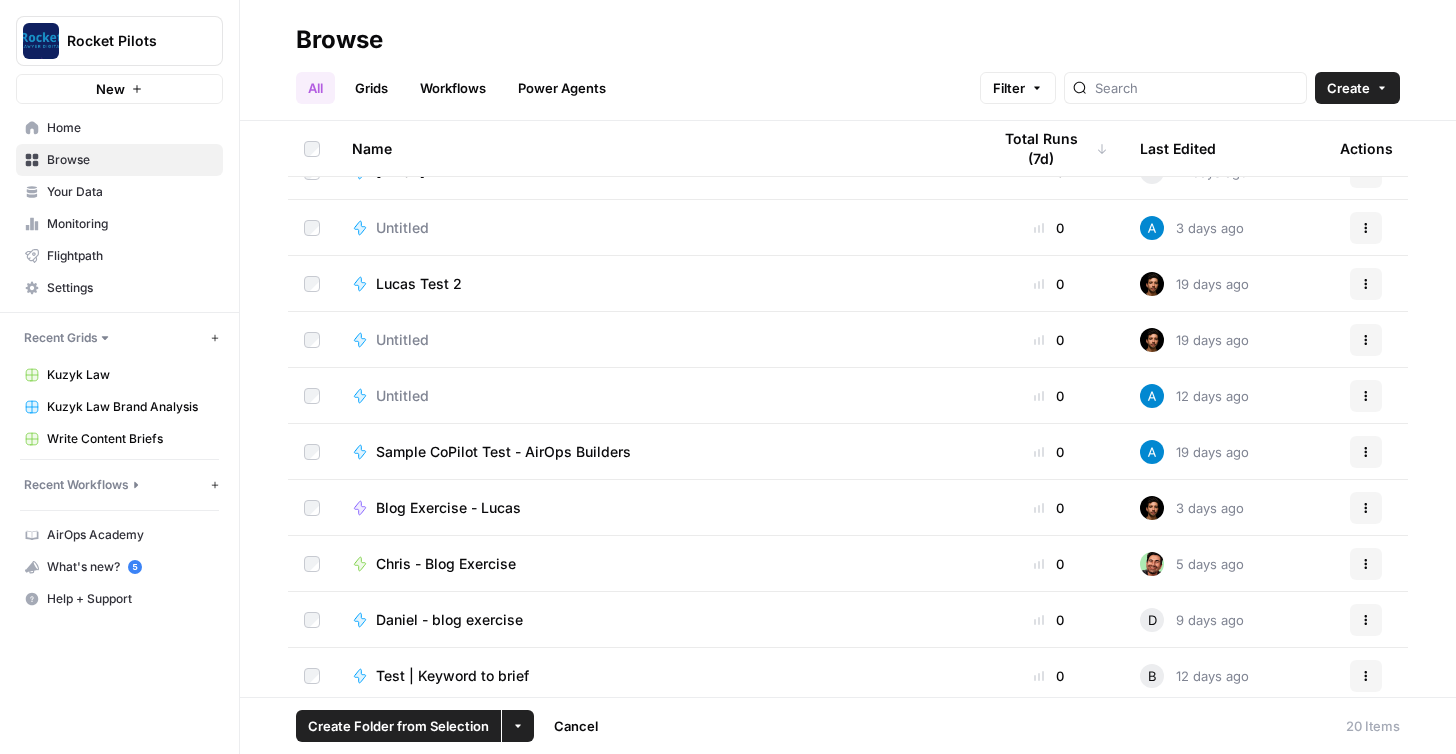 click on "More Options" at bounding box center [518, 726] 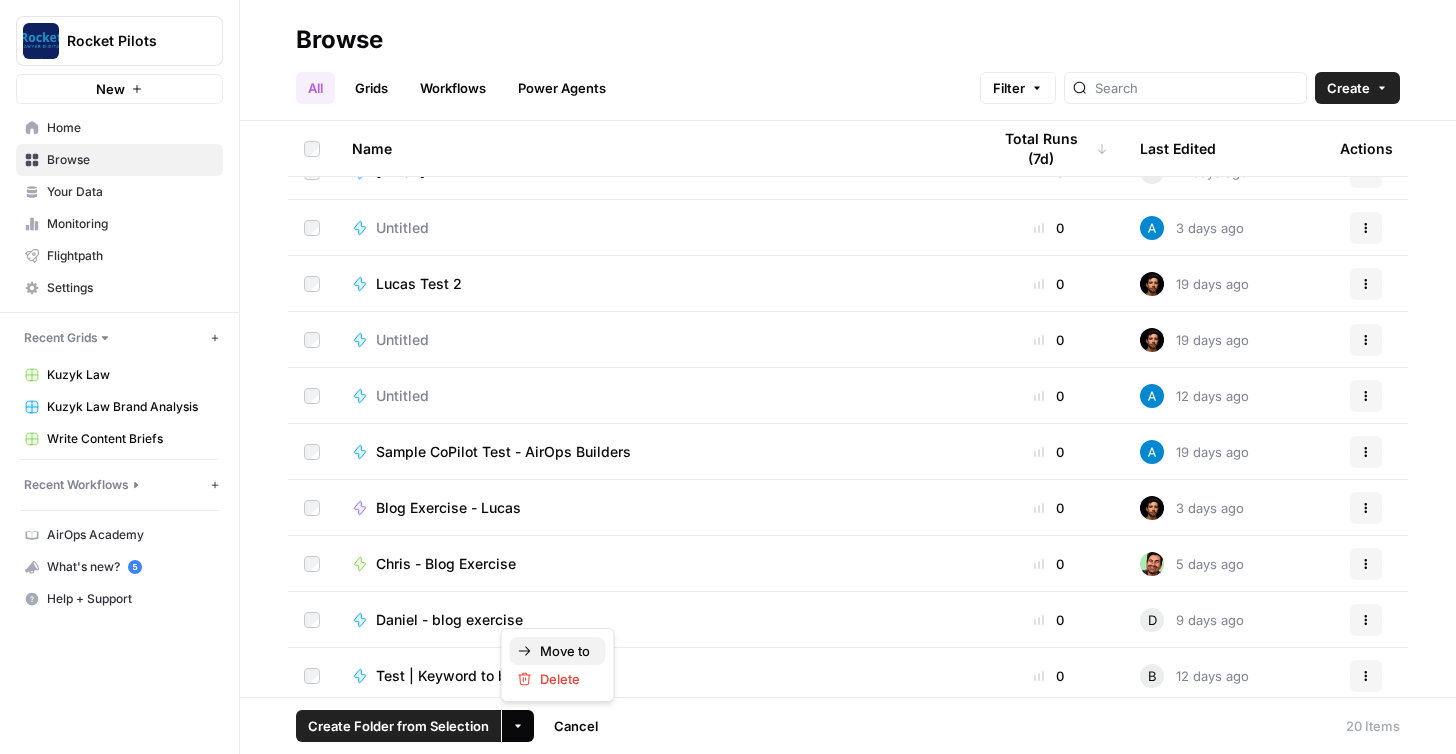 click on "Move to" at bounding box center [565, 651] 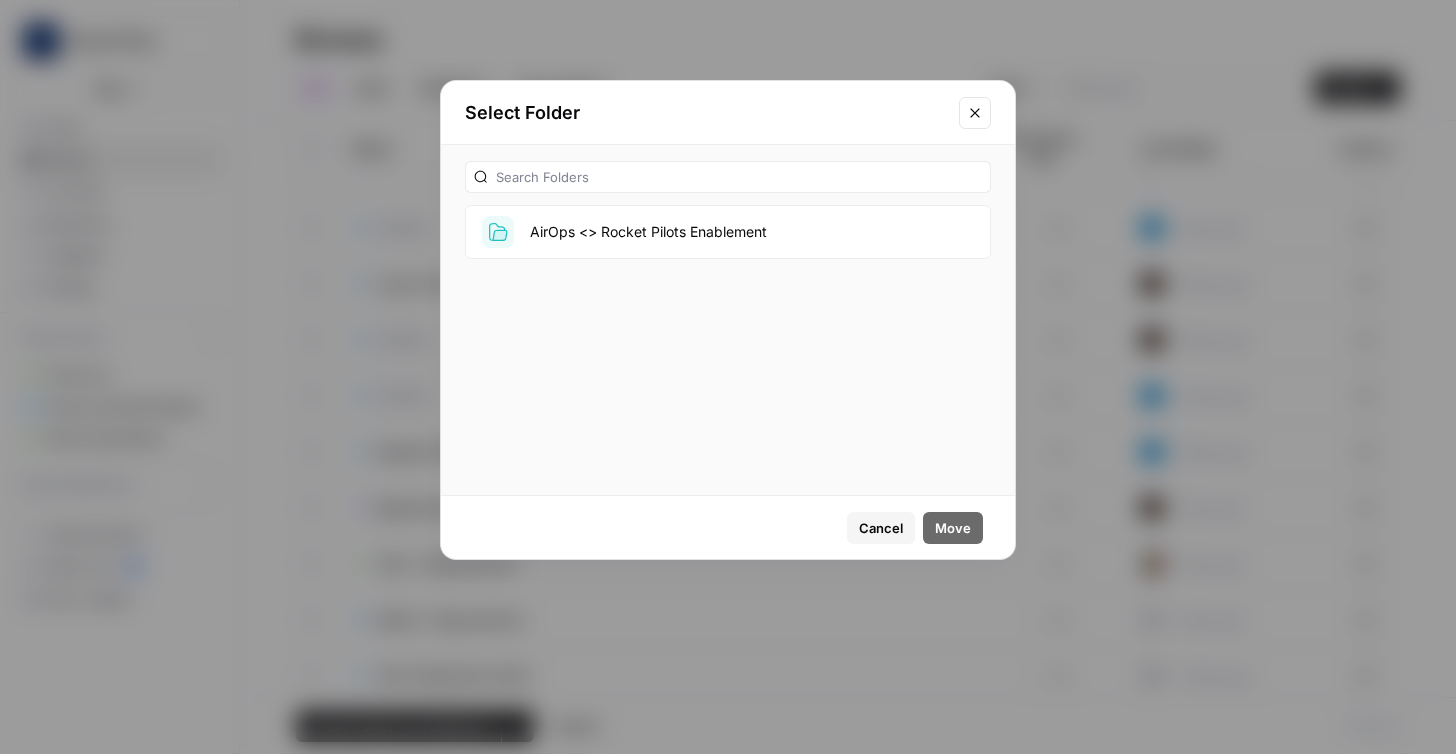 click on "AirOps <> Rocket Pilots Enablement" at bounding box center (728, 232) 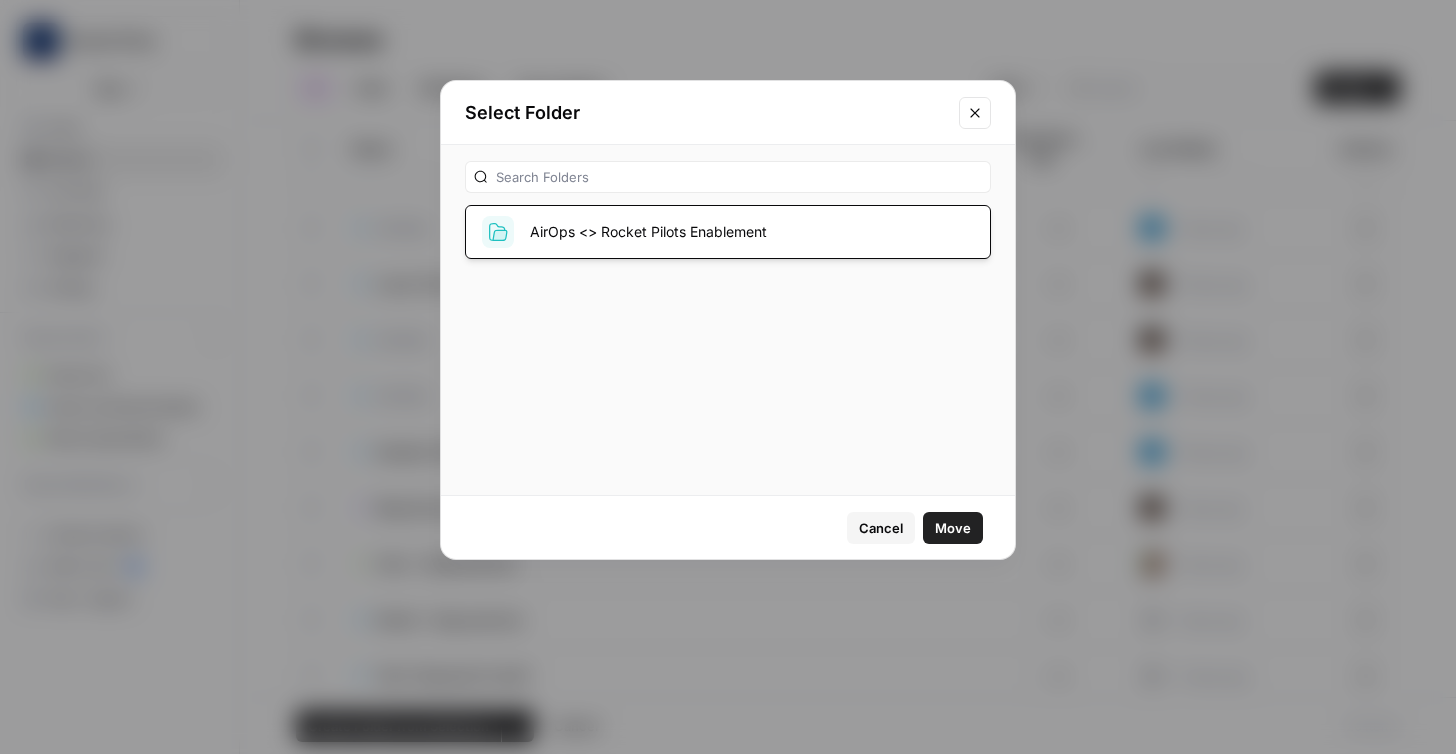 click on "Move" at bounding box center (953, 528) 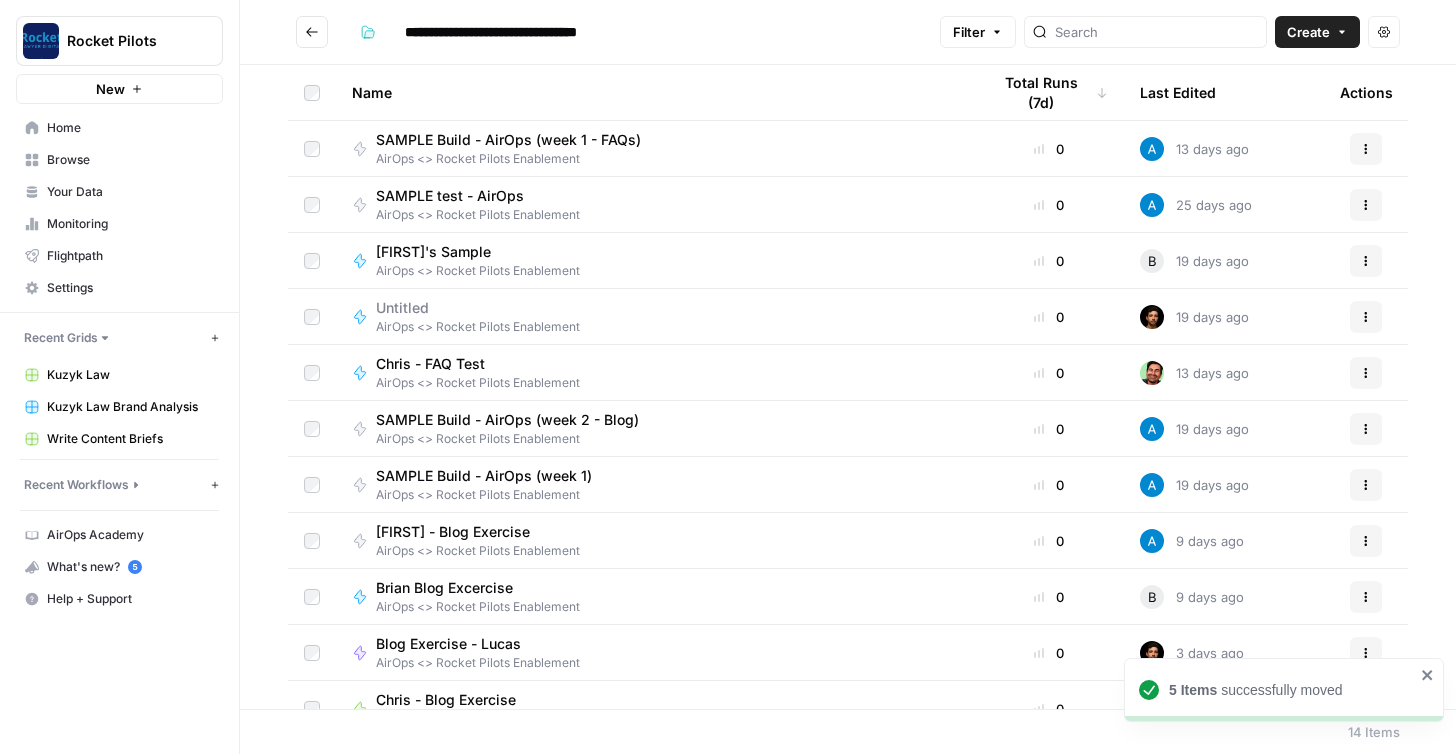click 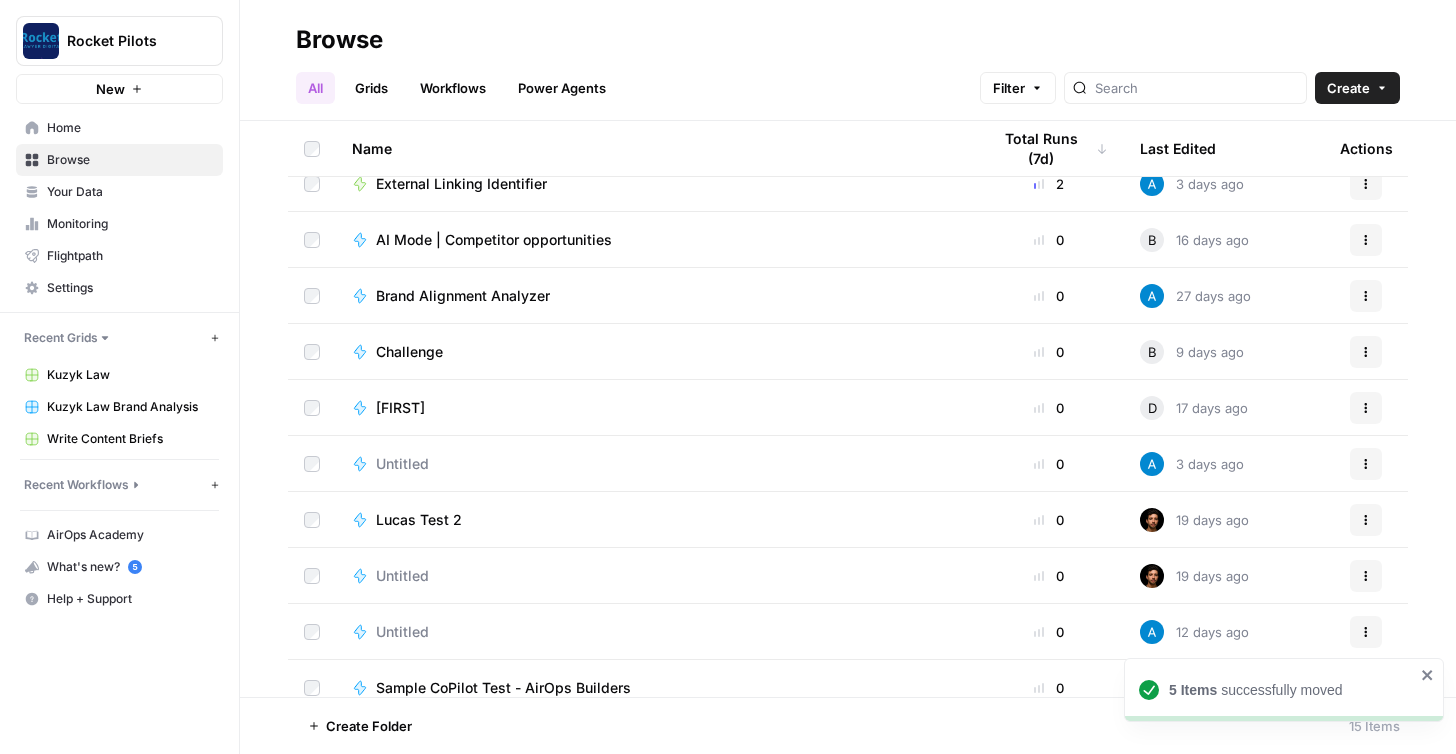 scroll, scrollTop: 320, scrollLeft: 0, axis: vertical 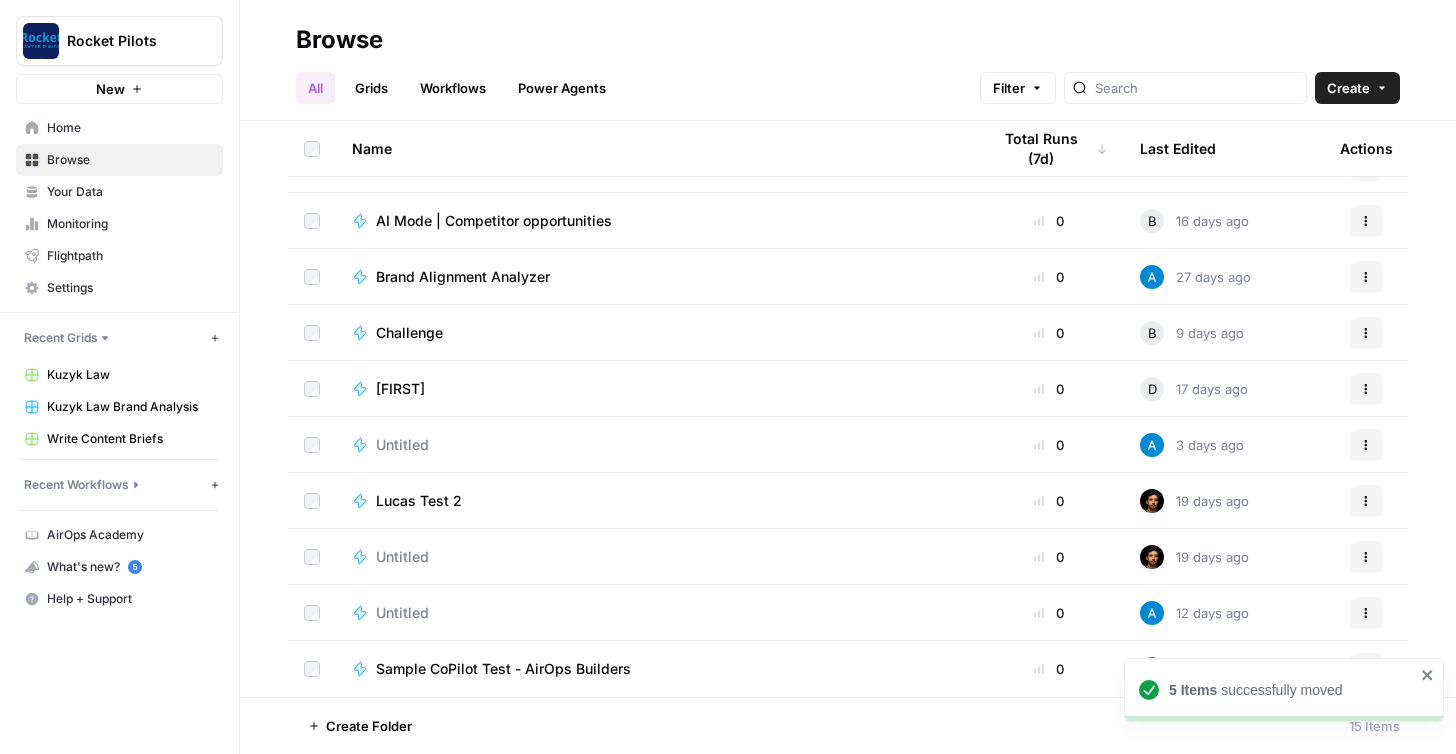 click on "Untitled" at bounding box center [402, 613] 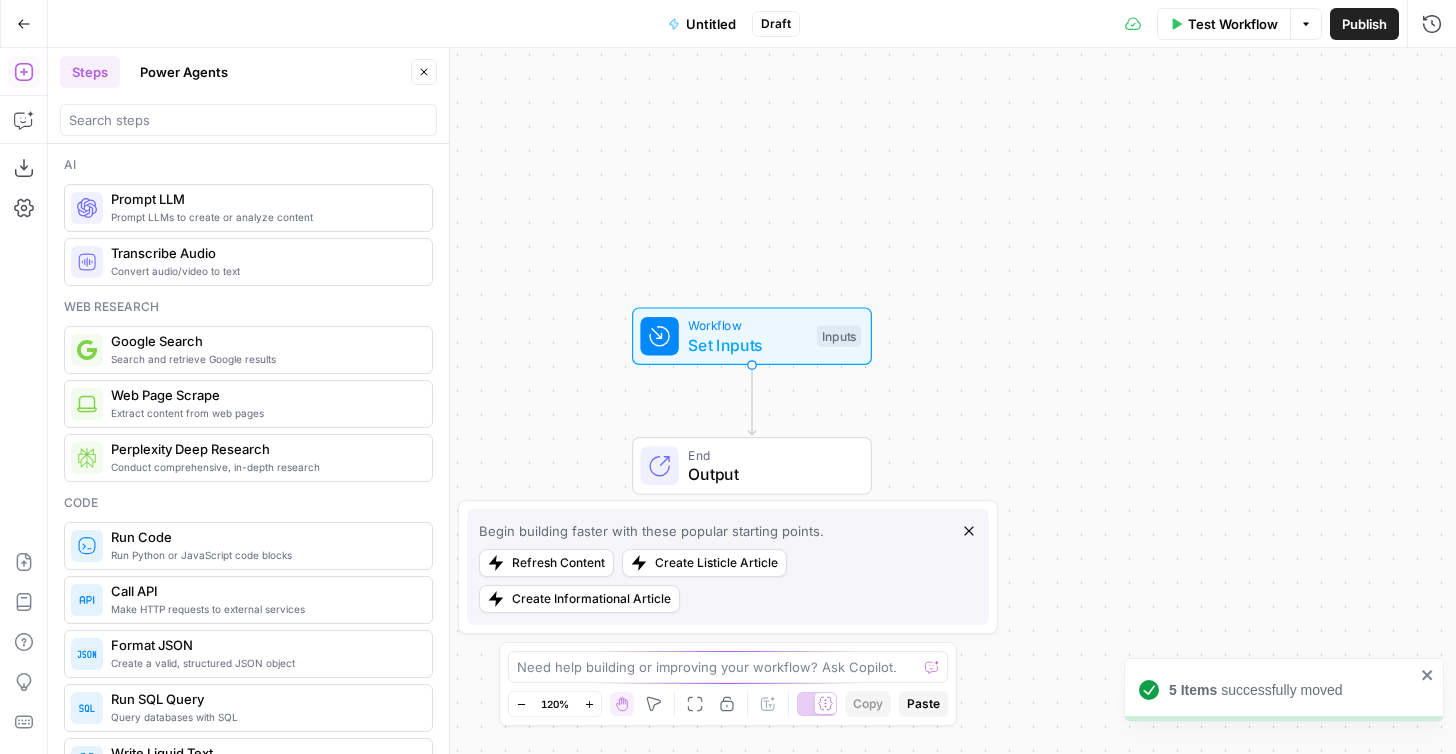 click 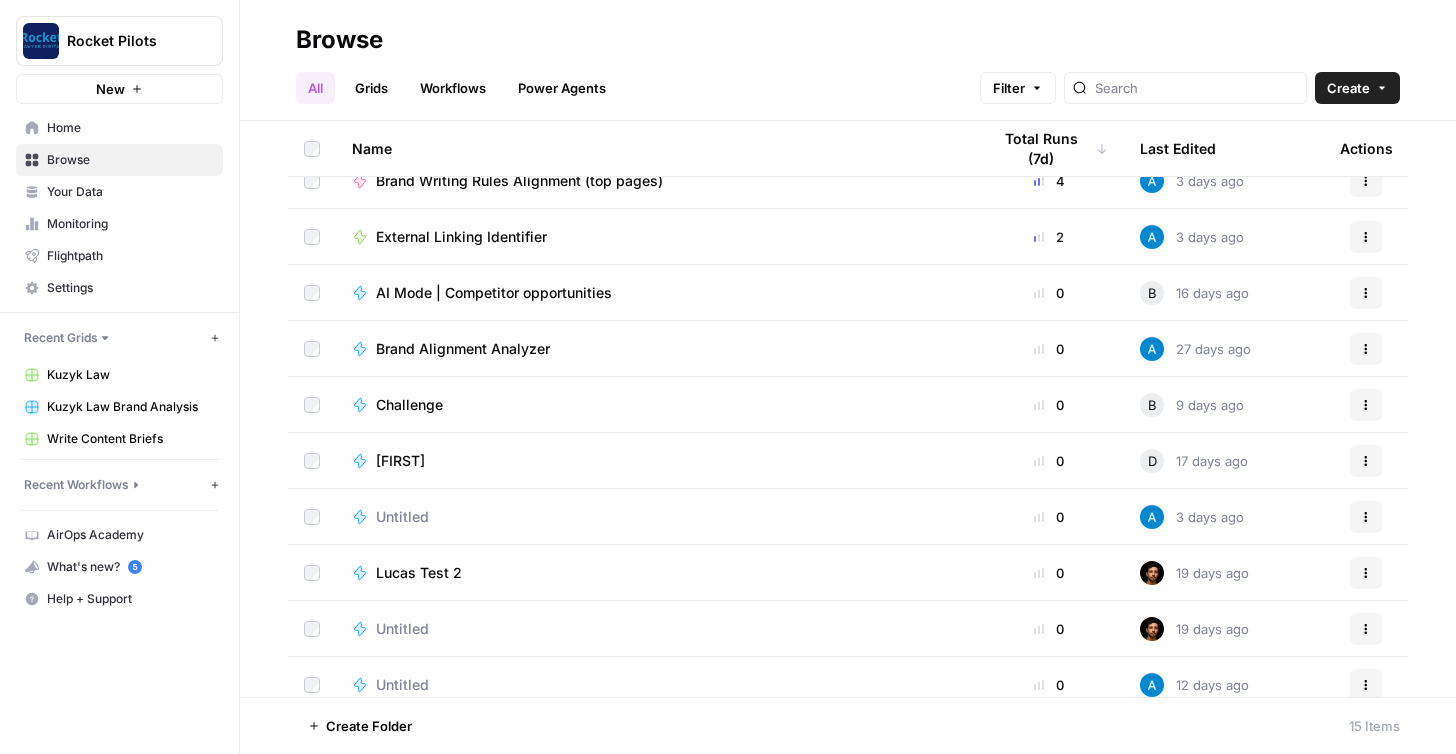 scroll, scrollTop: 320, scrollLeft: 0, axis: vertical 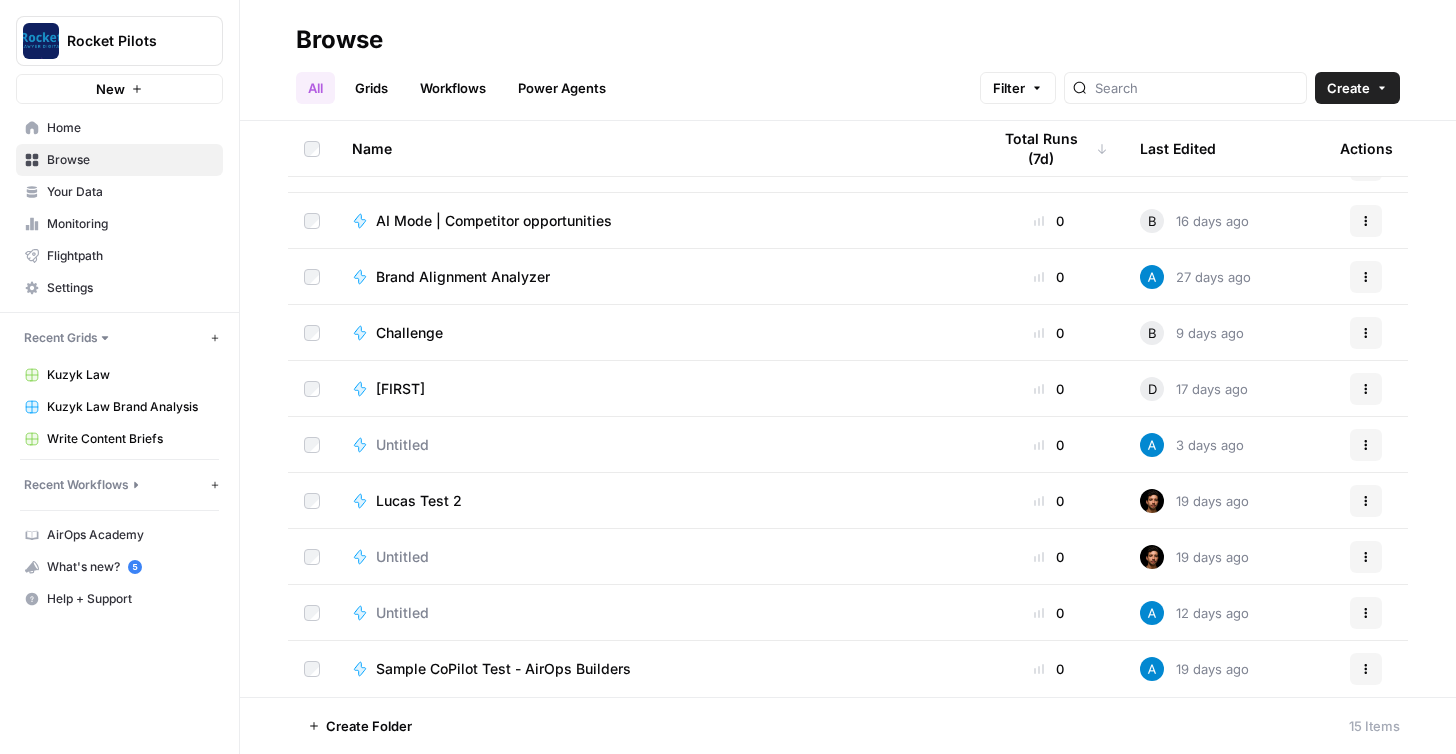 click 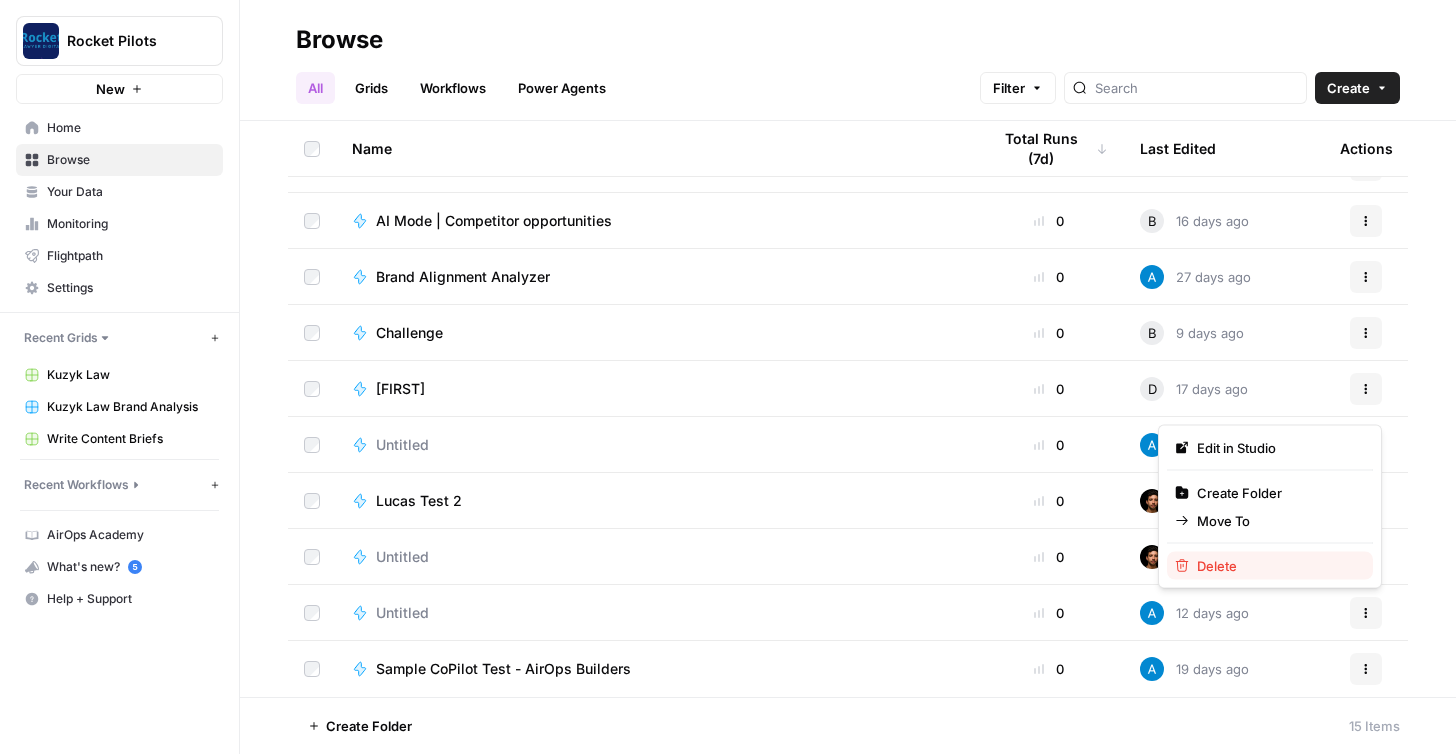 click on "Delete" at bounding box center [1277, 566] 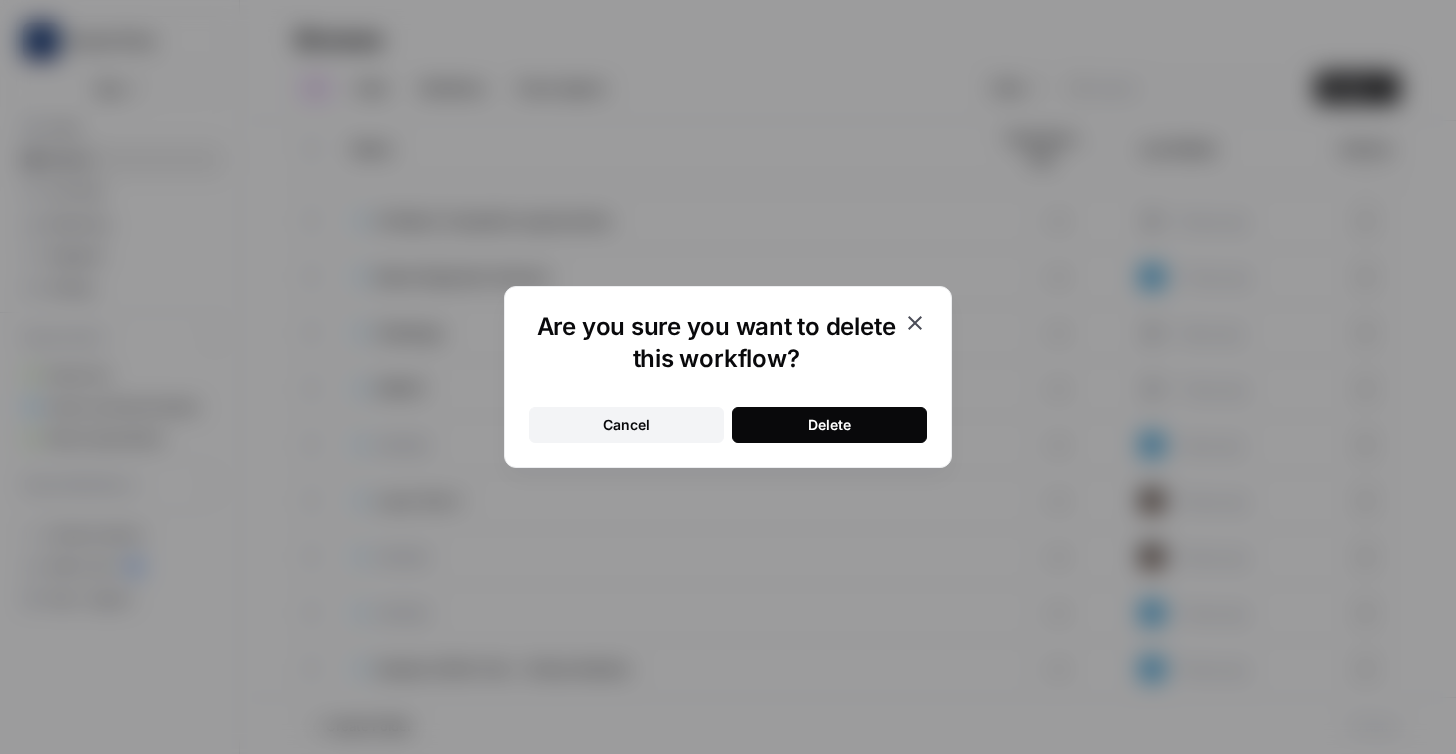 click on "Delete" at bounding box center (829, 425) 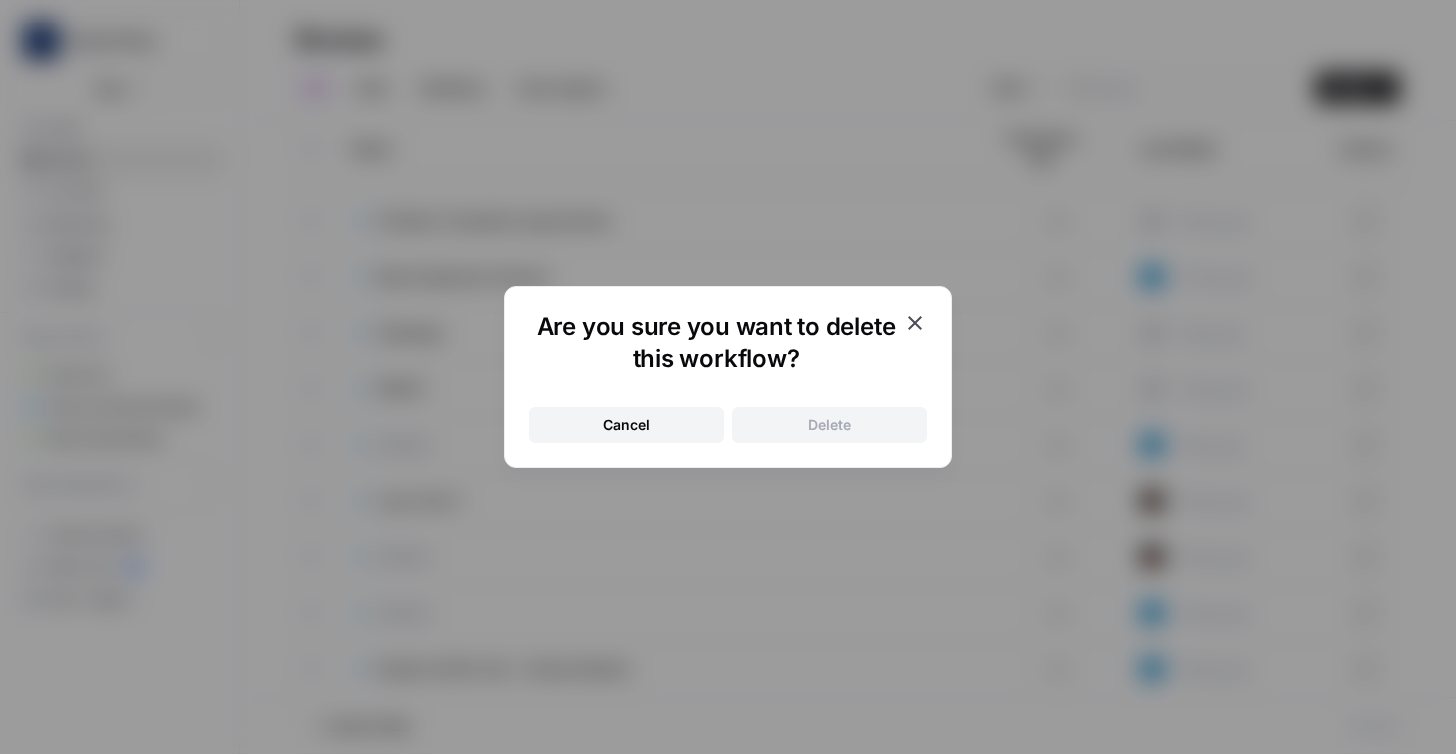 scroll, scrollTop: 264, scrollLeft: 0, axis: vertical 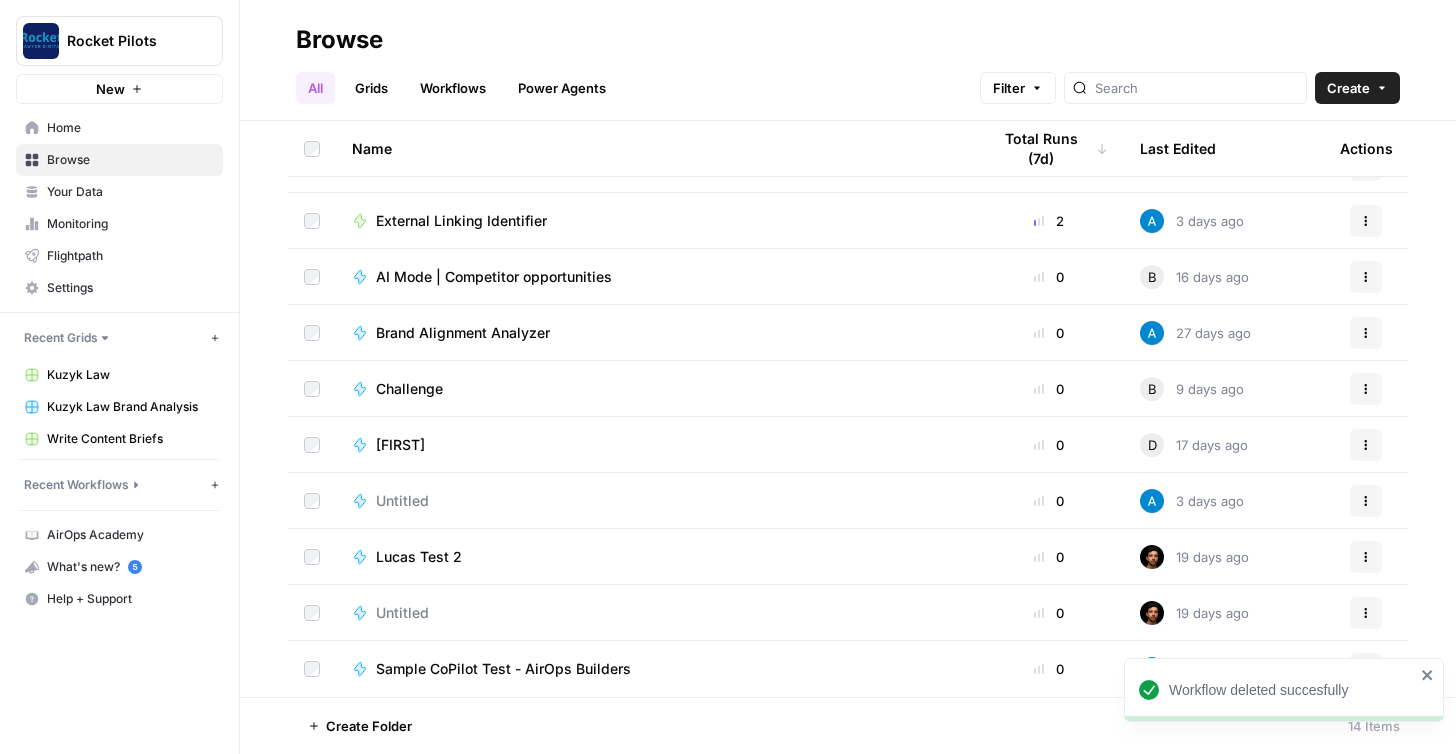 click on "Untitled" at bounding box center (402, 613) 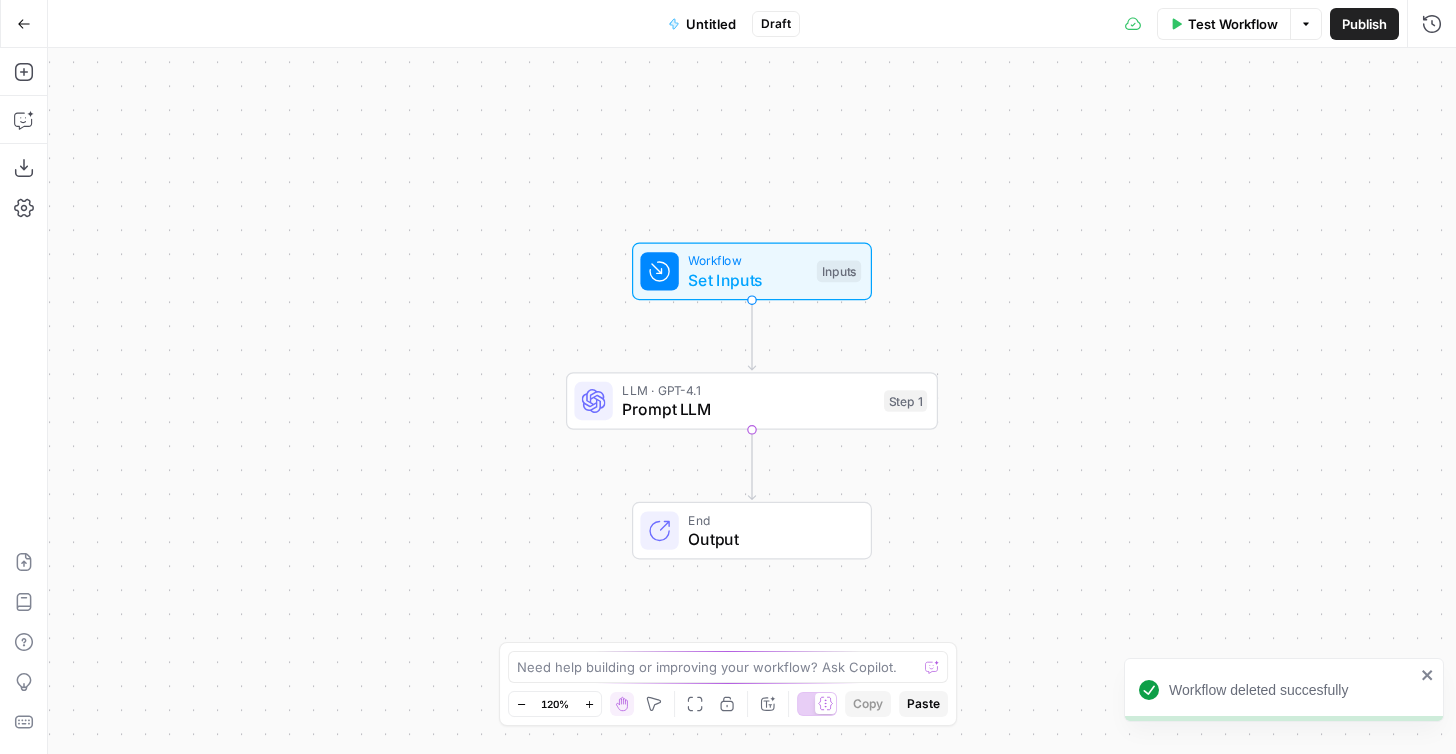 click on "Prompt LLM" at bounding box center (748, 409) 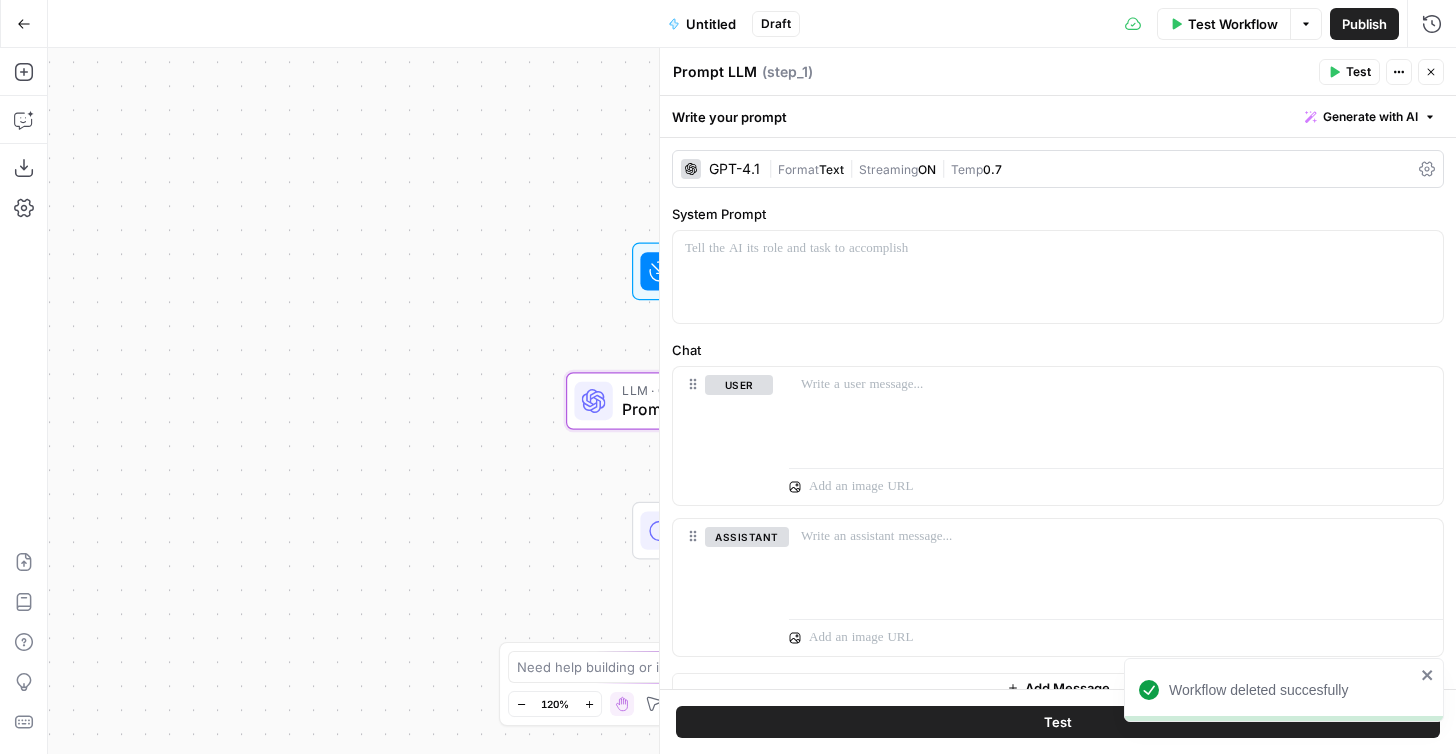 click 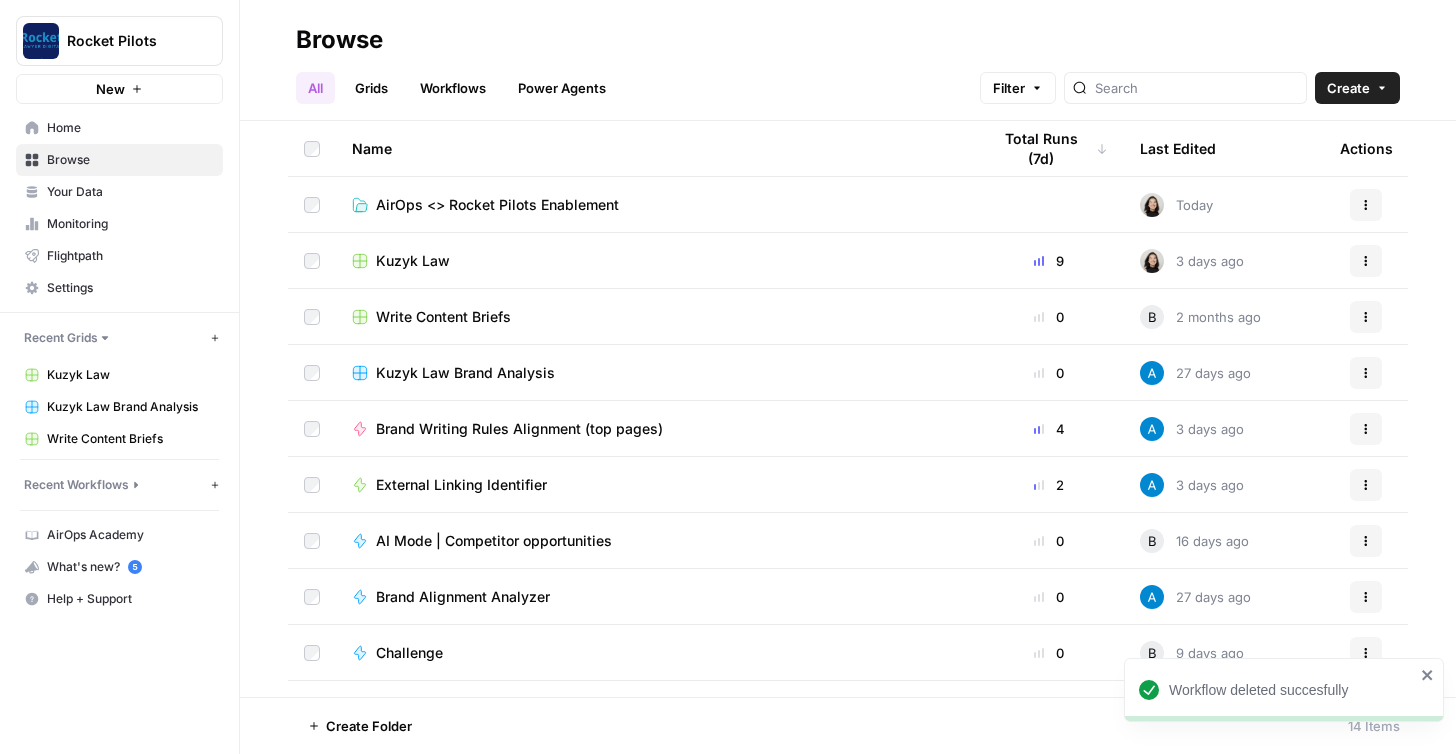 scroll, scrollTop: 264, scrollLeft: 0, axis: vertical 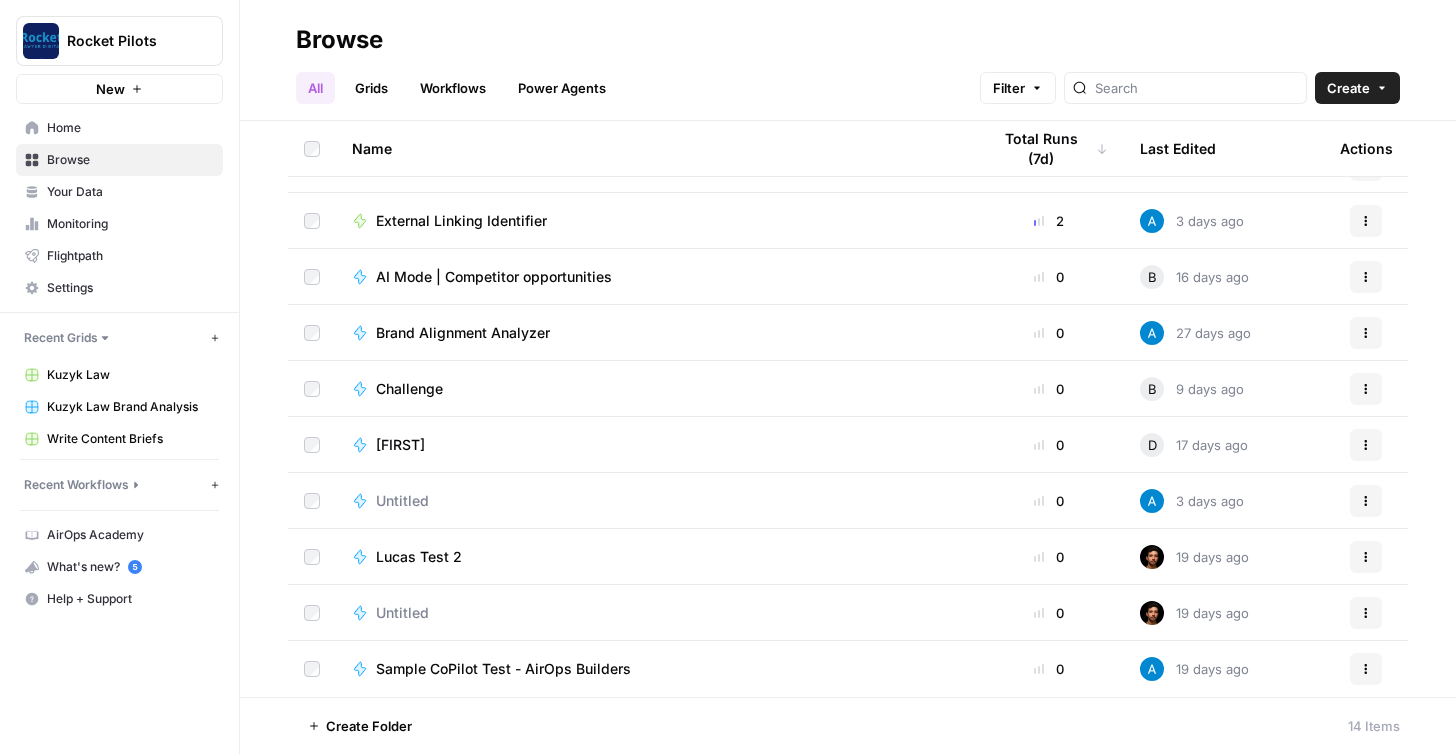 click on "Untitled" at bounding box center (655, 613) 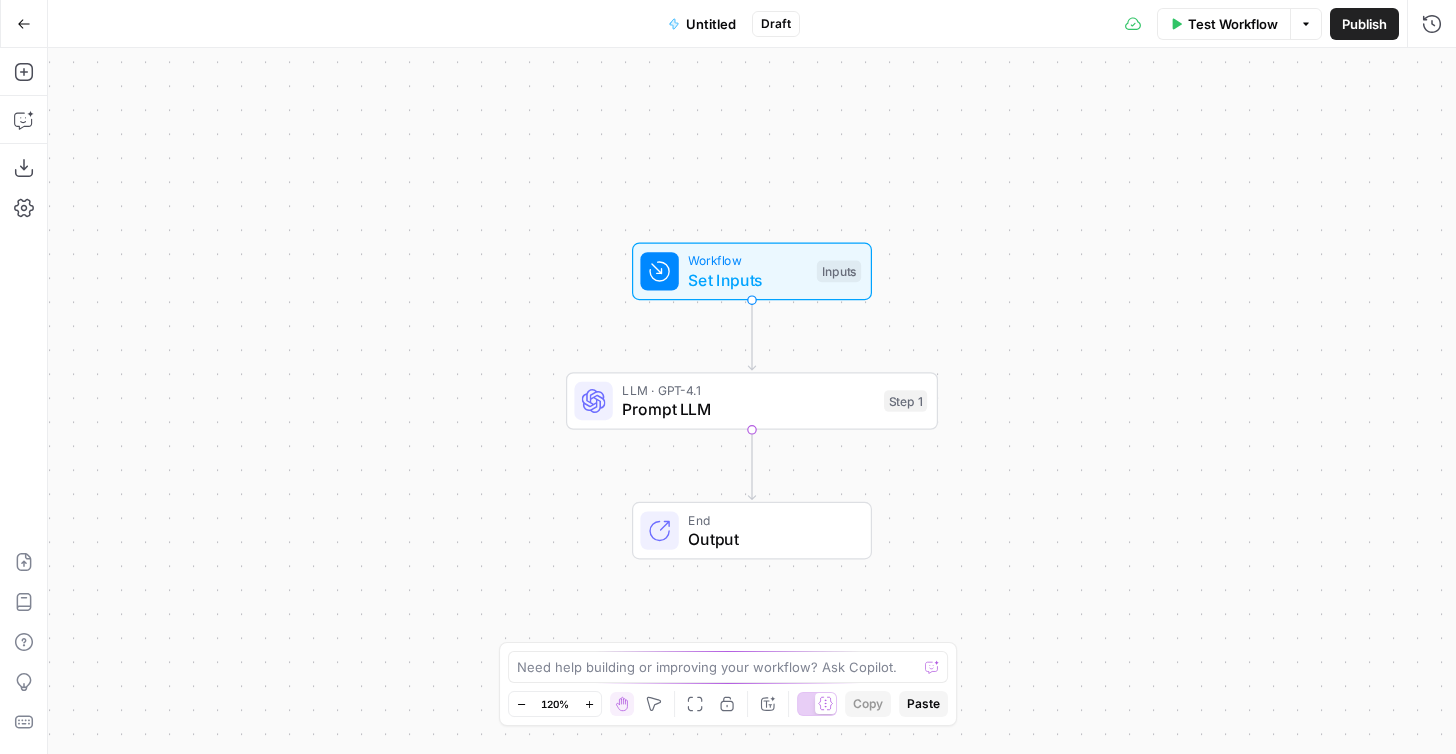 click at bounding box center [593, 401] 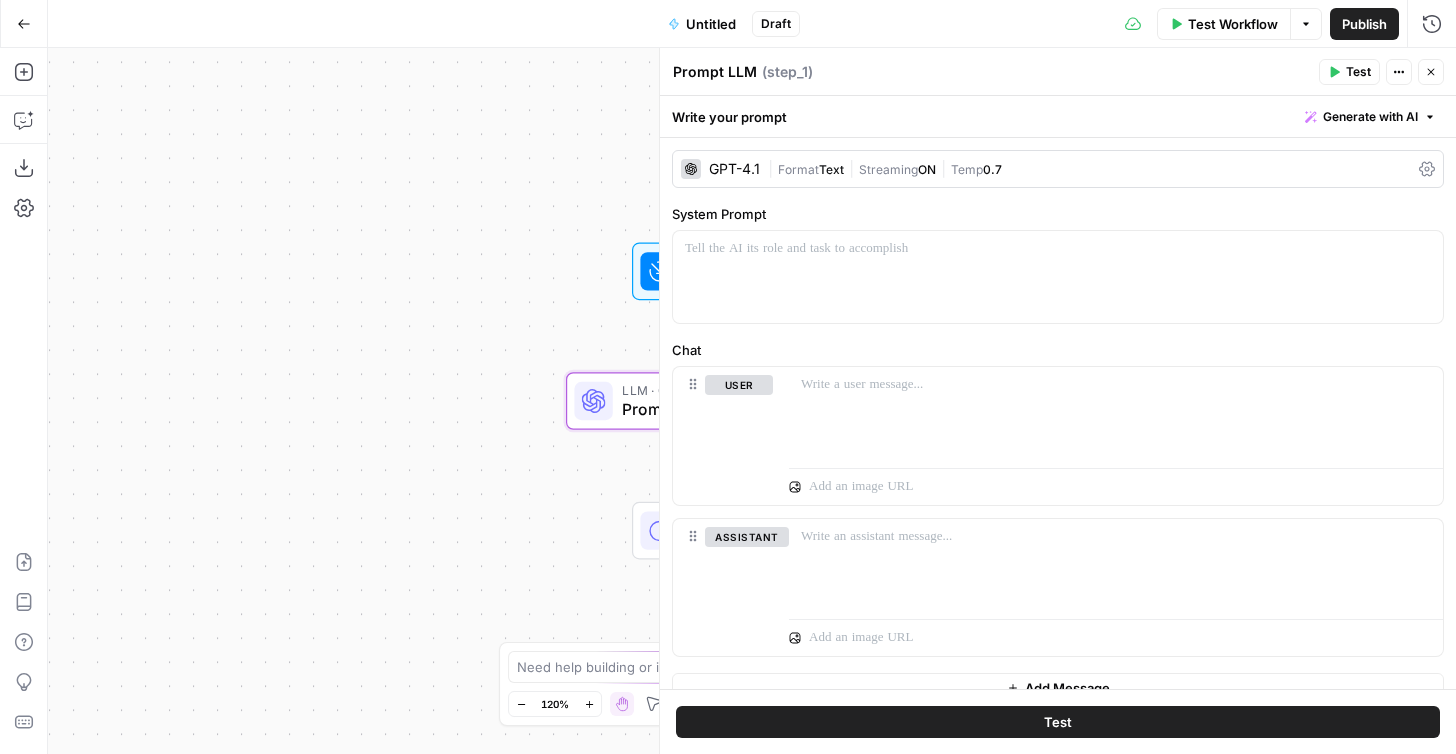 click 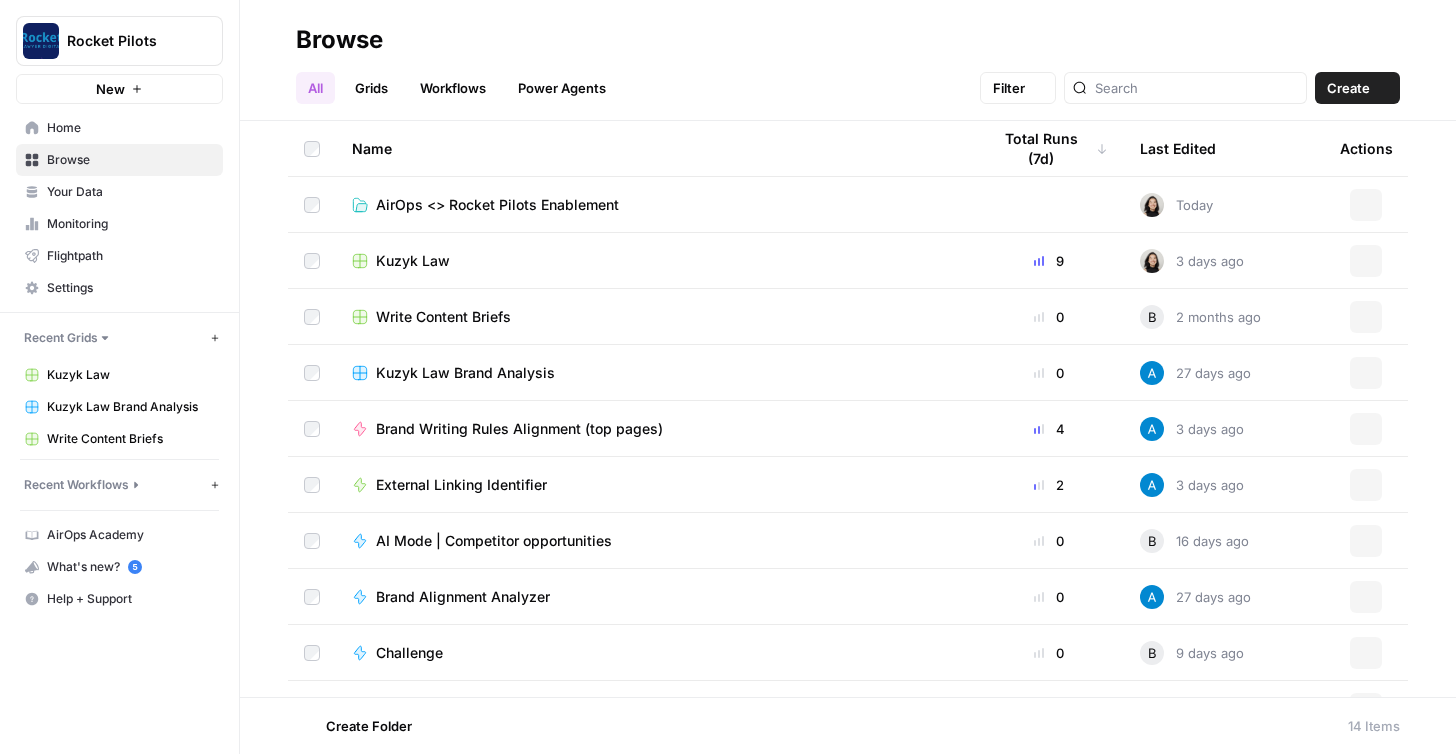 scroll, scrollTop: 264, scrollLeft: 0, axis: vertical 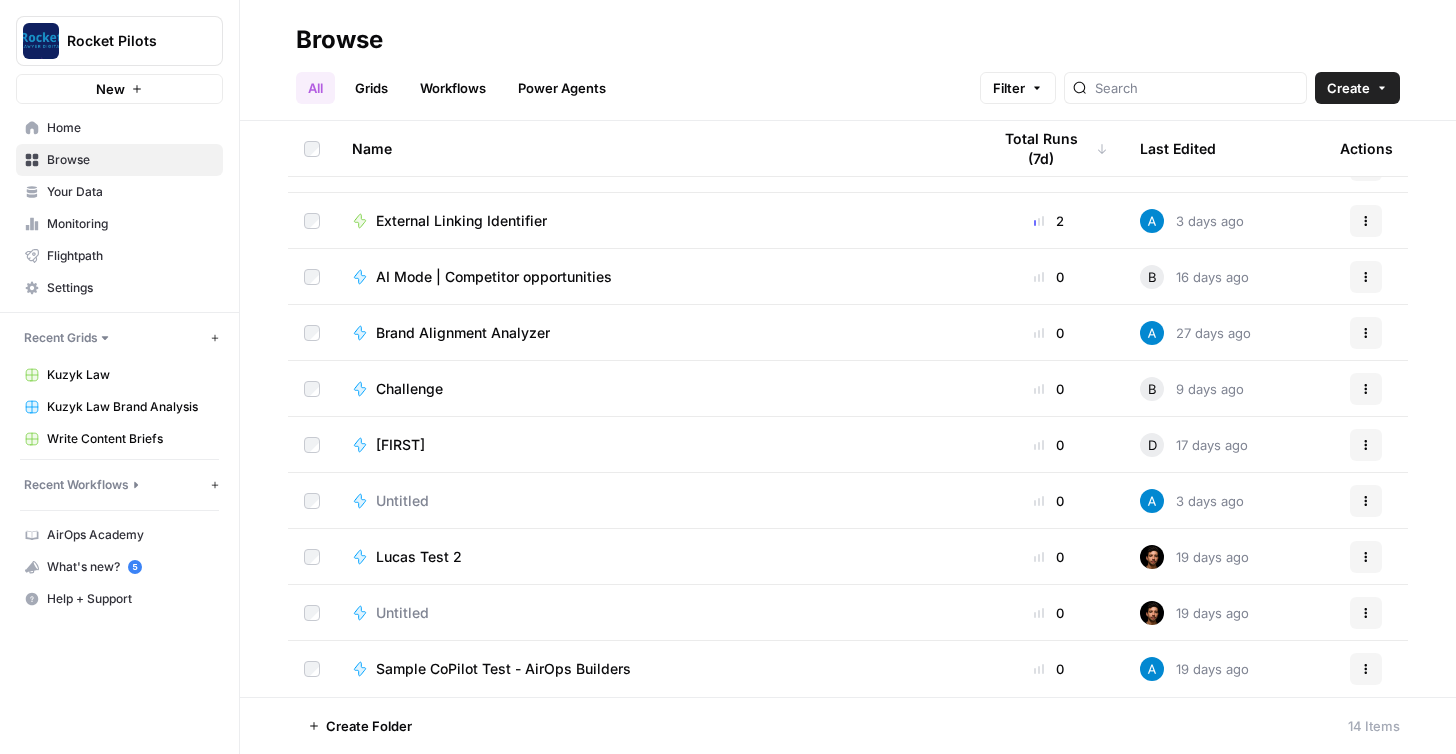 click on "Actions" at bounding box center (1366, 613) 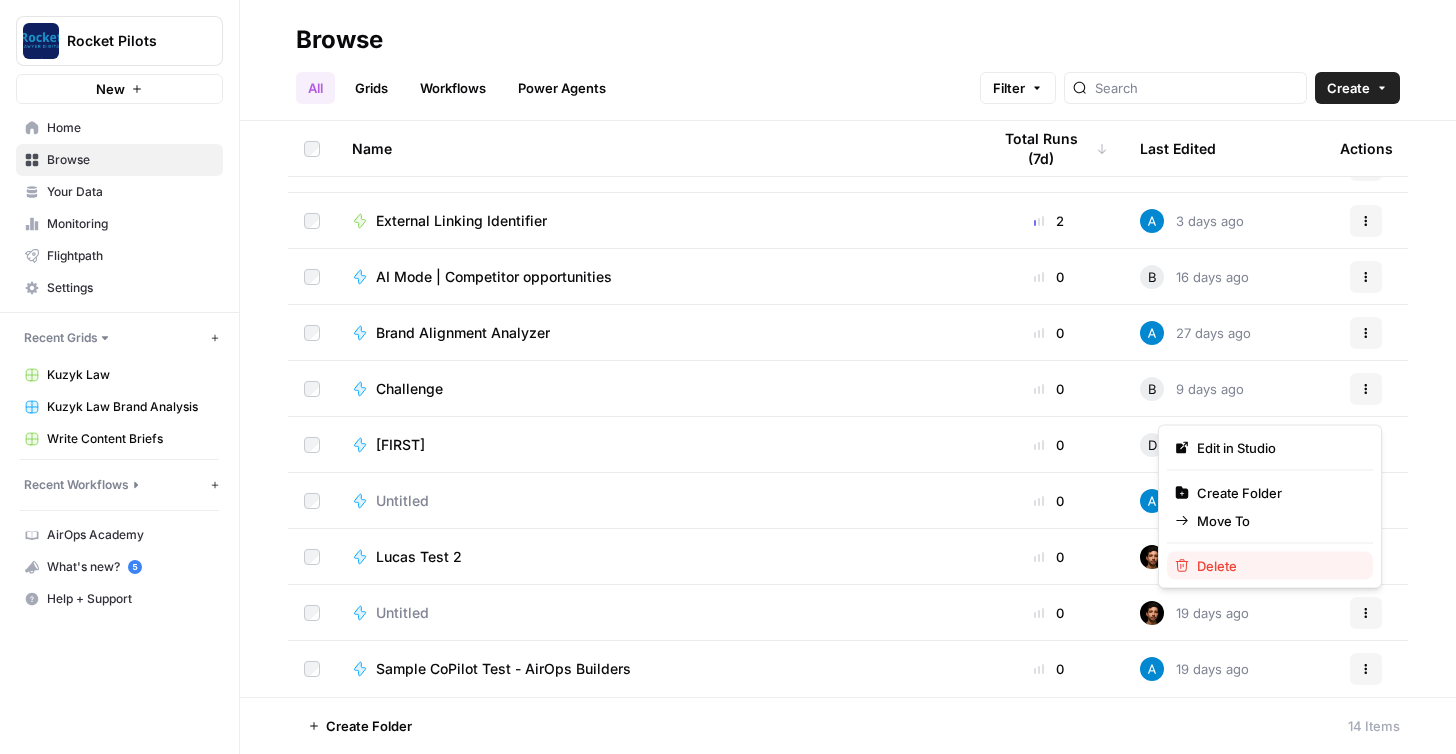 click on "Delete" at bounding box center [1277, 566] 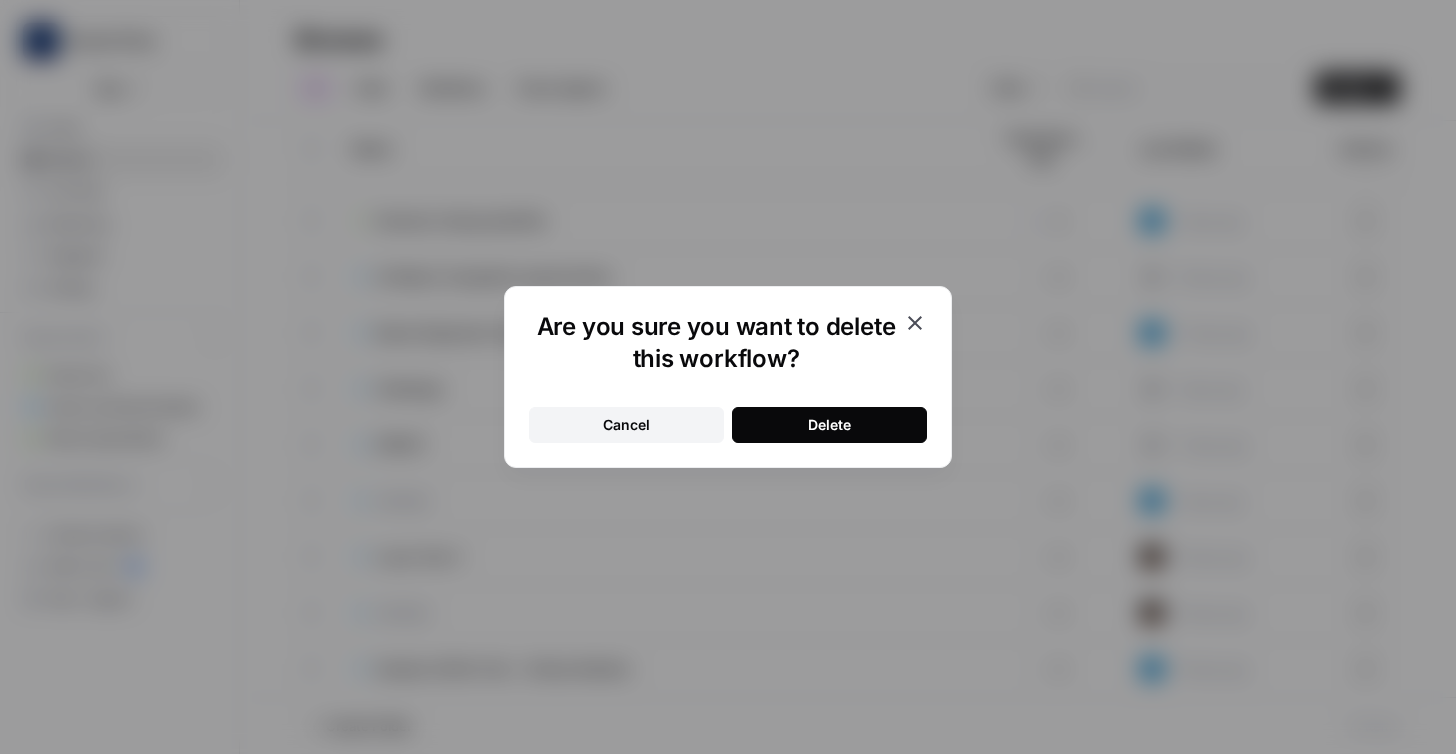click on "Delete" at bounding box center [829, 425] 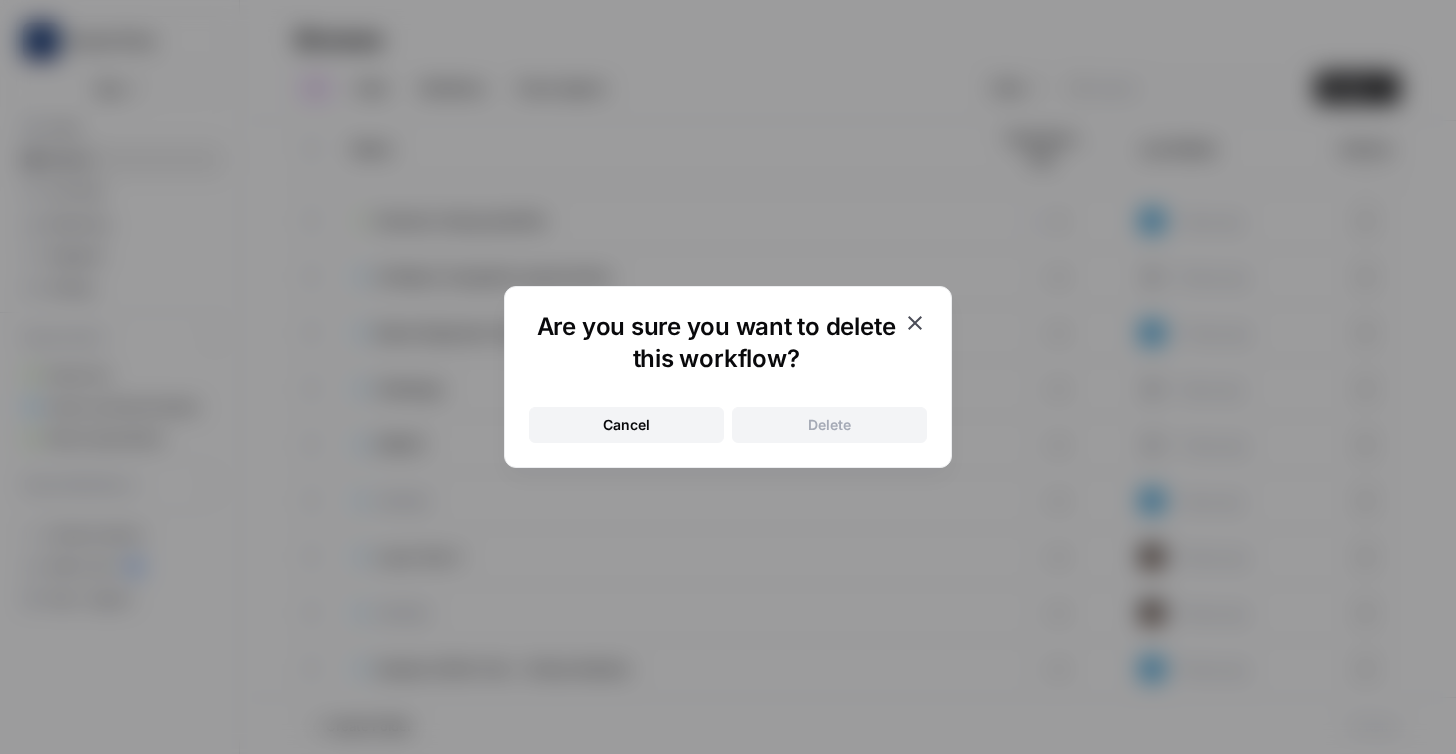 scroll, scrollTop: 208, scrollLeft: 0, axis: vertical 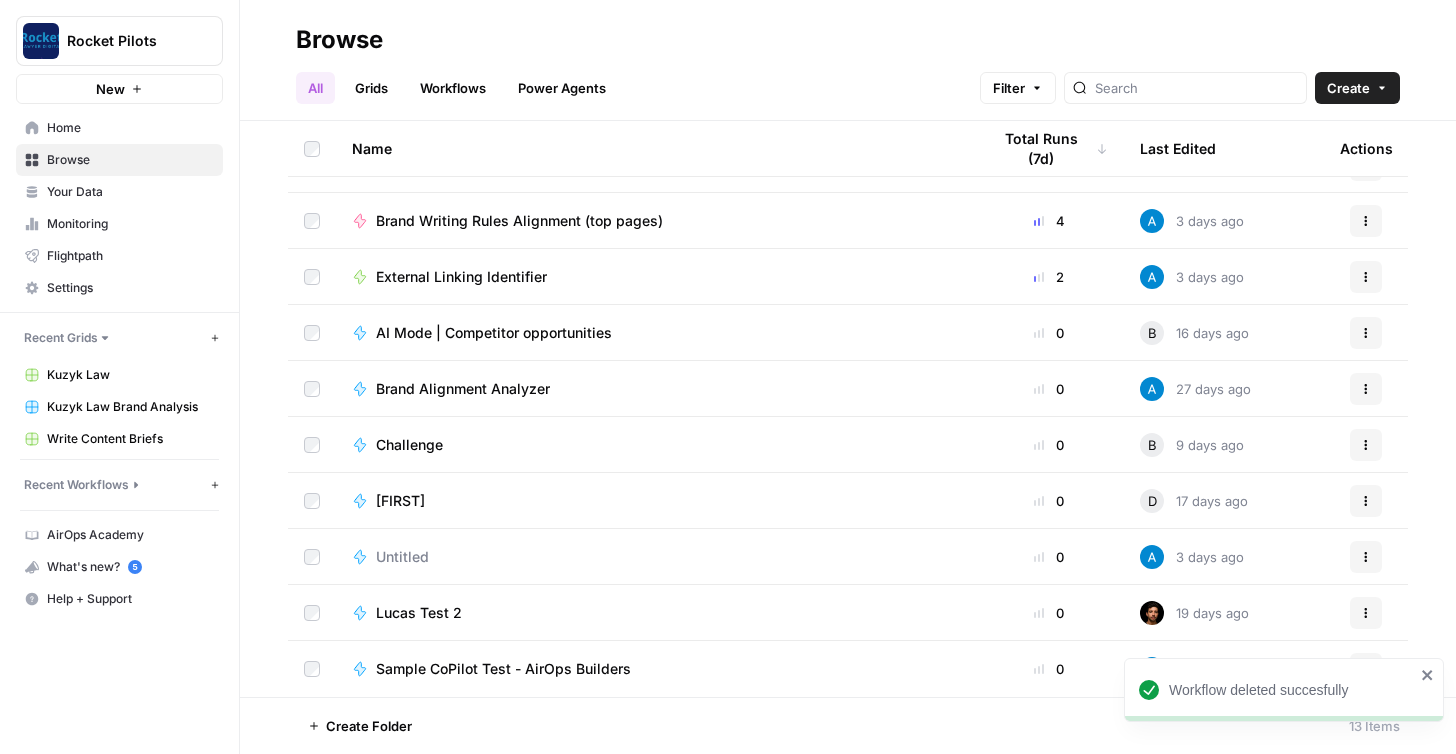click on "Untitled" at bounding box center (402, 557) 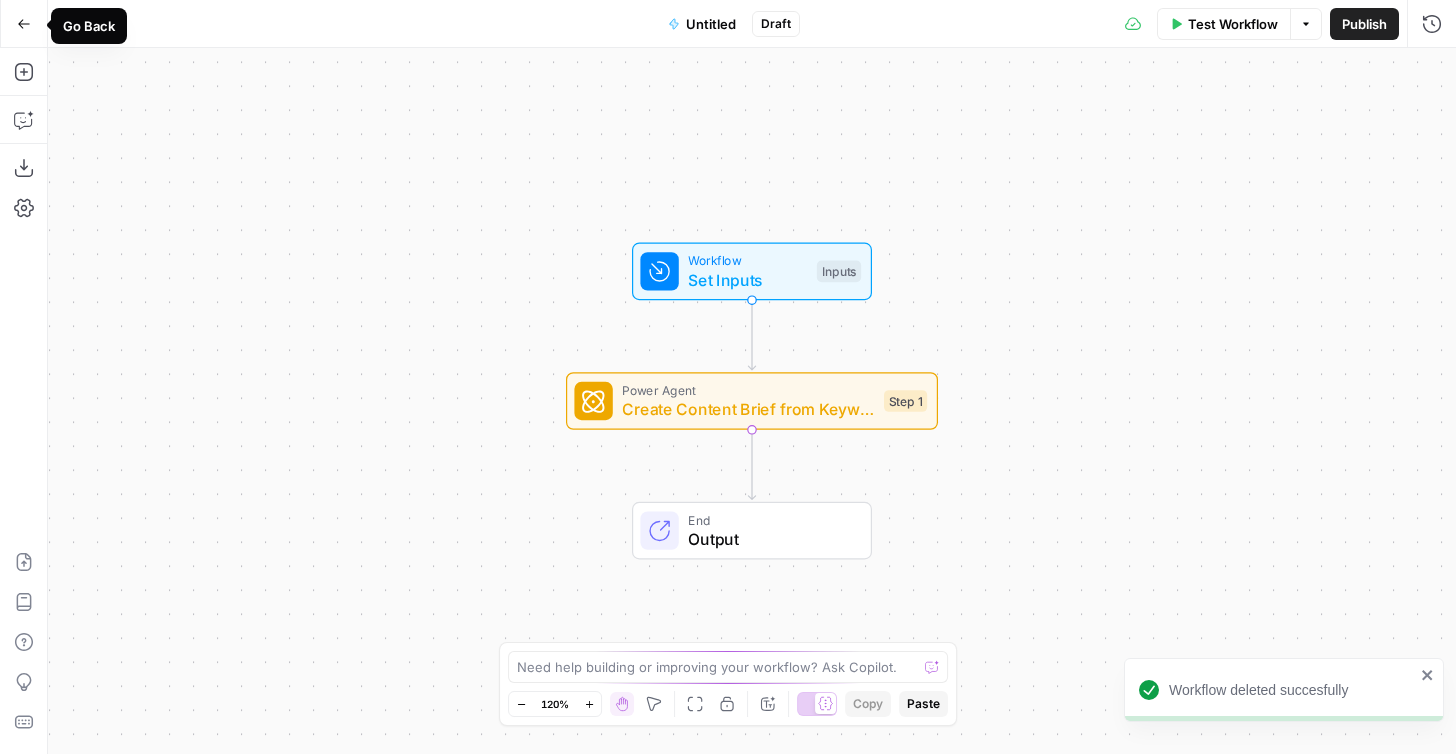 click on "Go Back" at bounding box center (24, 24) 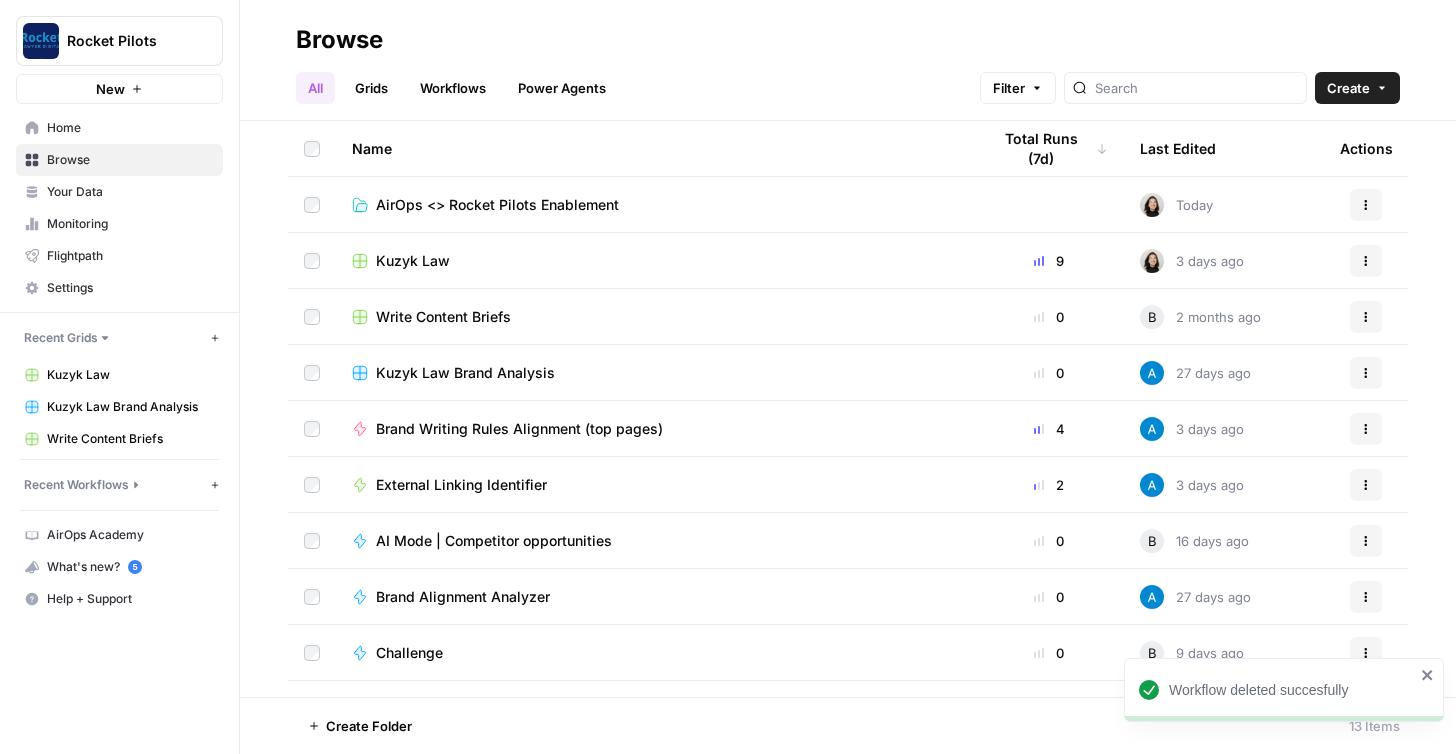 scroll, scrollTop: 208, scrollLeft: 0, axis: vertical 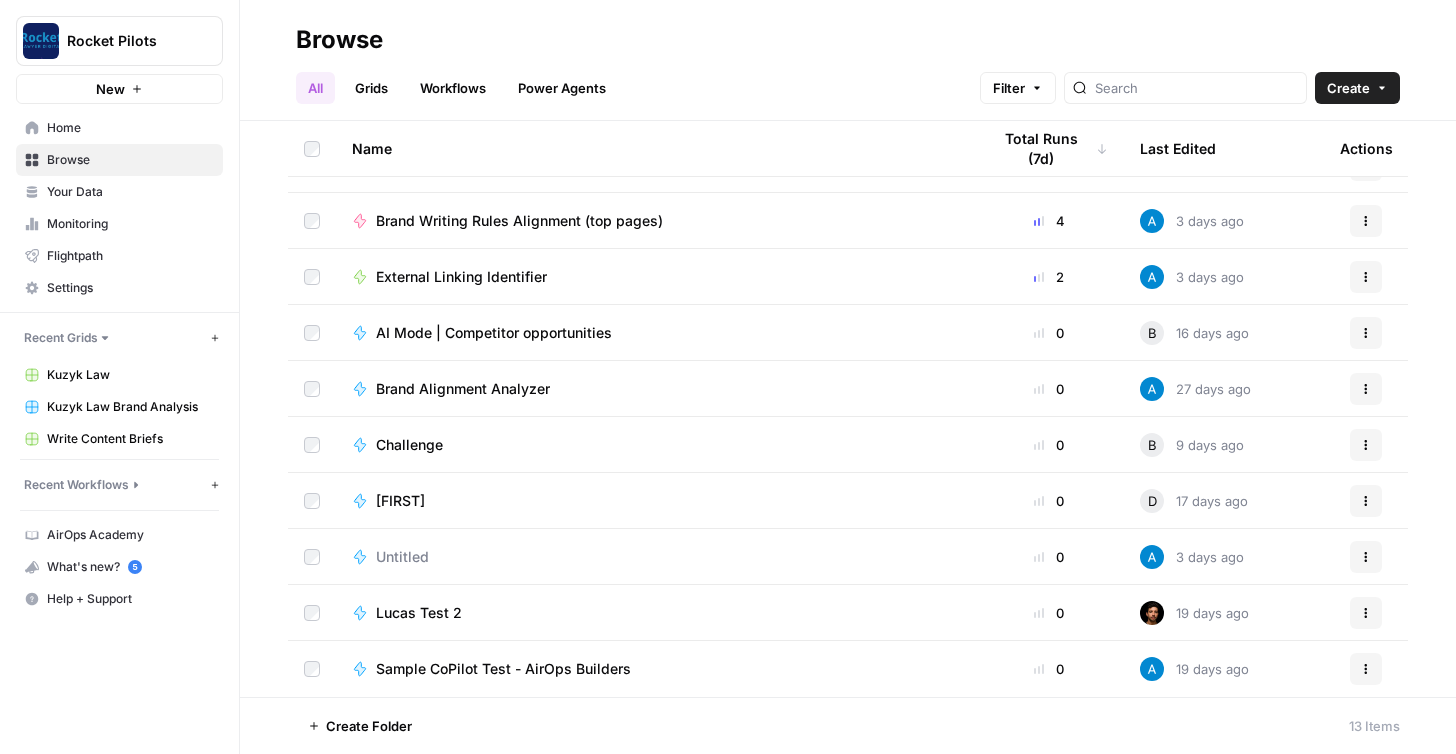click on "Actions" at bounding box center (1366, 557) 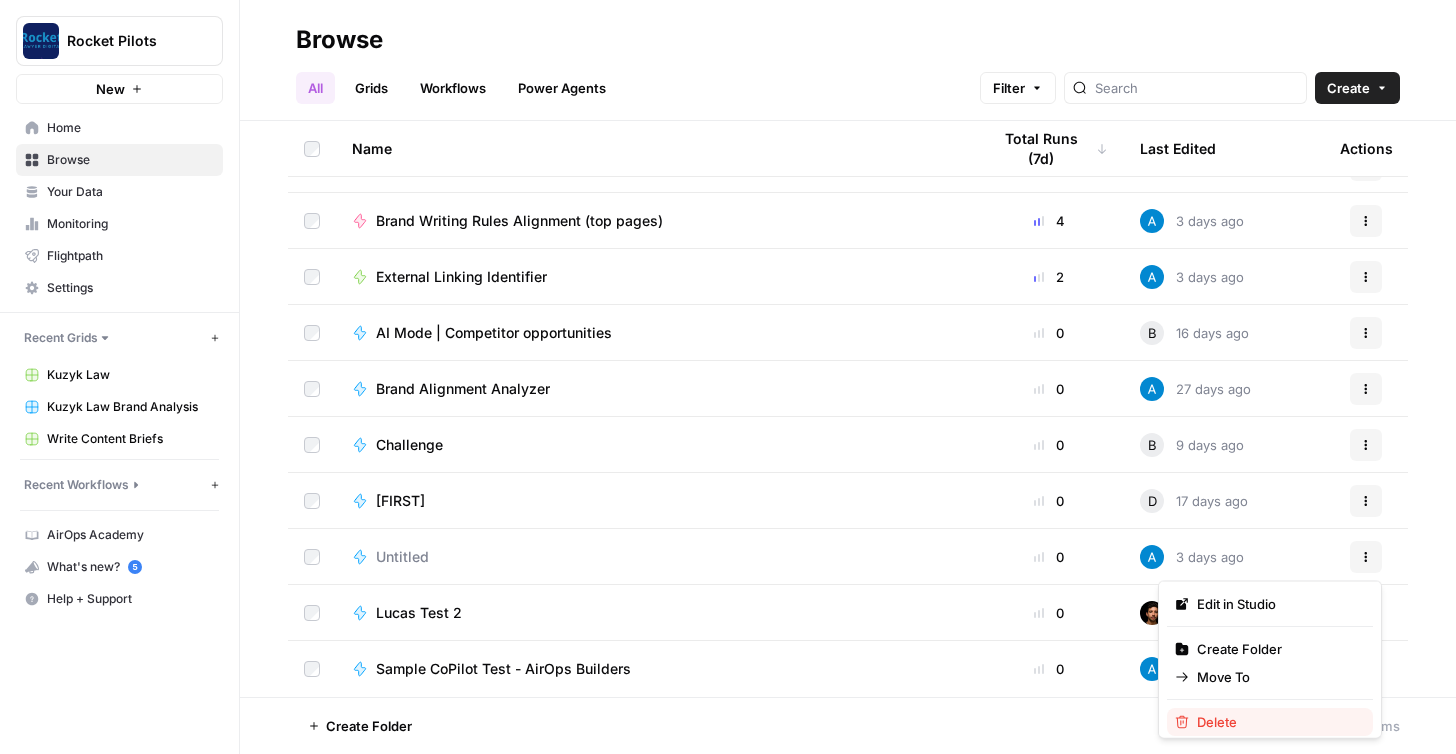click on "Delete" at bounding box center [1277, 722] 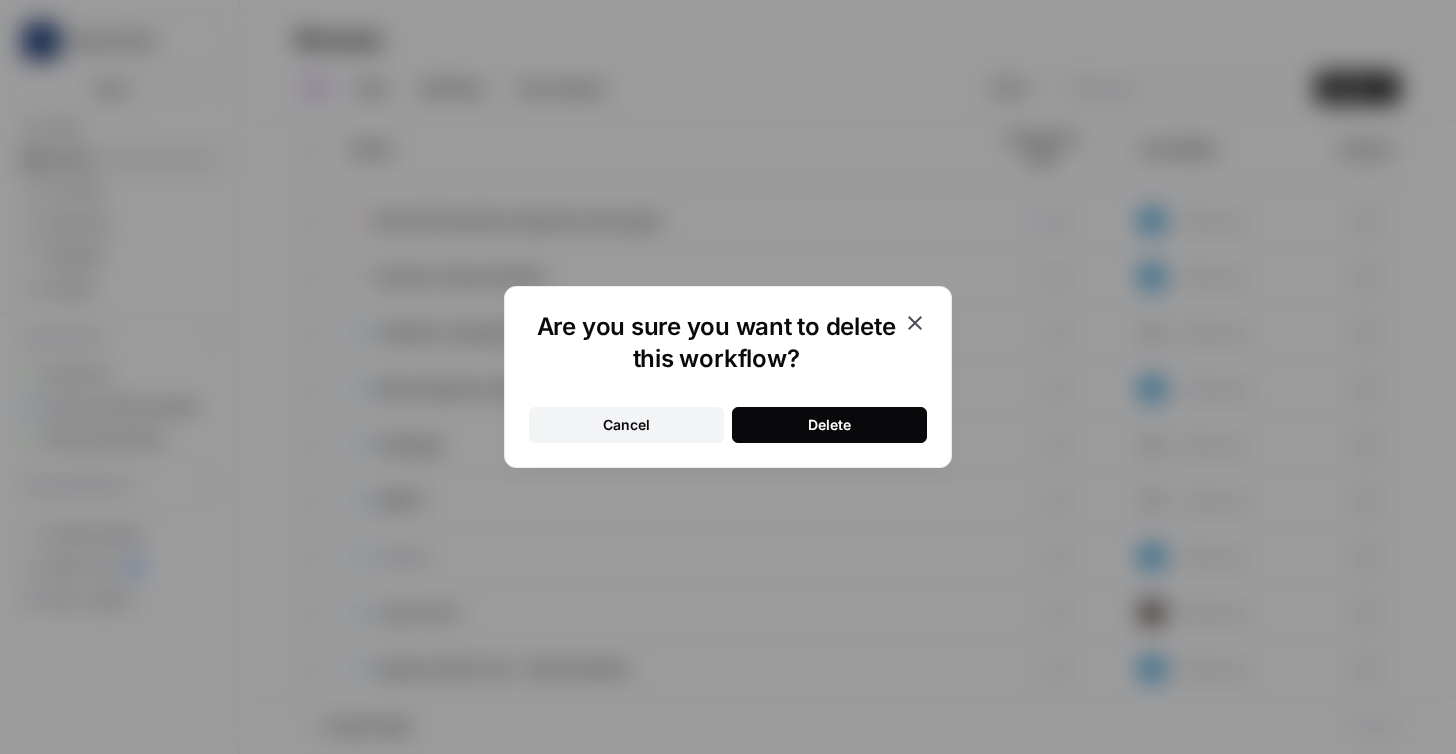 click on "Cancel" at bounding box center (626, 425) 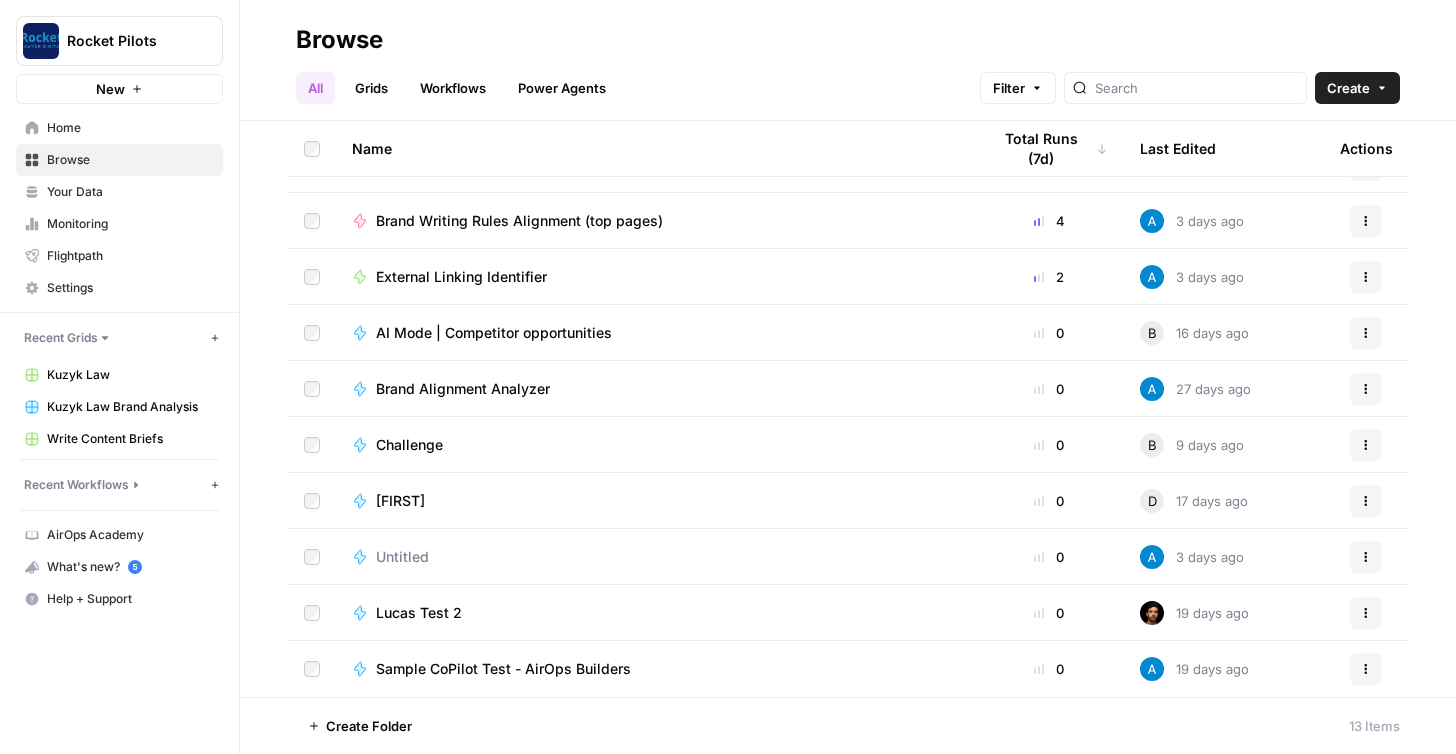 click on "Untitled" at bounding box center (655, 557) 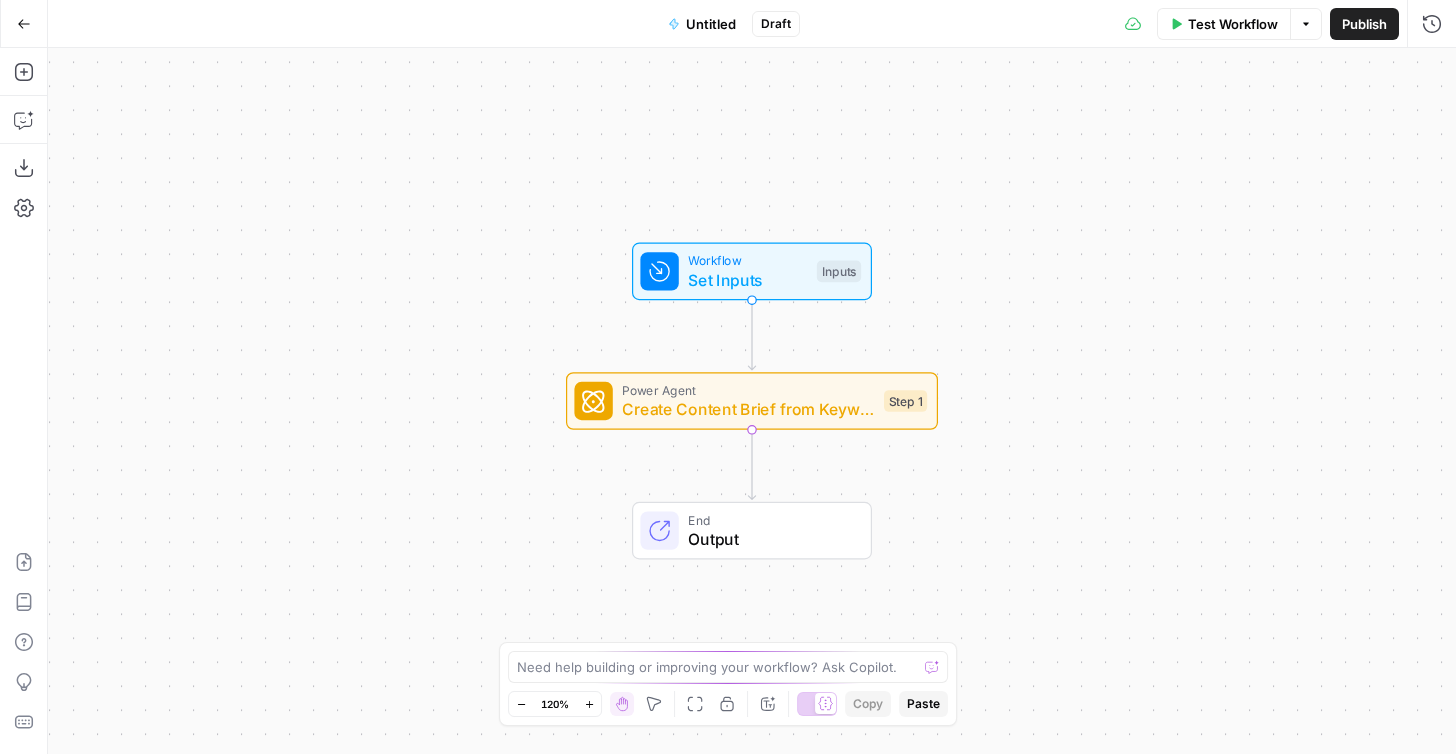 click on "Create Content Brief from Keyword" at bounding box center (748, 409) 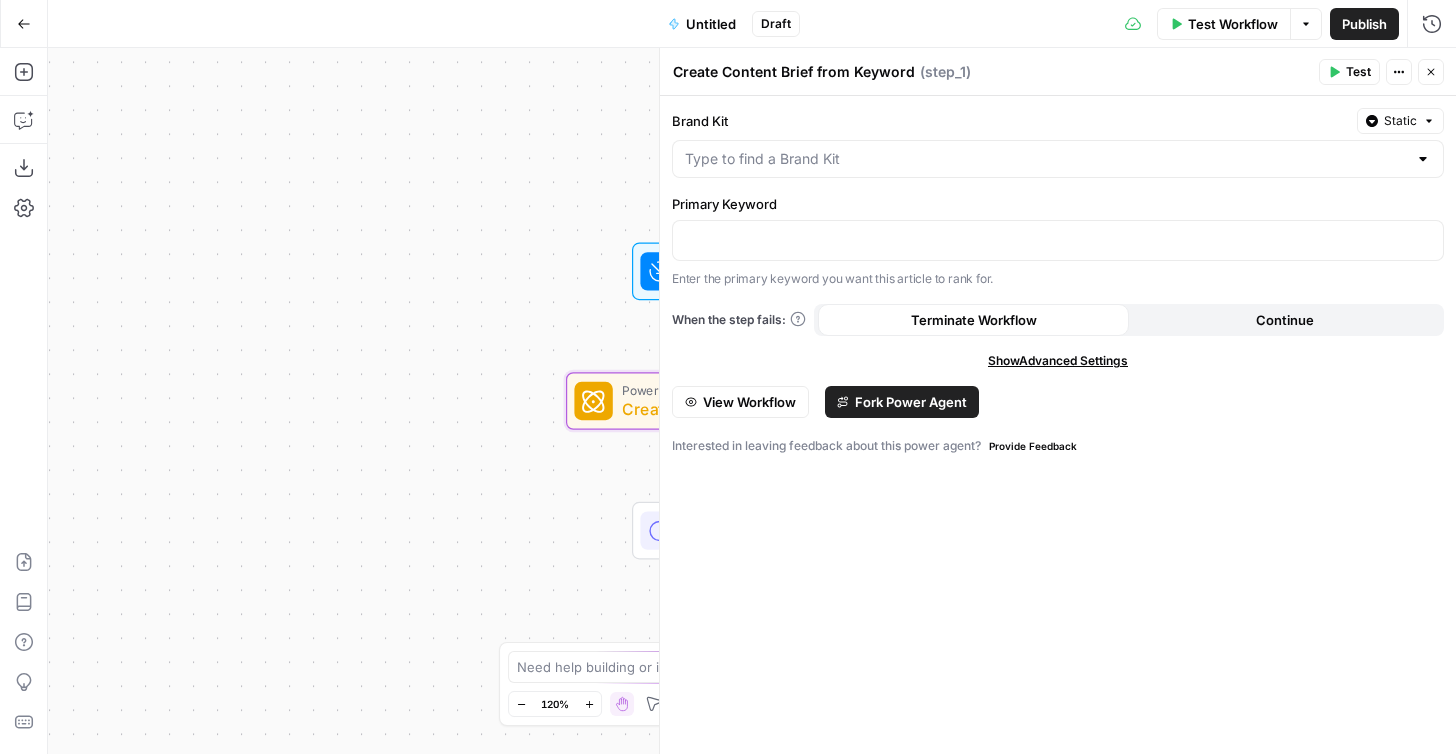 click on "Go Back" at bounding box center (24, 24) 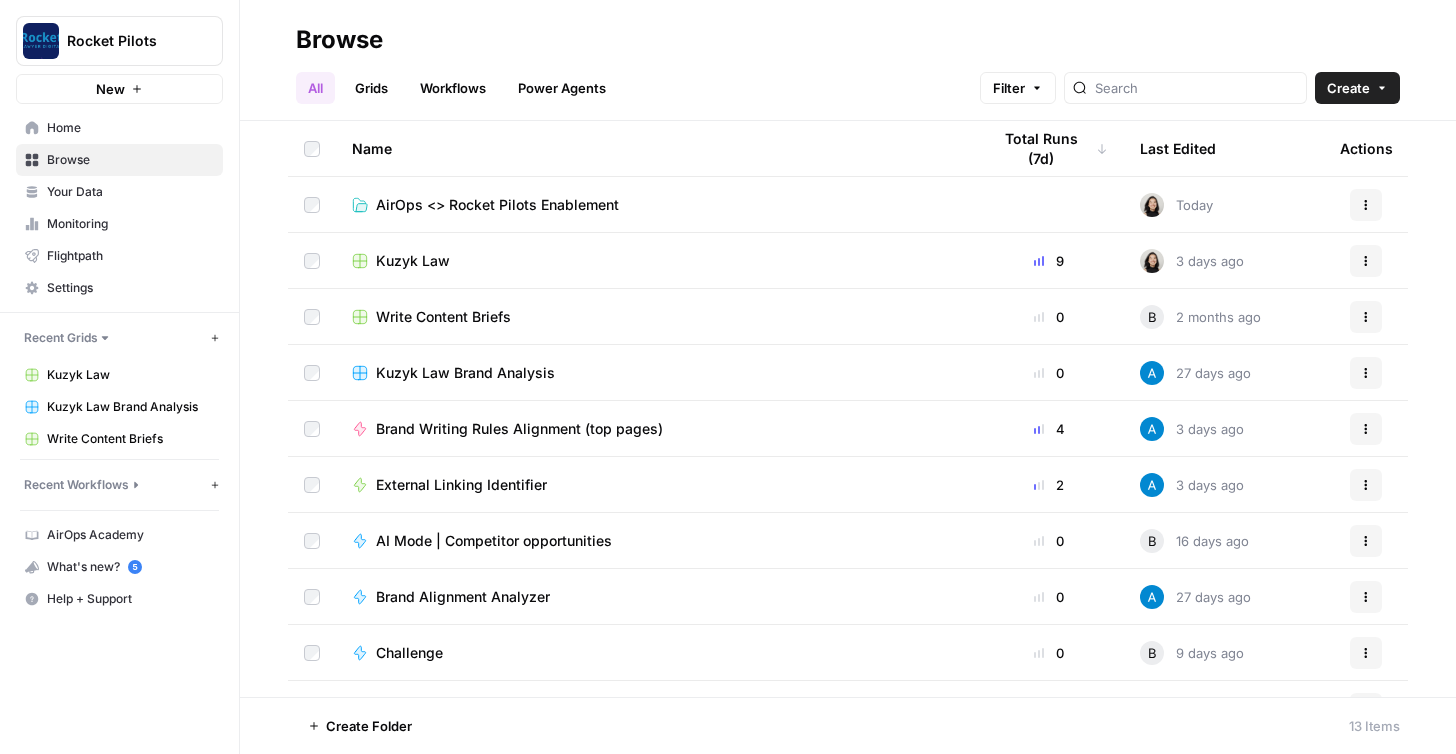 scroll, scrollTop: 208, scrollLeft: 0, axis: vertical 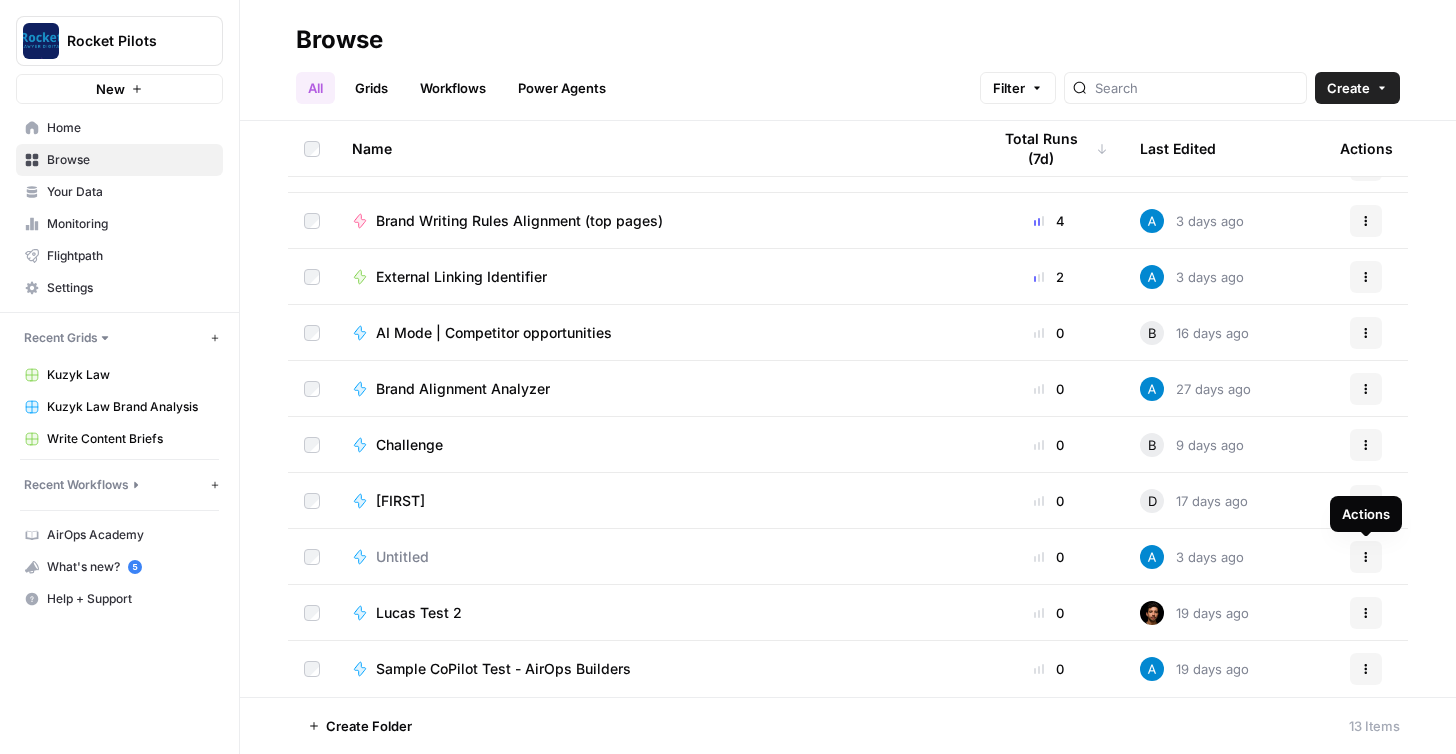 click on "Actions" at bounding box center (1366, 557) 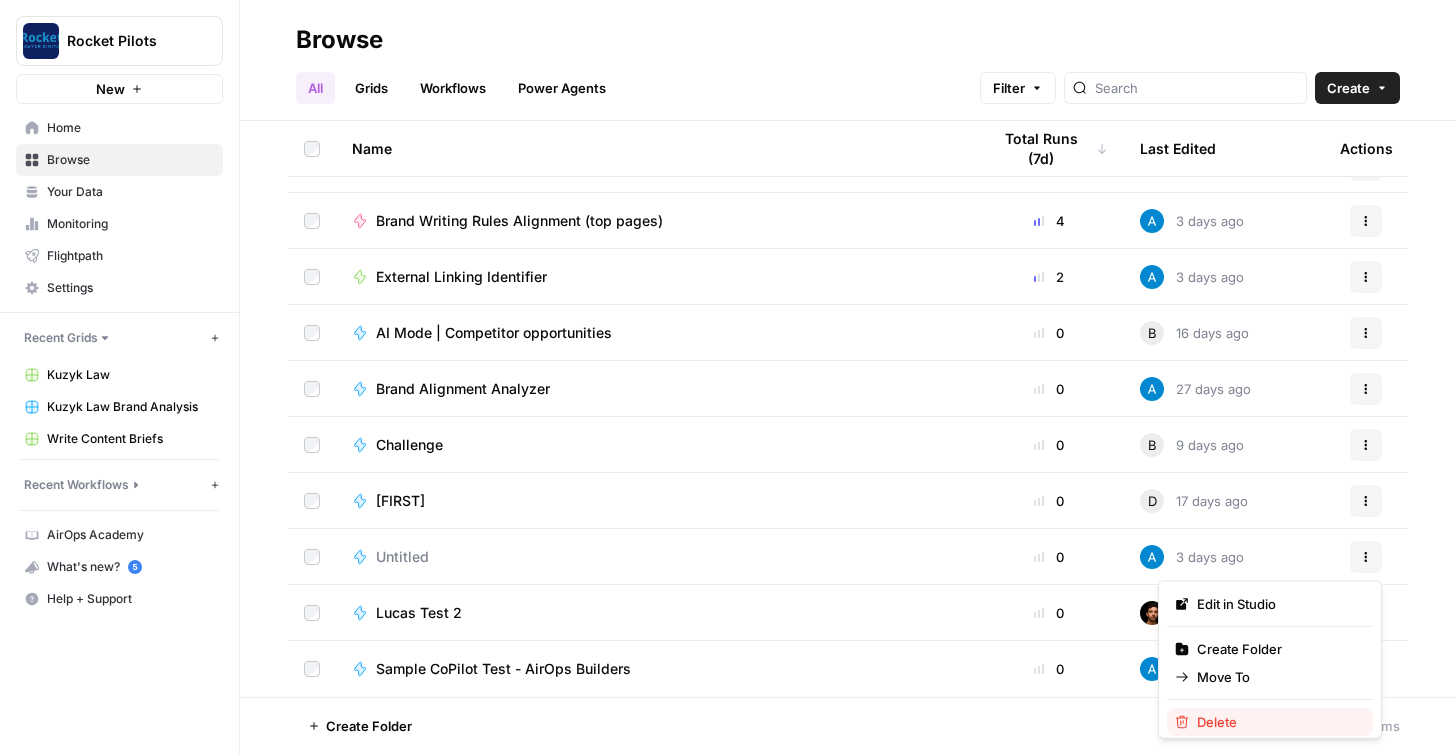 click on "Delete" at bounding box center (1277, 722) 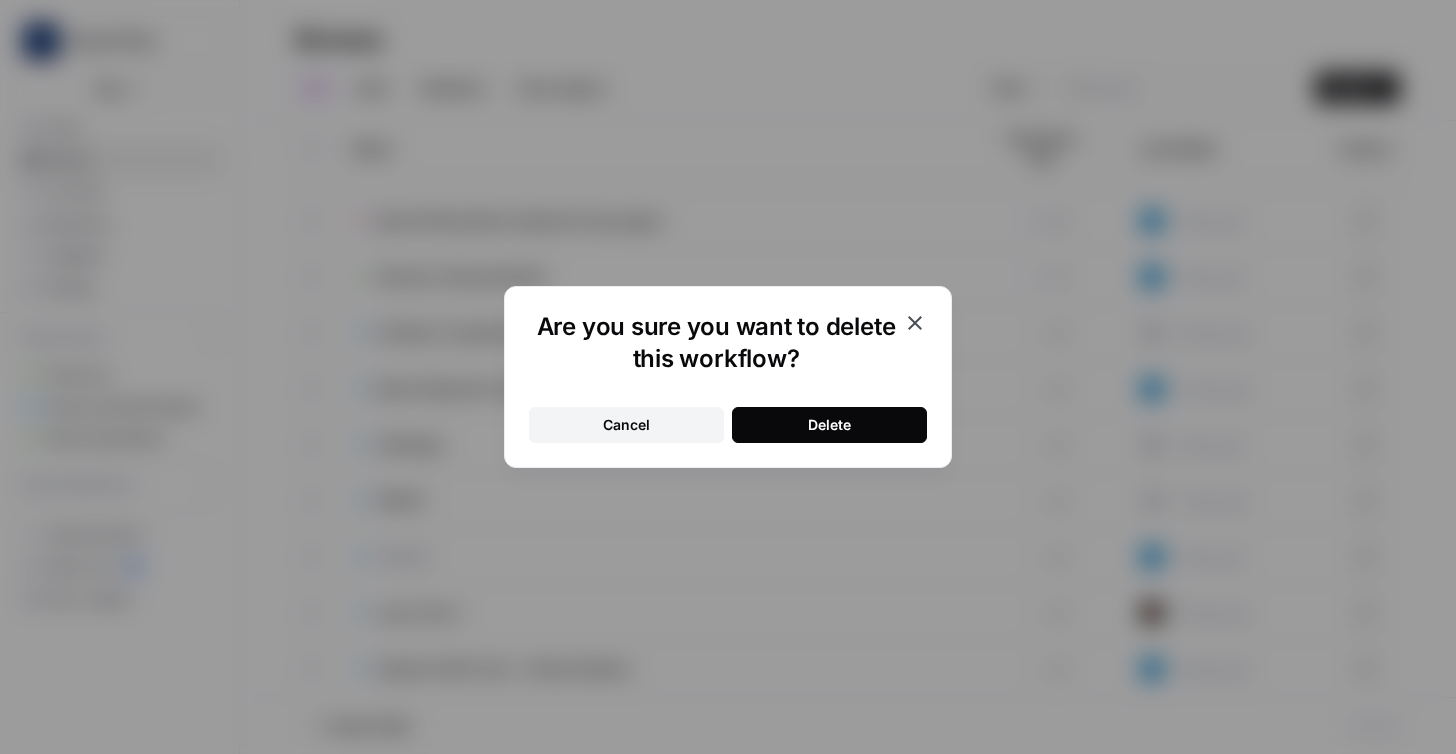 click on "Cancel Delete" at bounding box center (728, 413) 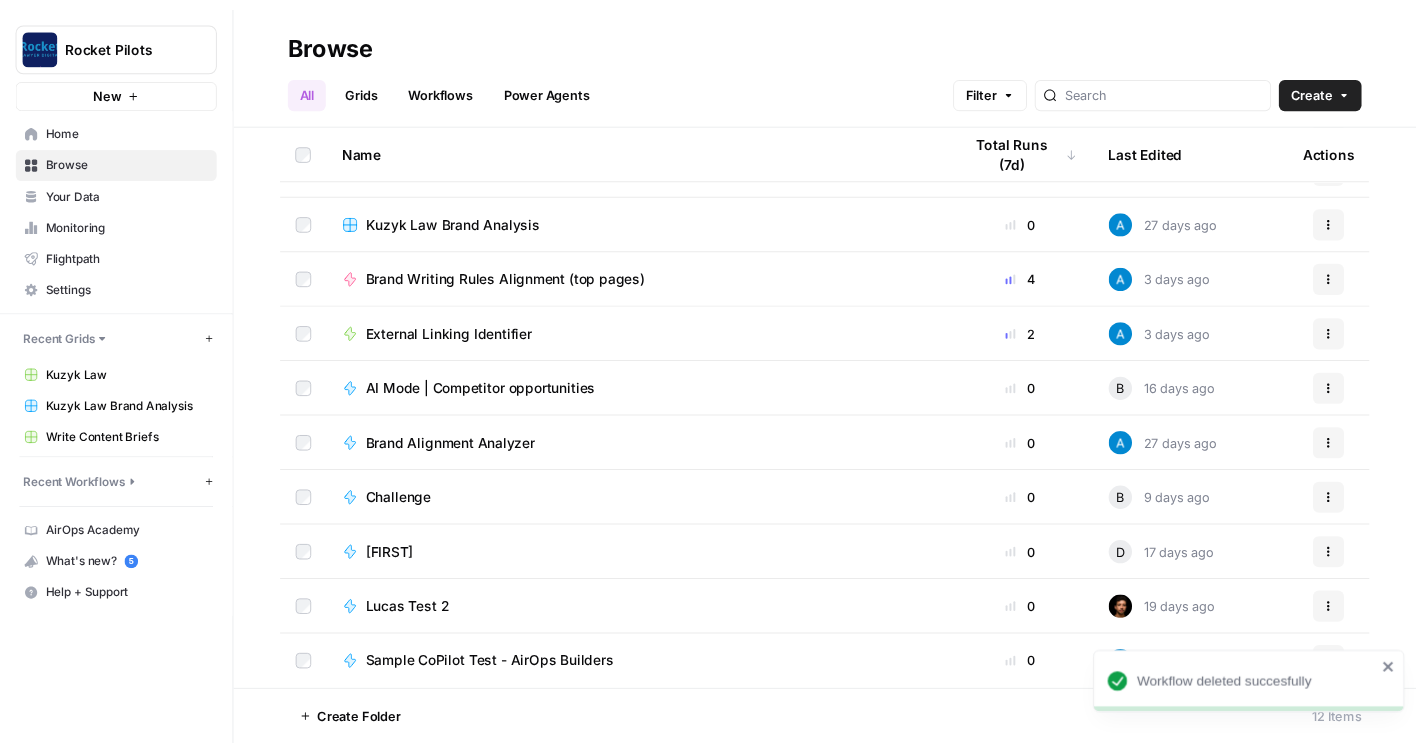 scroll, scrollTop: 152, scrollLeft: 0, axis: vertical 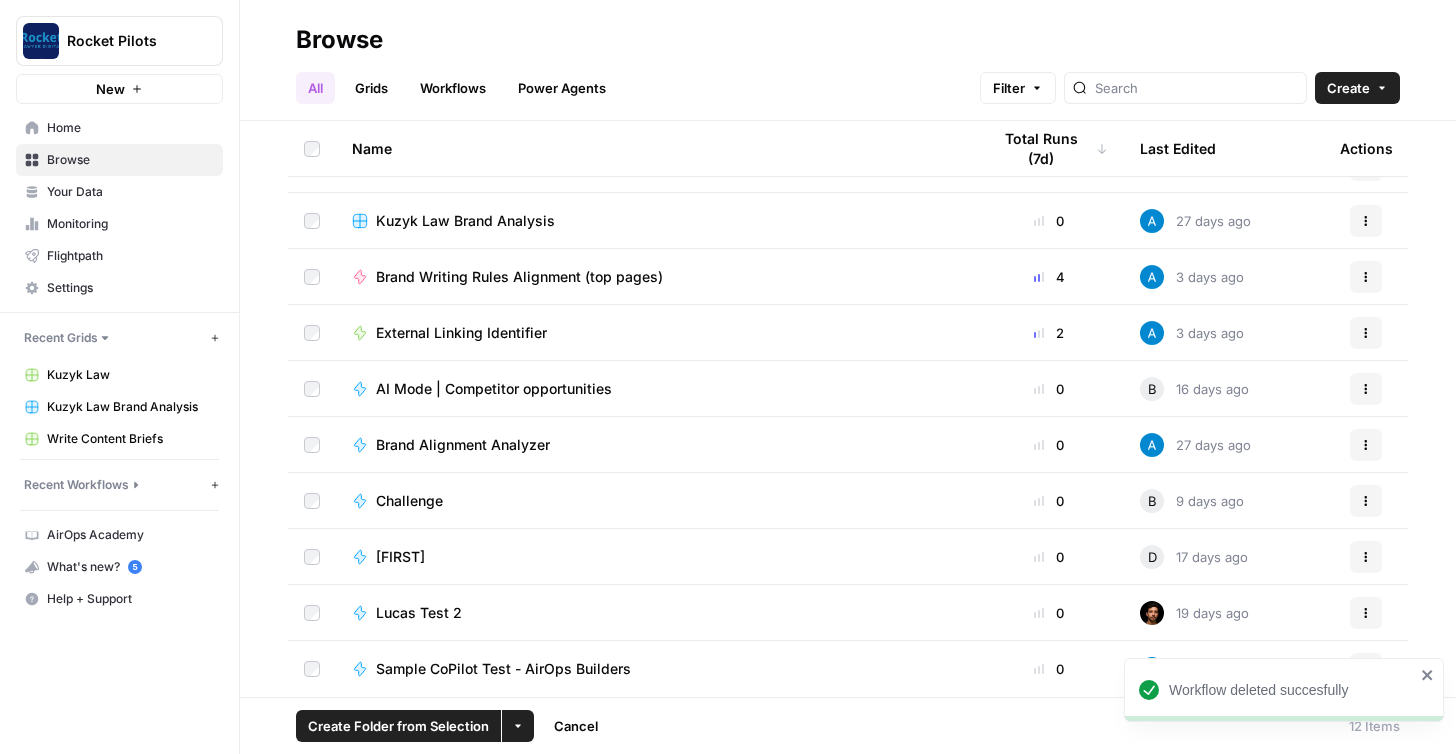 click on "More Options" at bounding box center (518, 726) 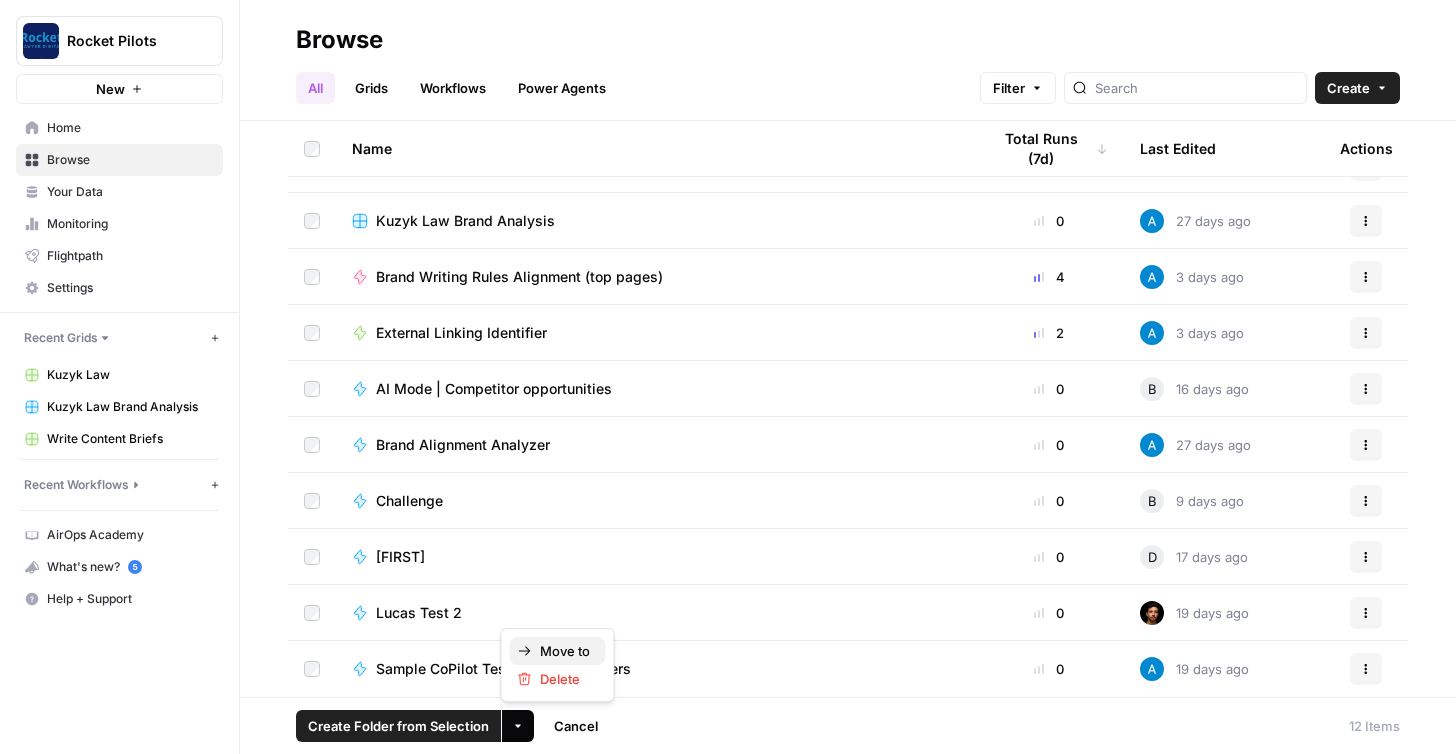 click on "Move to" at bounding box center (565, 651) 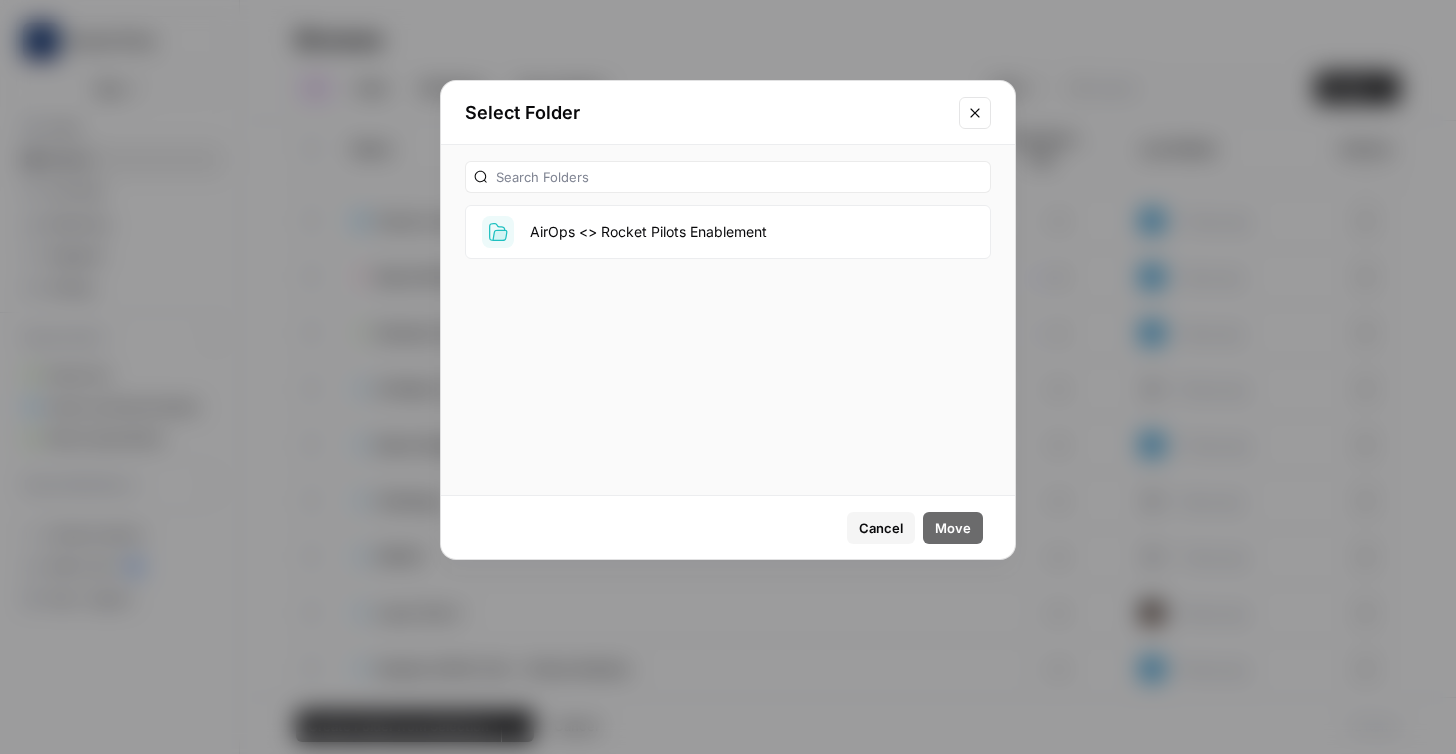 click on "AirOps <> Rocket Pilots Enablement" at bounding box center [728, 232] 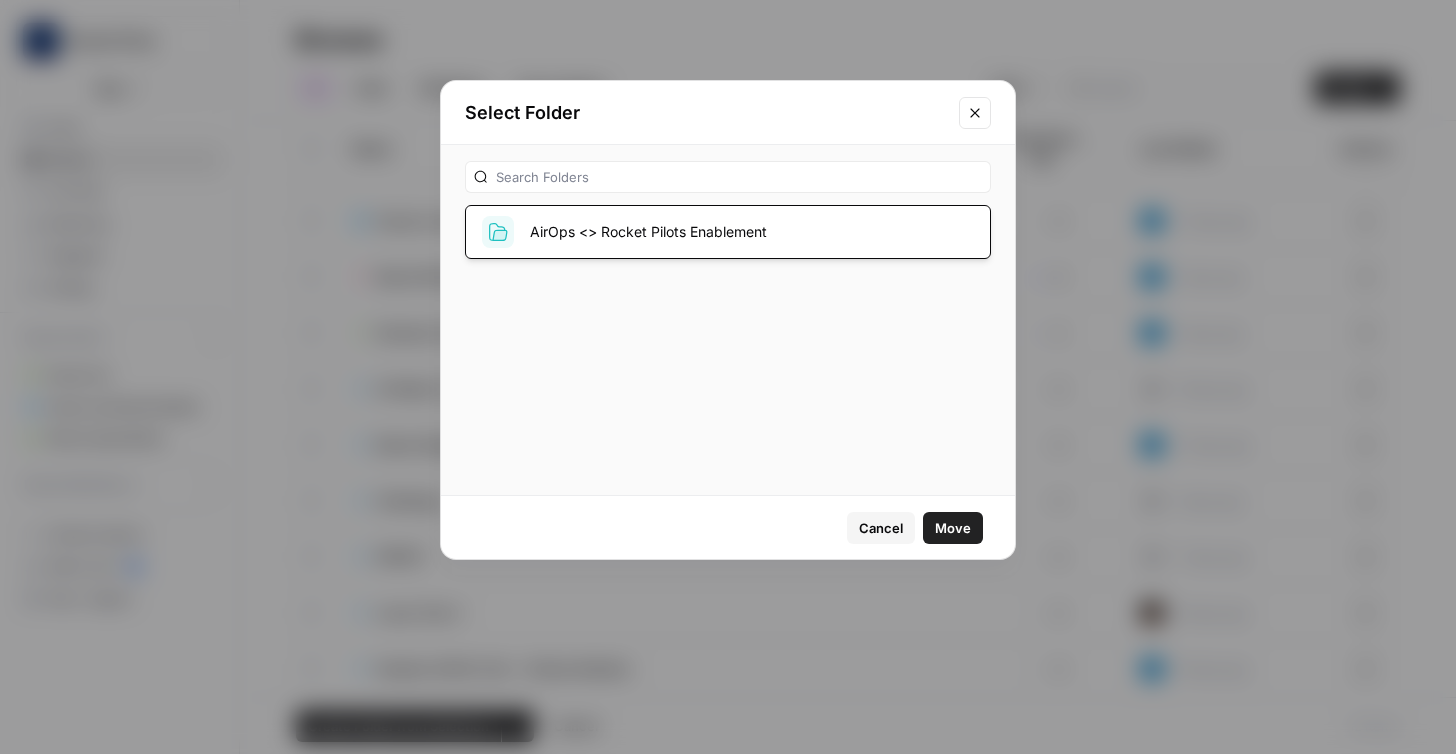 click on "Move" at bounding box center (953, 528) 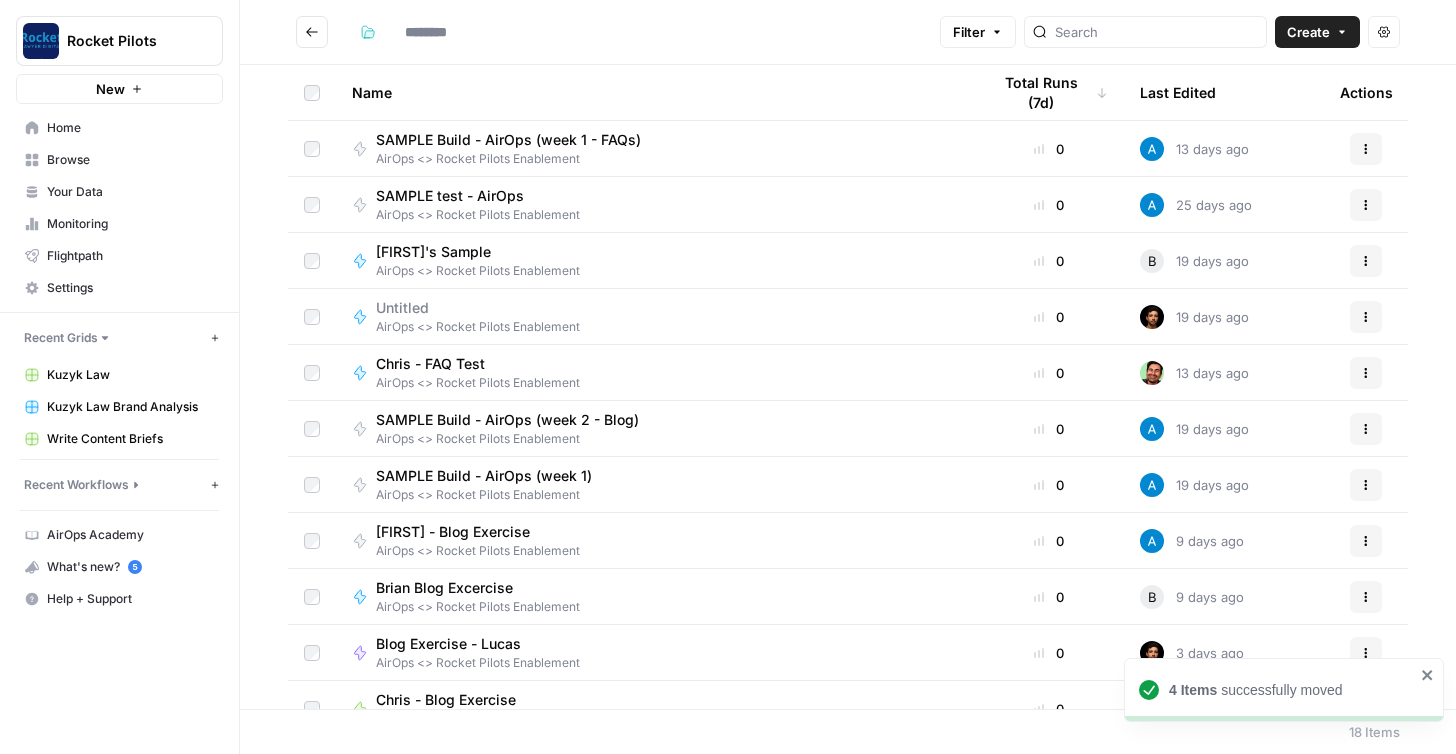 type on "**********" 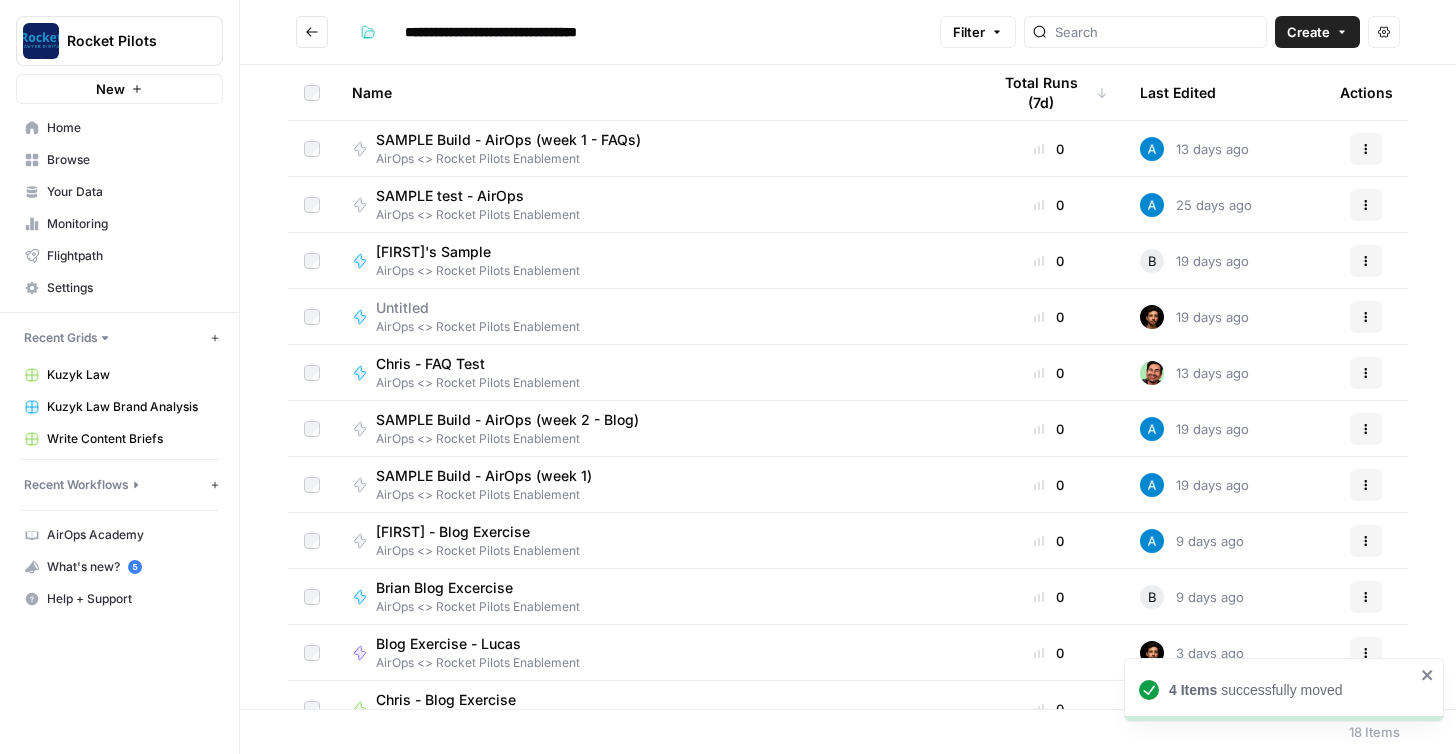click 